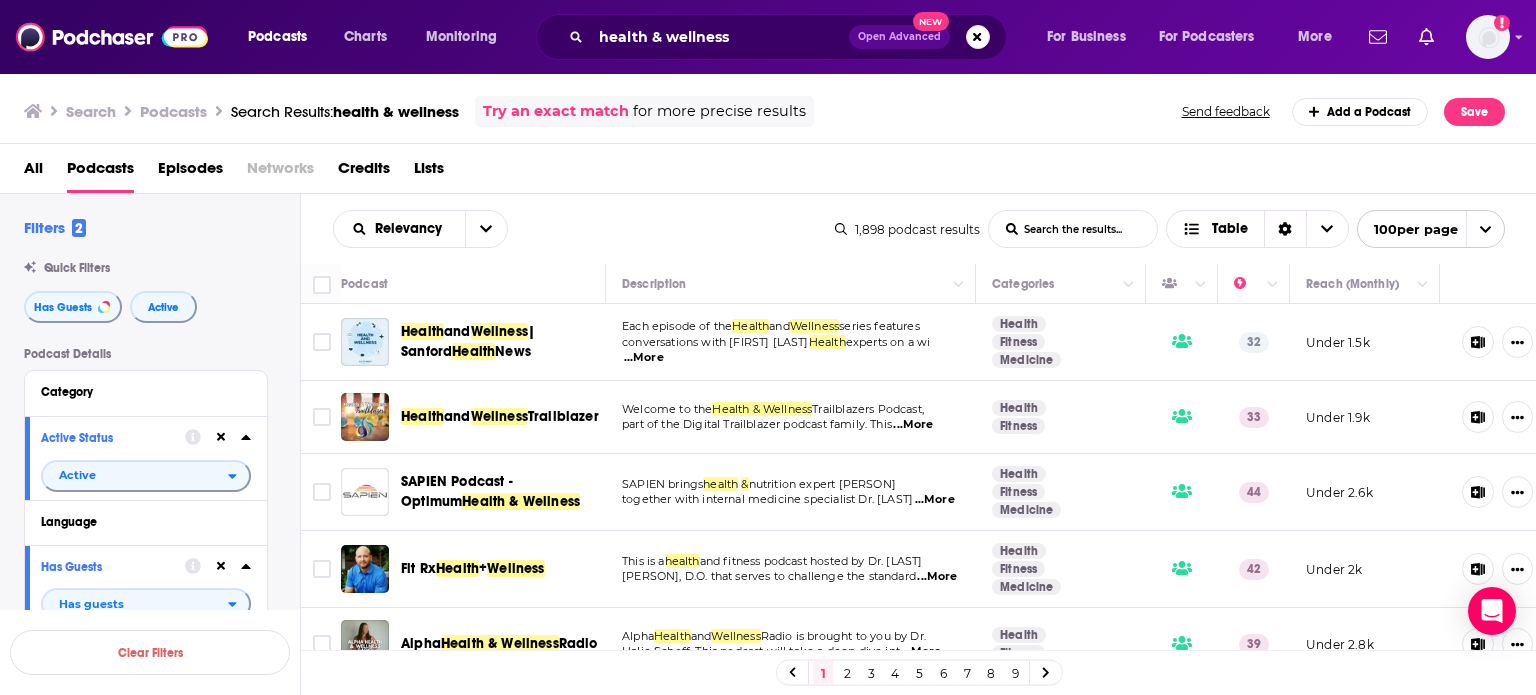scroll, scrollTop: 0, scrollLeft: 0, axis: both 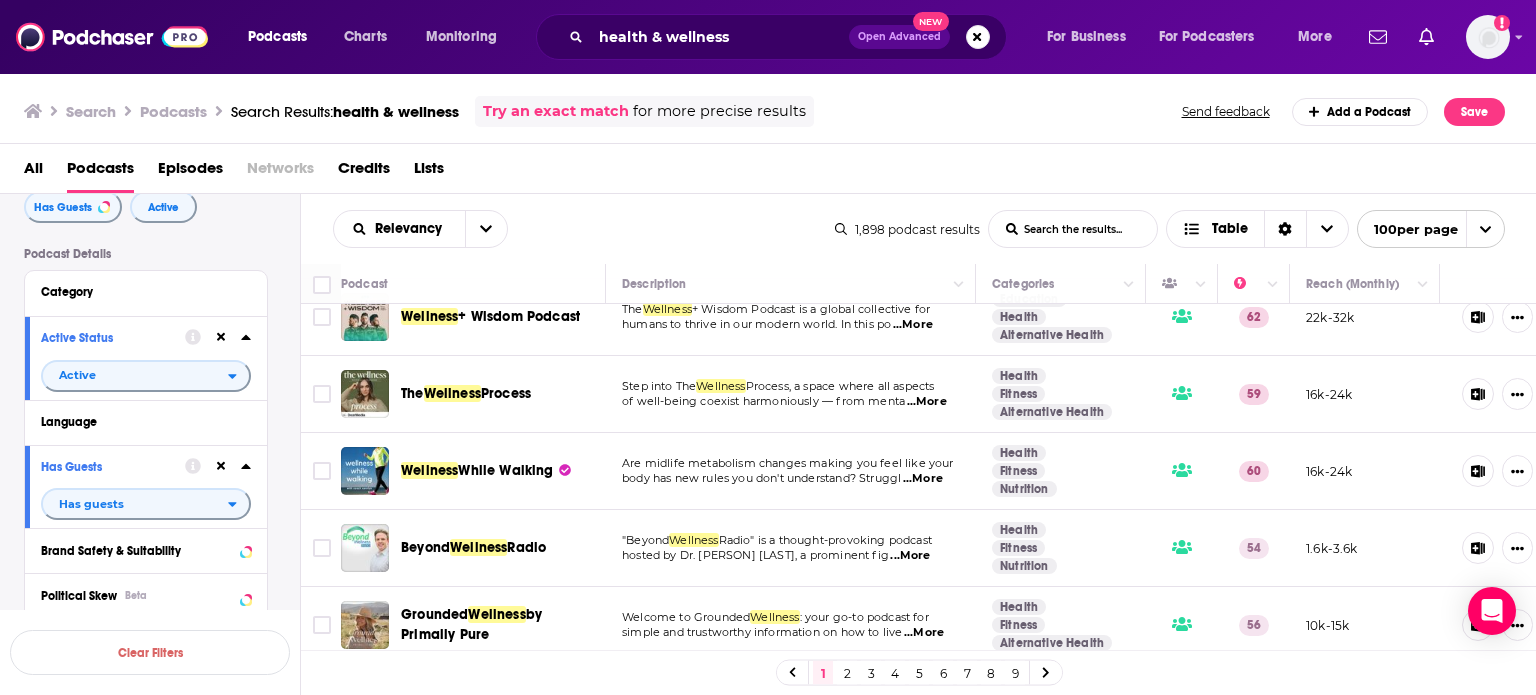 click on "...More" at bounding box center (910, 556) 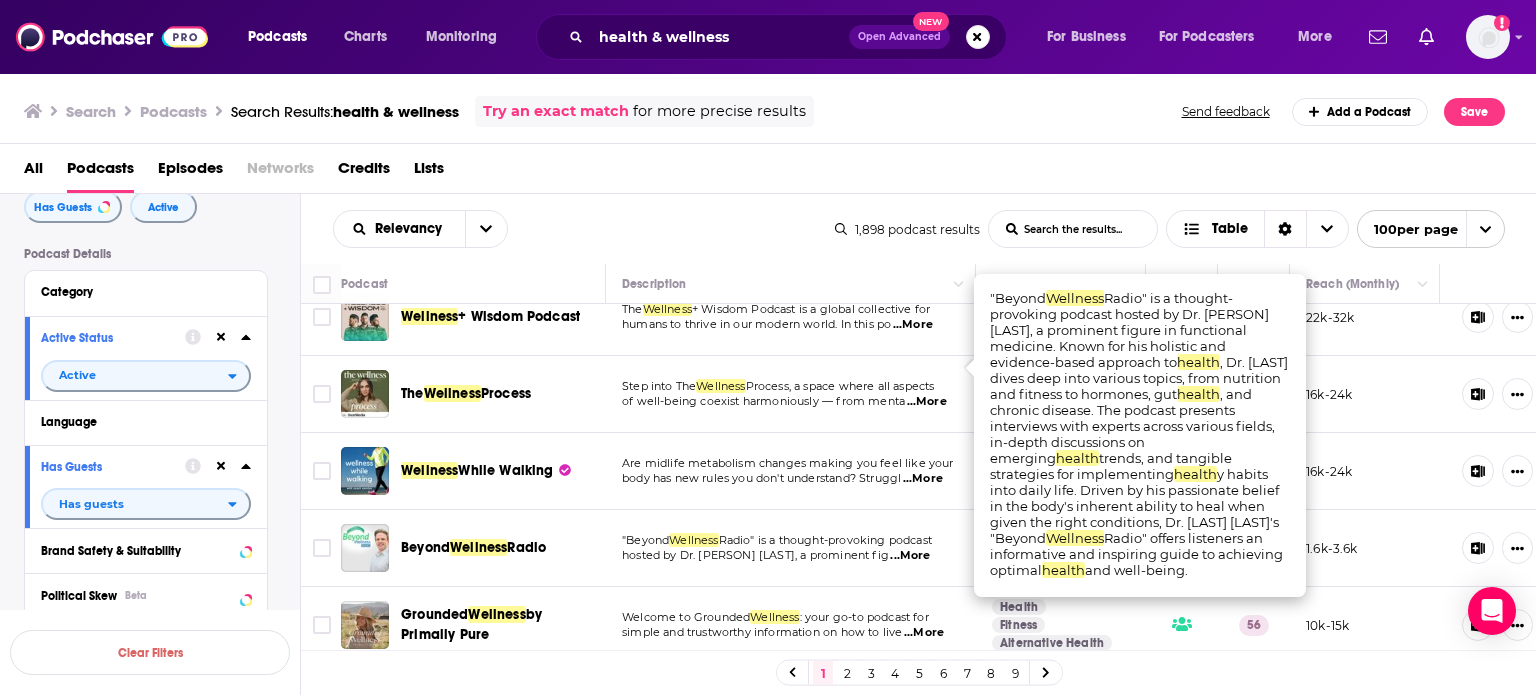 click on "...More" at bounding box center (910, 556) 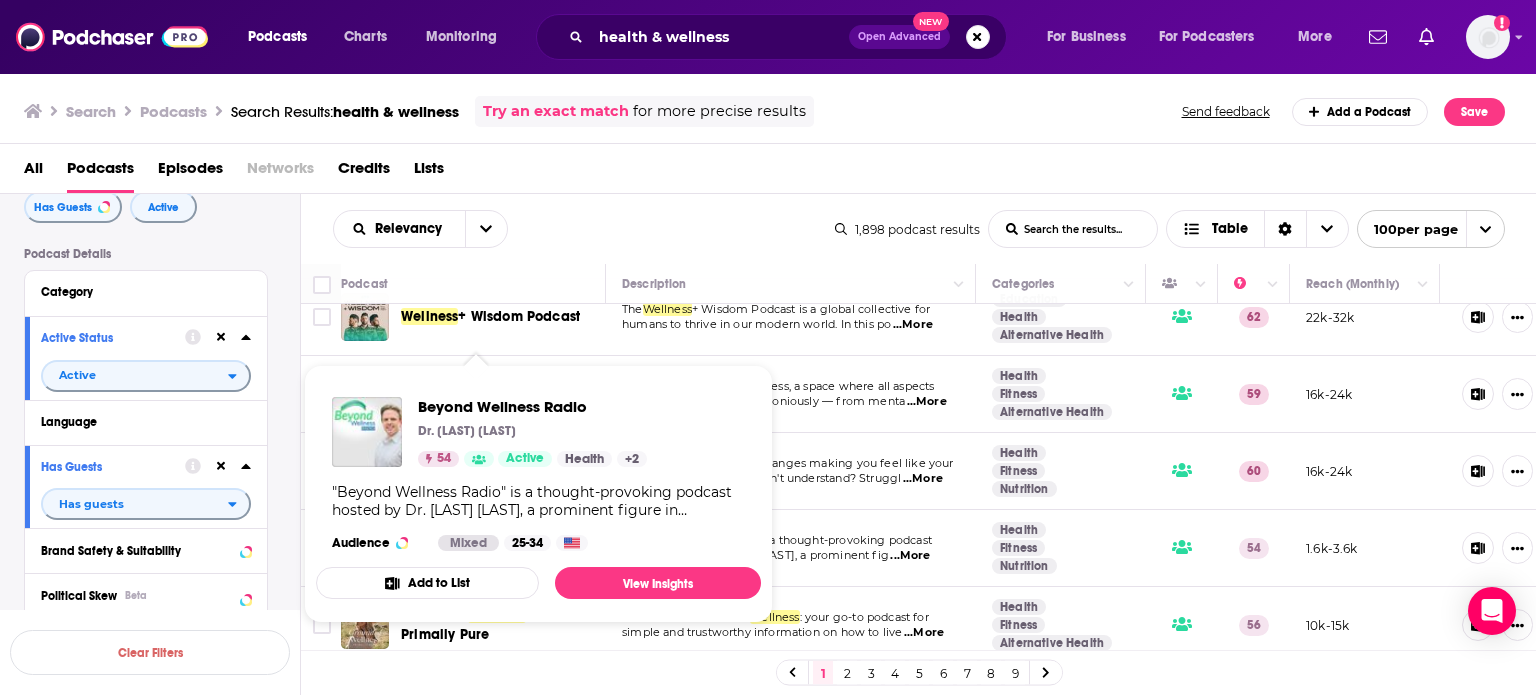 click on "Beyond Wellness Radio Dr. Justin Marchegiani 54 Active Health + 2 "Beyond Wellness Radio" is a thought-provoking podcast hosted by Dr. Justin Marchegiani, a prominent figure in functional medicine. Known for his holistic and evidence-based approach to health, Dr. Marchegiani dives deep into various topics, from nutrition and fitness to hormones, gut health, and chronic disease. The podcast presents interviews with experts across various fields, in-depth discussions on emerging health trends, and tangible strategies for implementing healthy habits into daily life. Driven by his passionate belief in the body's inherent ability to heal when given the right conditions, Dr. Marchegiani's "Beyond Wellness Radio" offers listeners an informative and inspiring guide to achieving optimal health and well-being. Audience Mixed 25-34 Add to List View Insights" at bounding box center [538, 494] 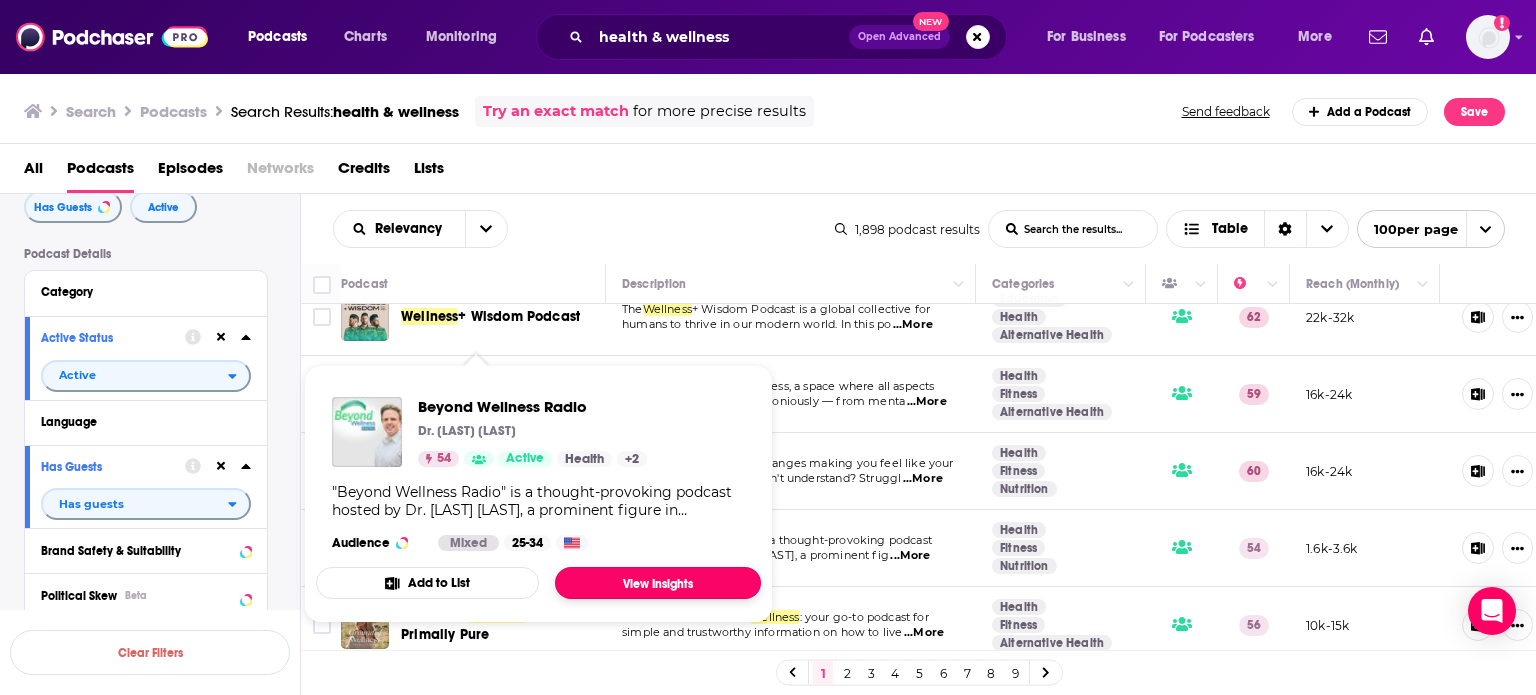 click on "View Insights" at bounding box center (658, 583) 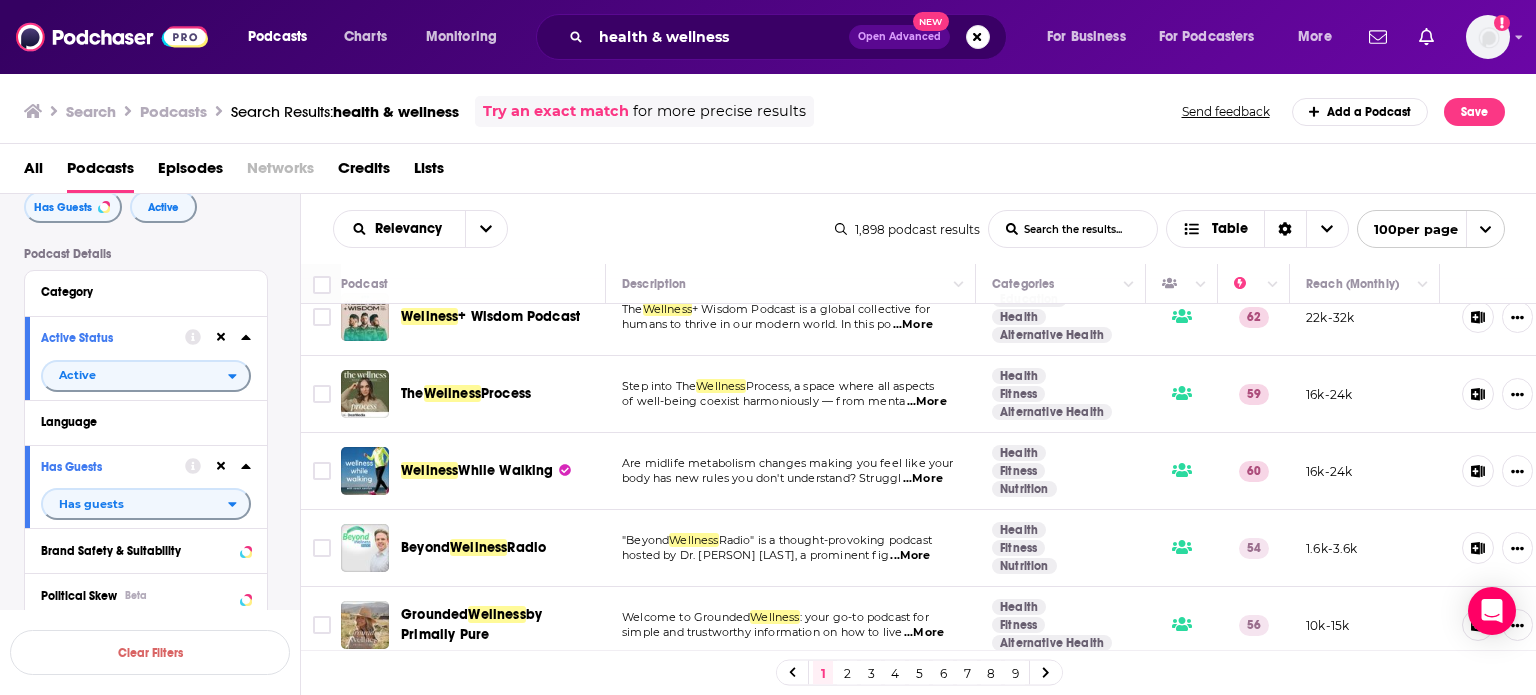 click on "...More" at bounding box center (924, 633) 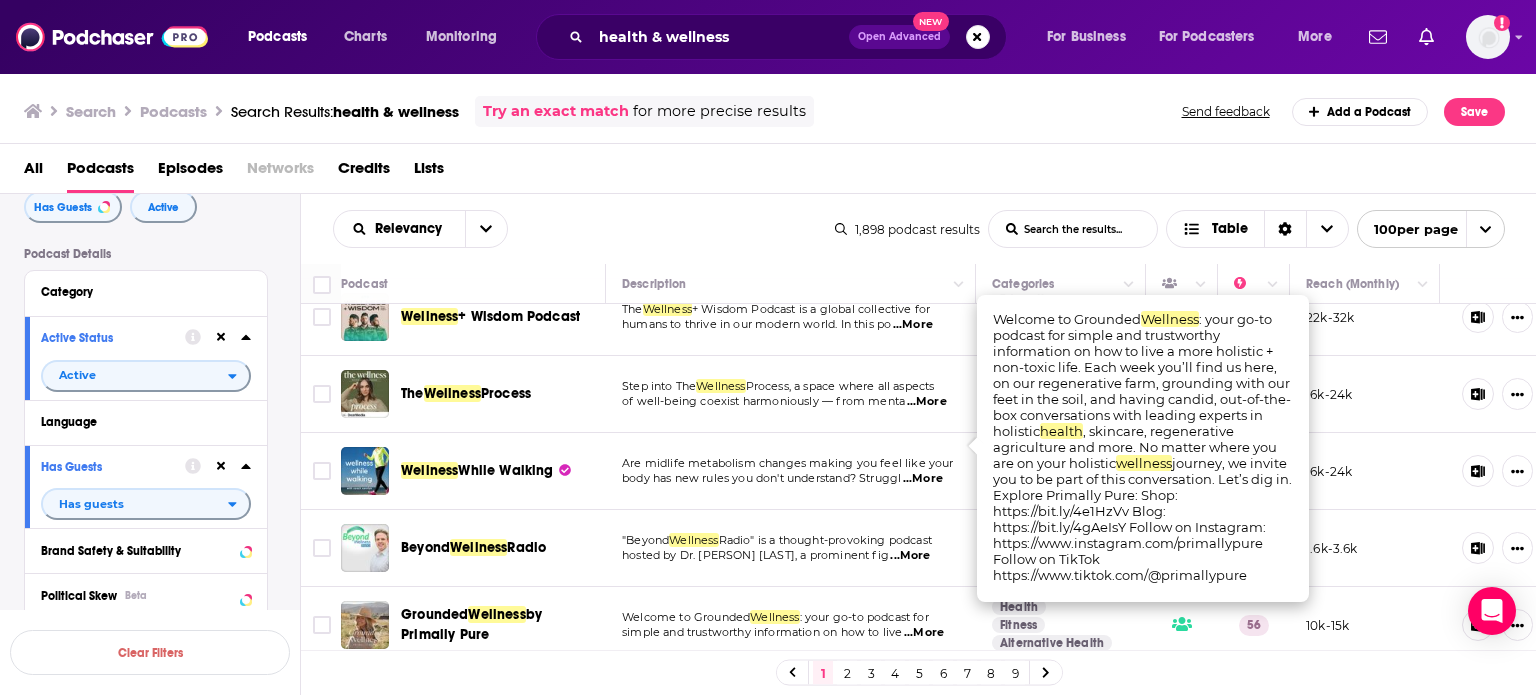 click on "...More" at bounding box center [924, 633] 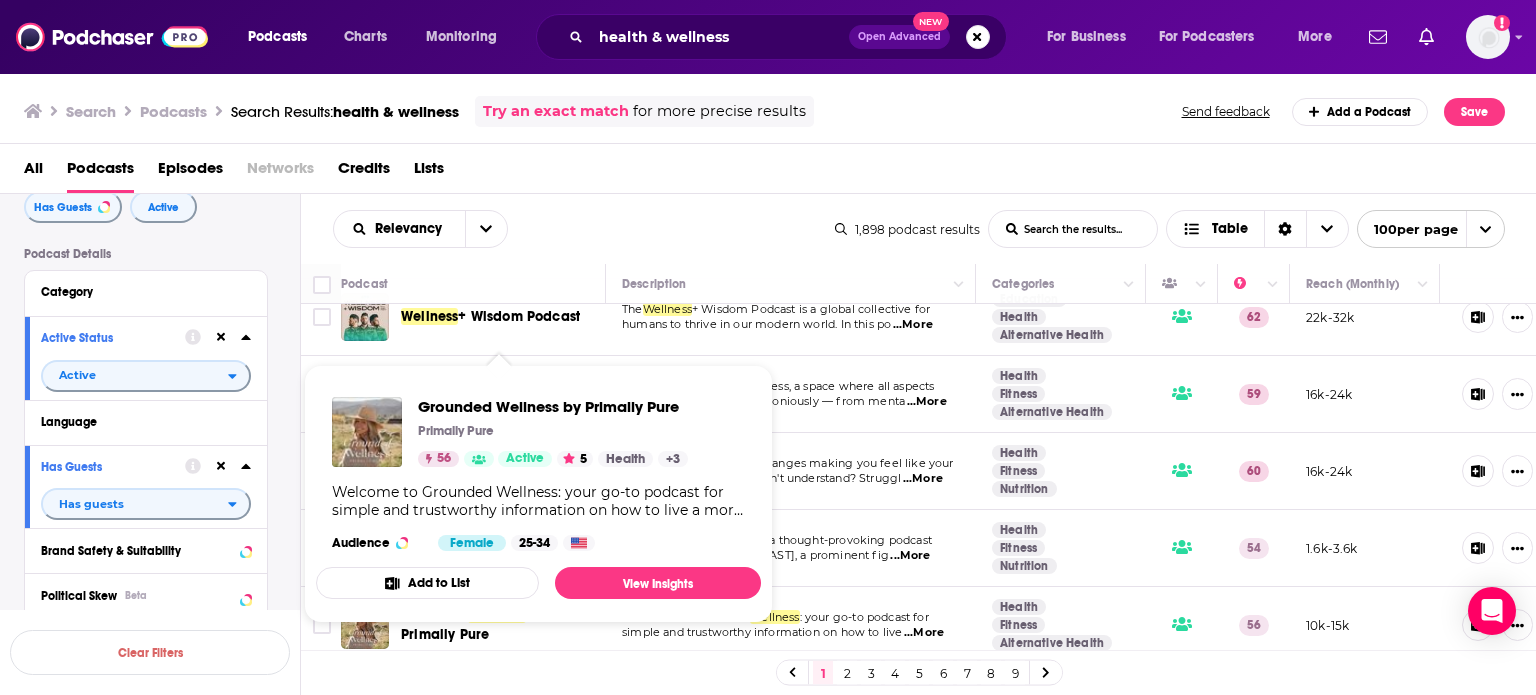click at bounding box center [479, 459] 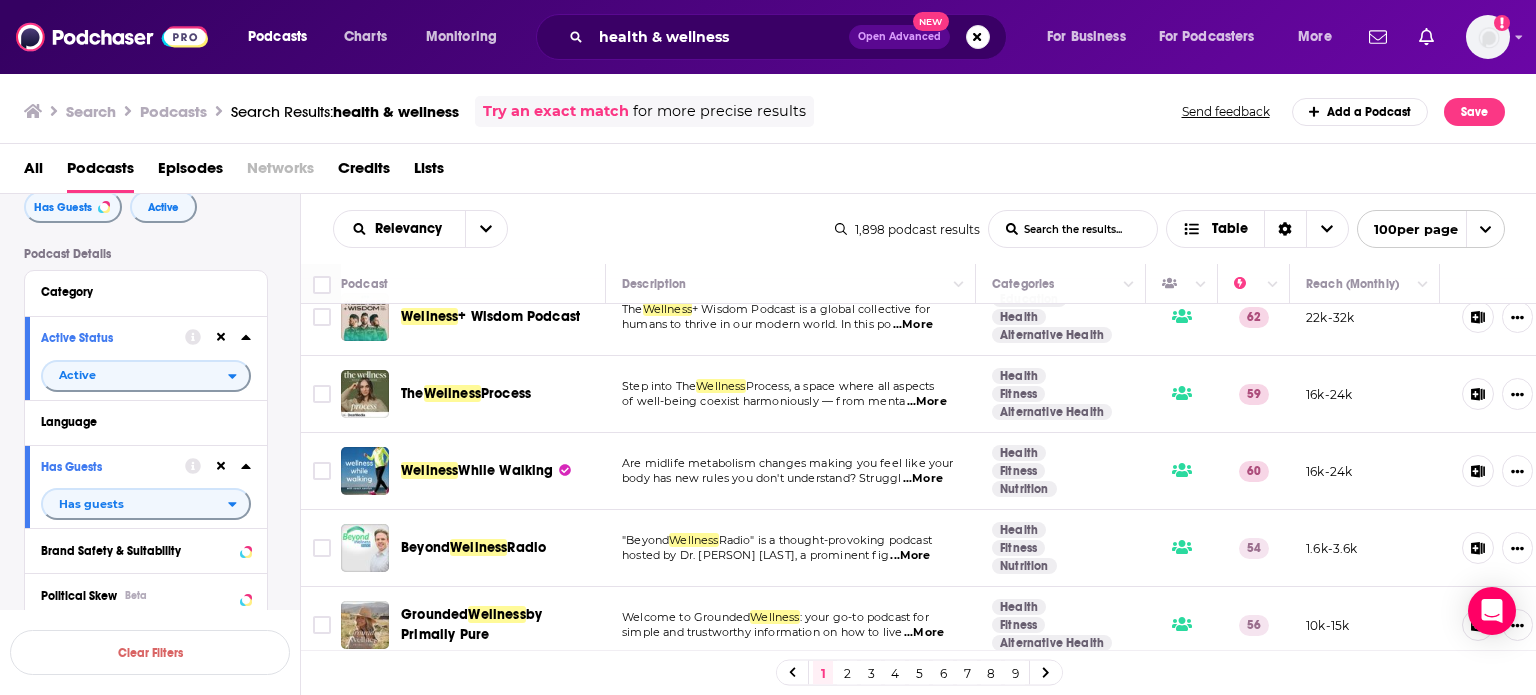 click on "...More" at bounding box center (923, 710) 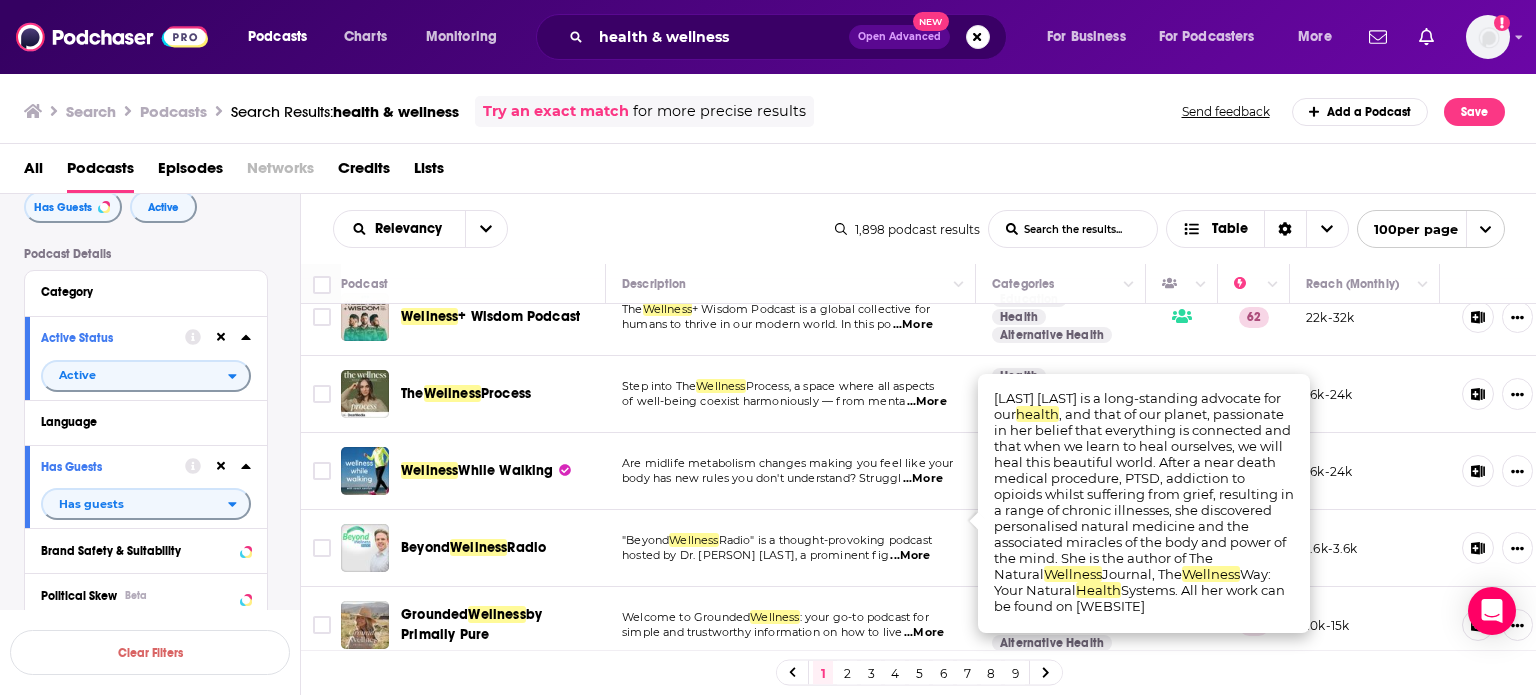 click on "...More" at bounding box center (923, 710) 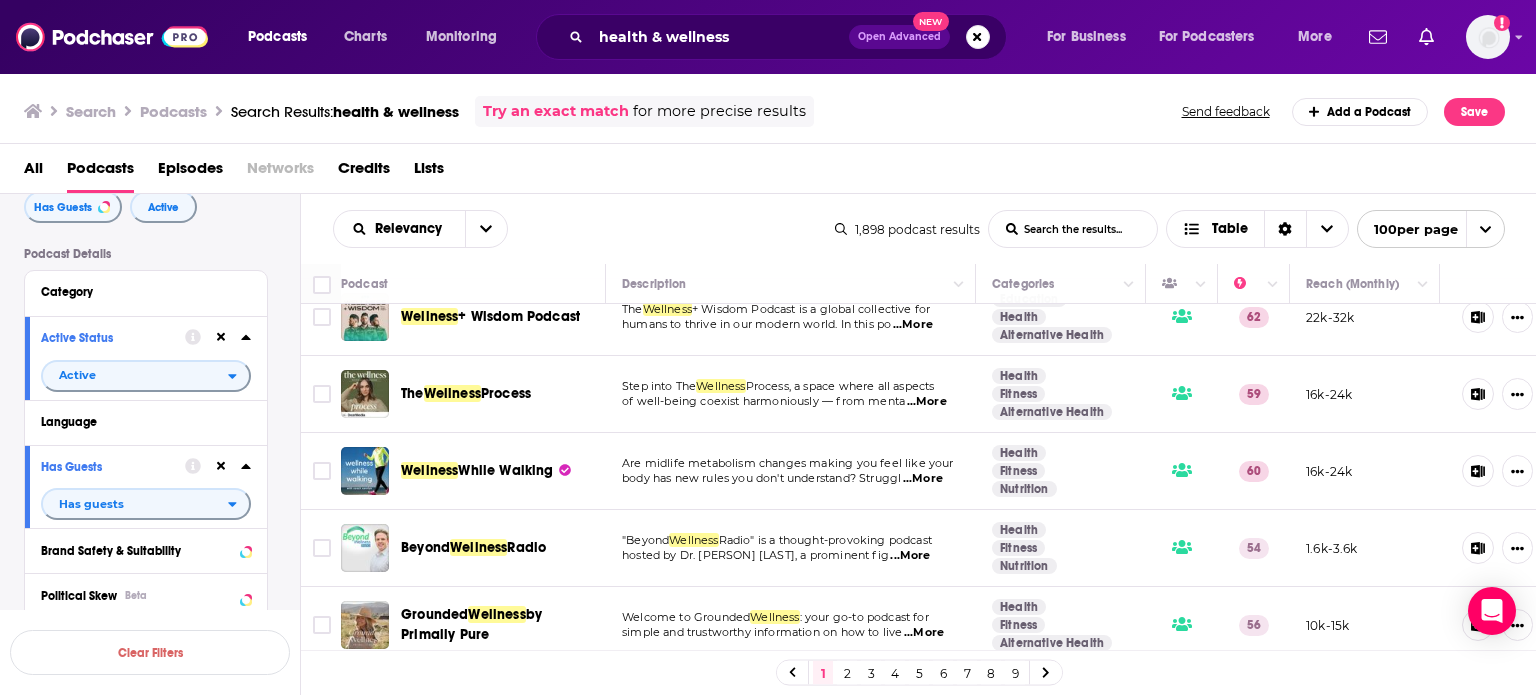 click on "Podcasts Charts Monitoring health & wellness Open Advanced New For Business For Podcasters More Add a profile image Podcasts Charts Monitoring For Business For Podcasters More Search Podcasts Search Results:   health & wellness Try an exact match for more precise results Send feedback Add a Podcast Save All Podcasts Episodes Networks Credits Lists Filters 2 Quick Filters Has Guests Active Podcast Details Category Active Status Active Language Has Guests Has guests  Brand Safety & Suitability Political Skew Beta Show More Audience & Reach Power Score™ Reach (Monthly) Reach (Episode Average) Gender Age Income Show More Saved Searches Select Clear Filters Relevancy List Search Input Search the results... Table 1,898   podcast   results List Search Input Search the results... Table 100  per page Podcast Description Categories Reach (Monthly) Health  and  Wellness  | Sanford  Health  News Each episode of the  Health  and  Wellness  series features conversations with Sanford  Health  experts on a wi  ...More 32" at bounding box center [768, 347] 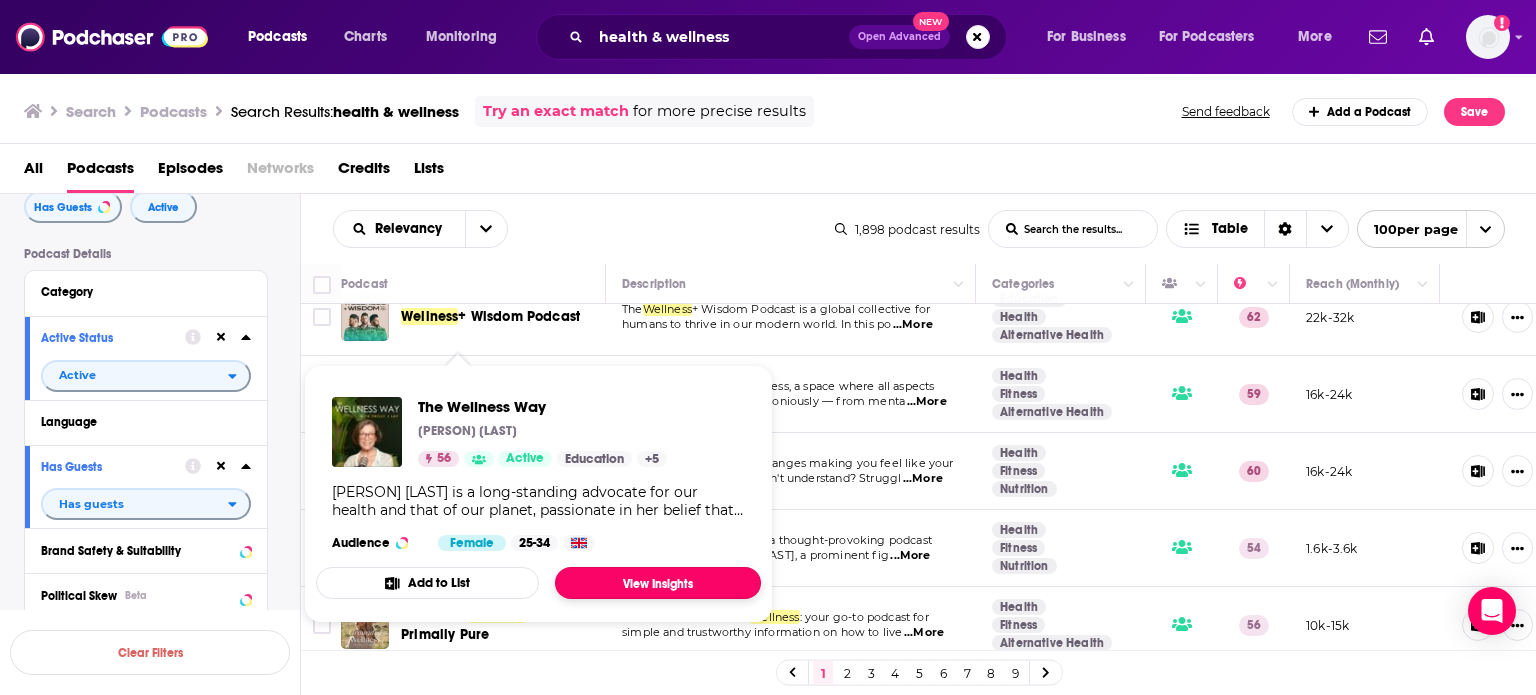 click on "View Insights" at bounding box center (658, 583) 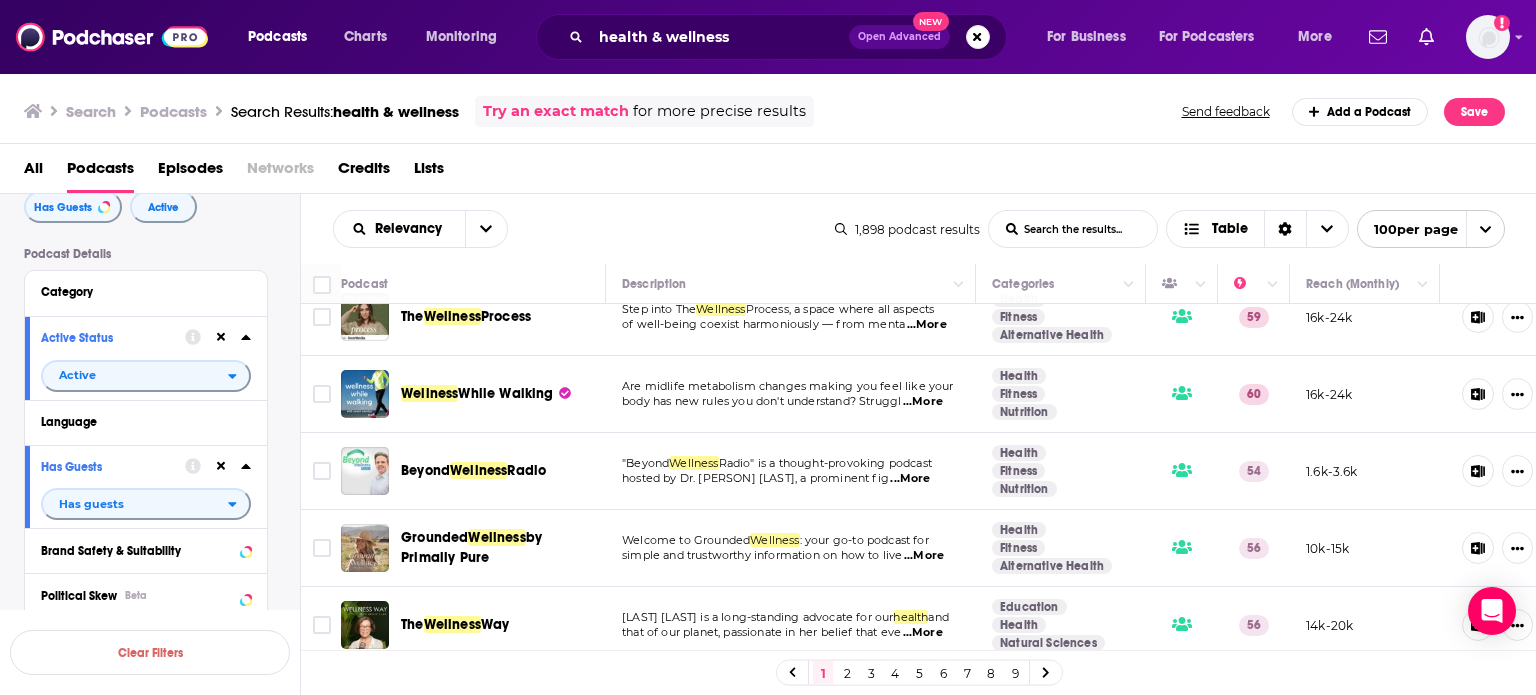 scroll, scrollTop: 6300, scrollLeft: 0, axis: vertical 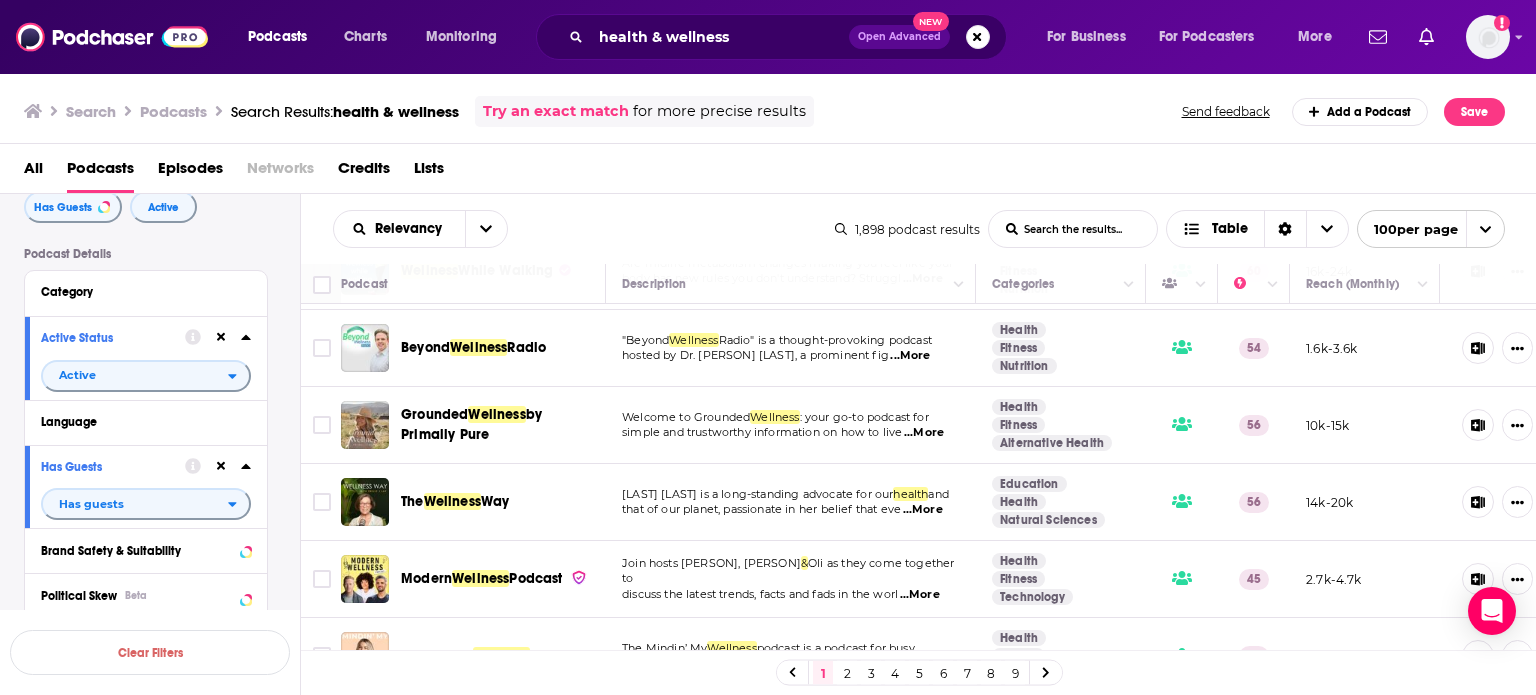 click on "...More" at bounding box center (920, 595) 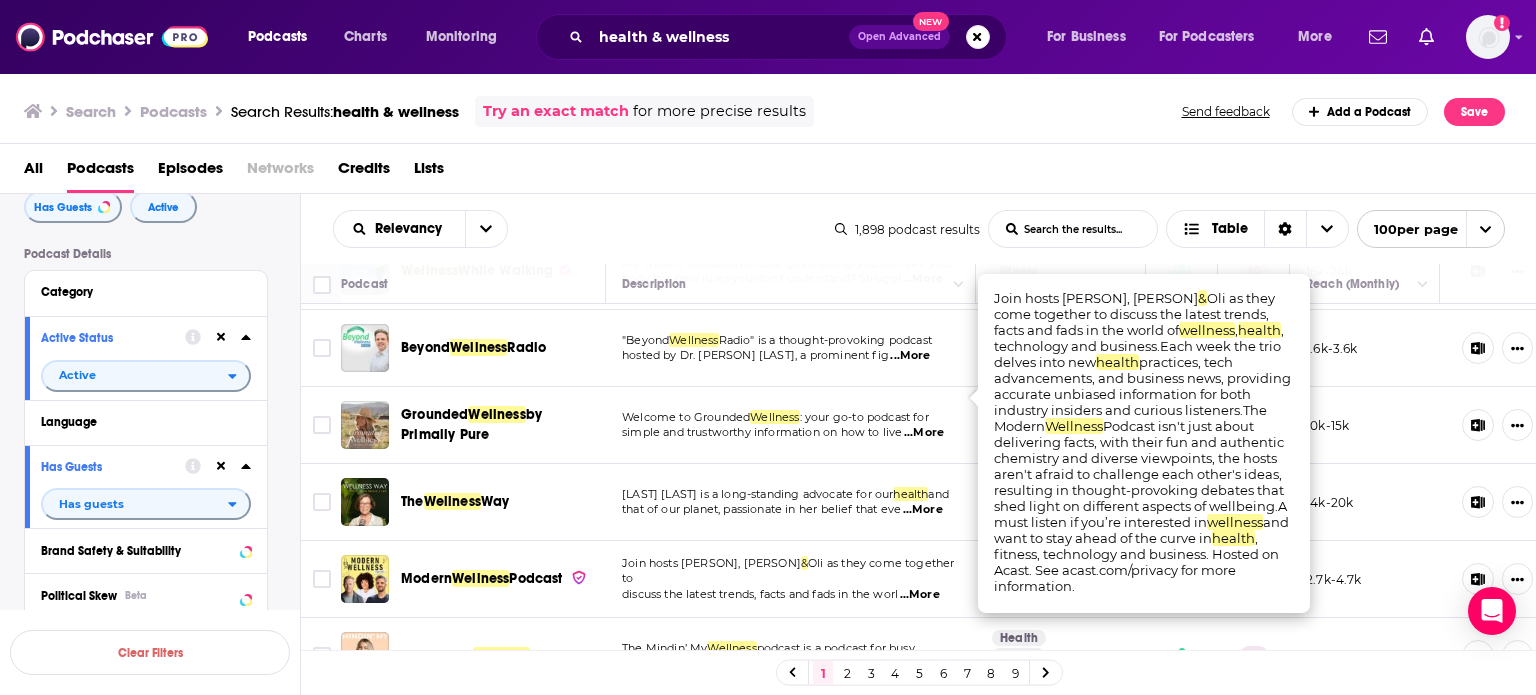click on "...More" at bounding box center [920, 595] 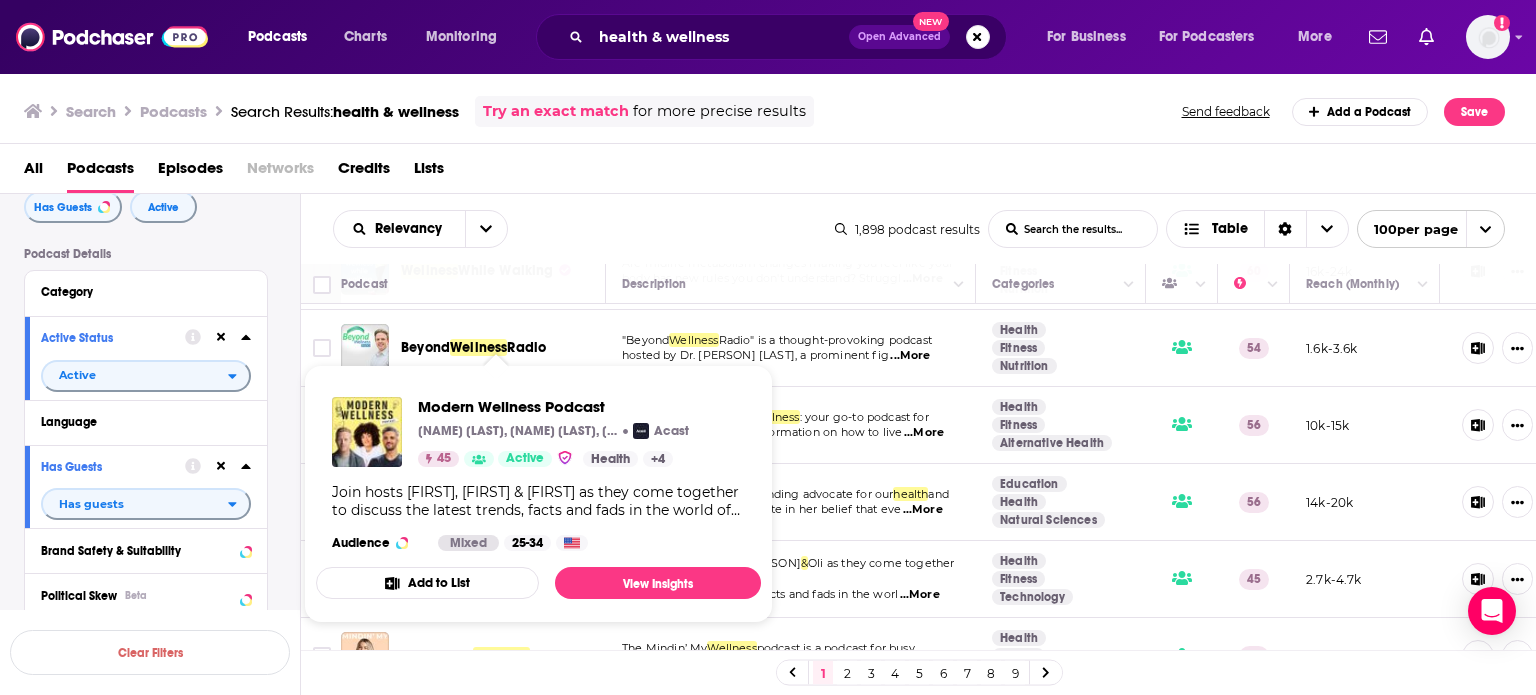 click on "Modern Wellness Podcast Adrienne Adhami, Sammi Adhami, Oli Patrick Acast 45 Active Health + 4 Join hosts Adrienne, Sammi & Oli as they come together to discuss the latest trends, facts and fads in the world of wellness, health, technology and business.Each week the trio delves into new health practices, tech advancements, and business news, providing accurate unbiased information for both industry insiders and curious listeners.The Modern Wellness Podcast isn't just about delivering facts, with their fun and authentic chemistry and diverse viewpoints, the hosts aren't afraid to challenge each other's ideas, resulting in thought-provoking debates that shed light on different aspects of wellbeing.A must listen if you’re interested in wellness and want to stay ahead of the curve in health, fitness, technology and business. Hosted on Acast. See acast.com/privacy for more information. Audience Mixed 25-34" at bounding box center (538, 474) 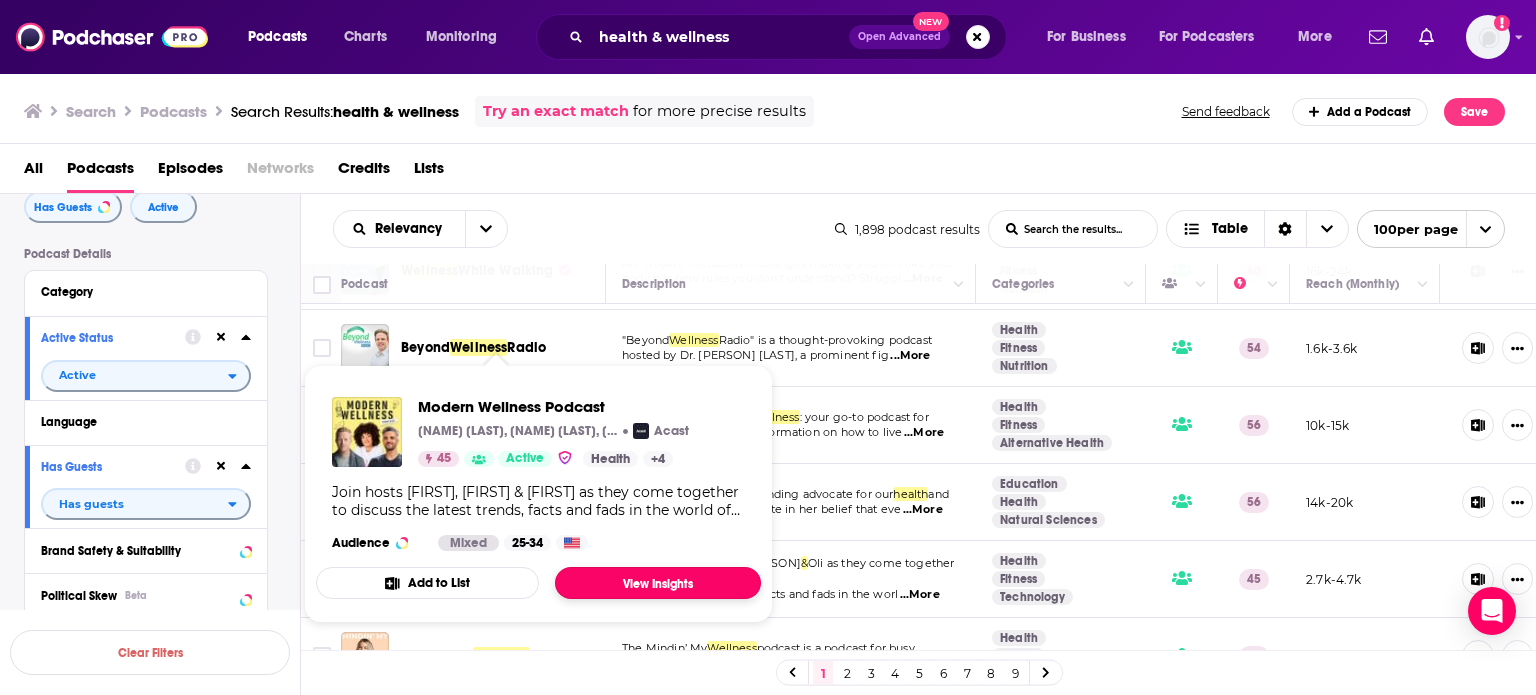 click on "View Insights" at bounding box center (658, 583) 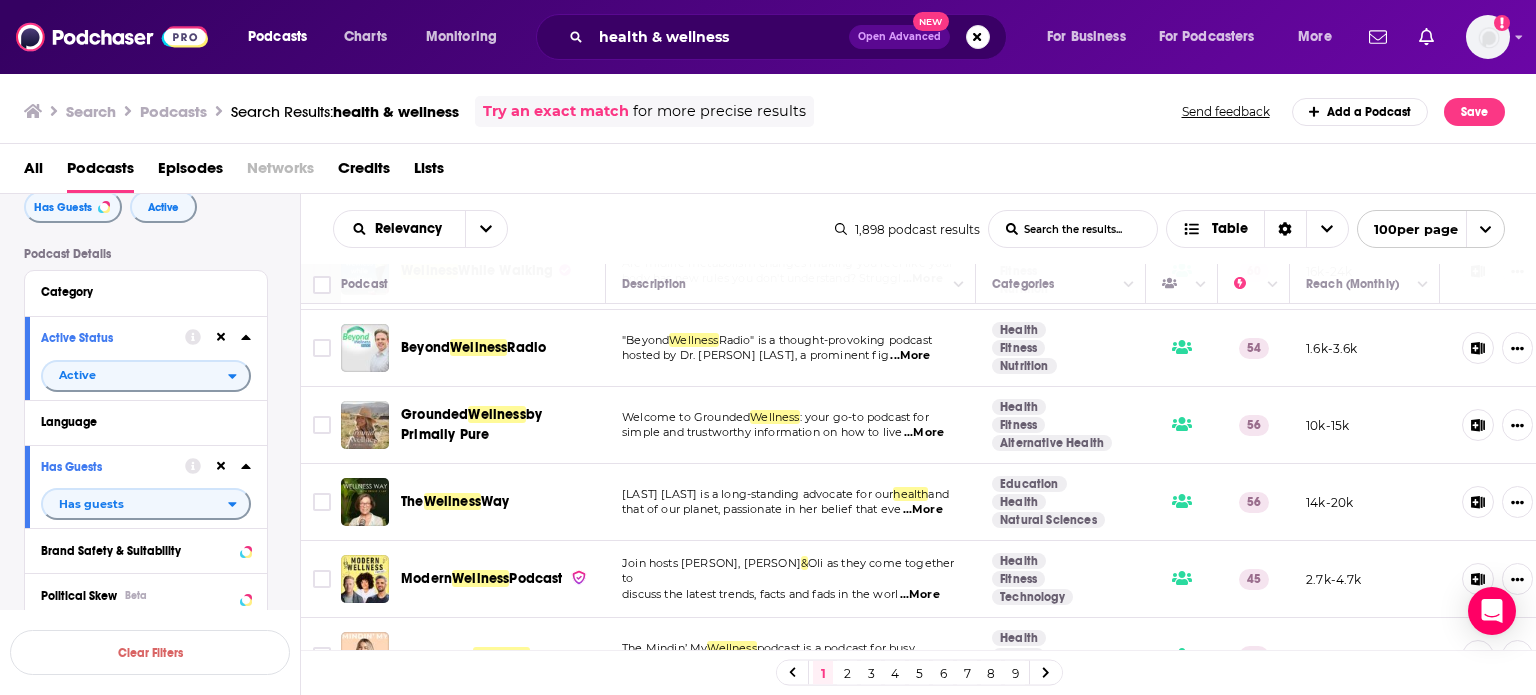 click on "...More" at bounding box center [922, 664] 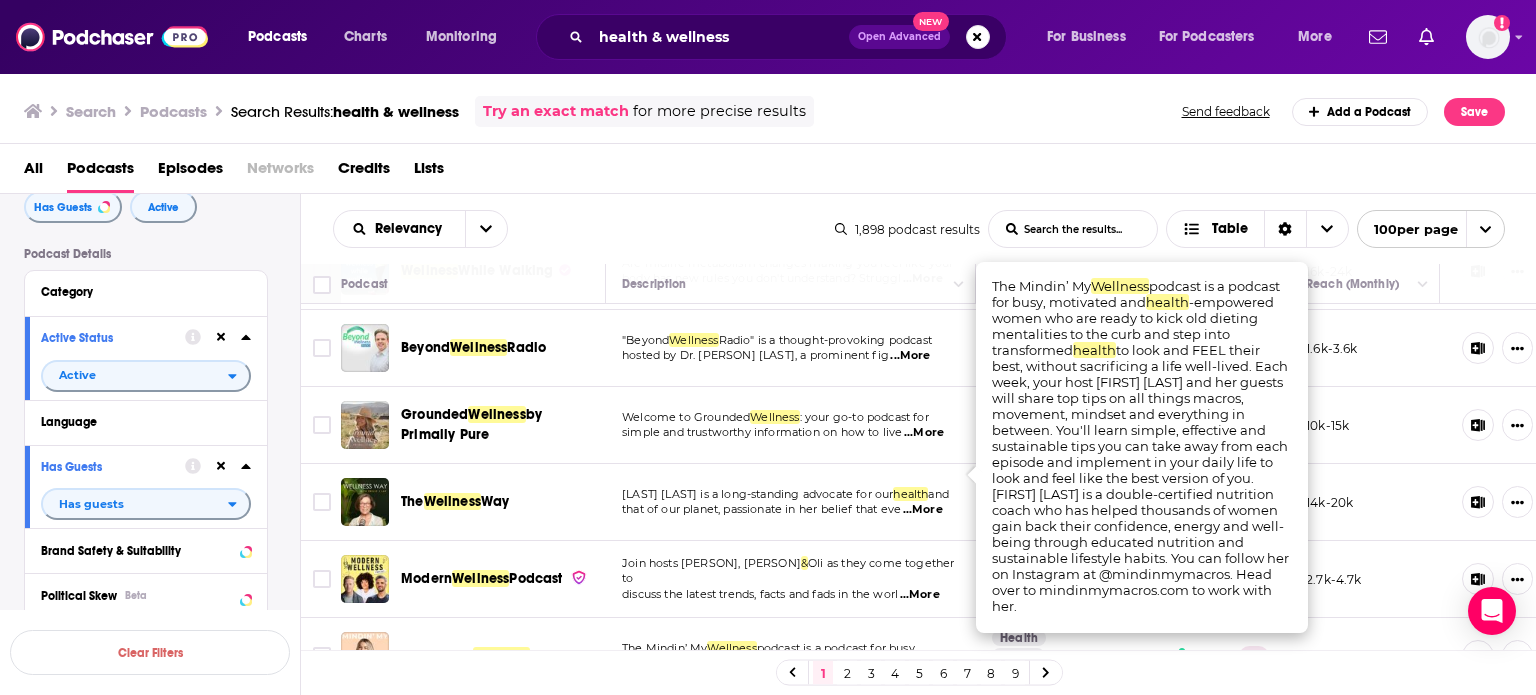 click on "...More" at bounding box center (922, 664) 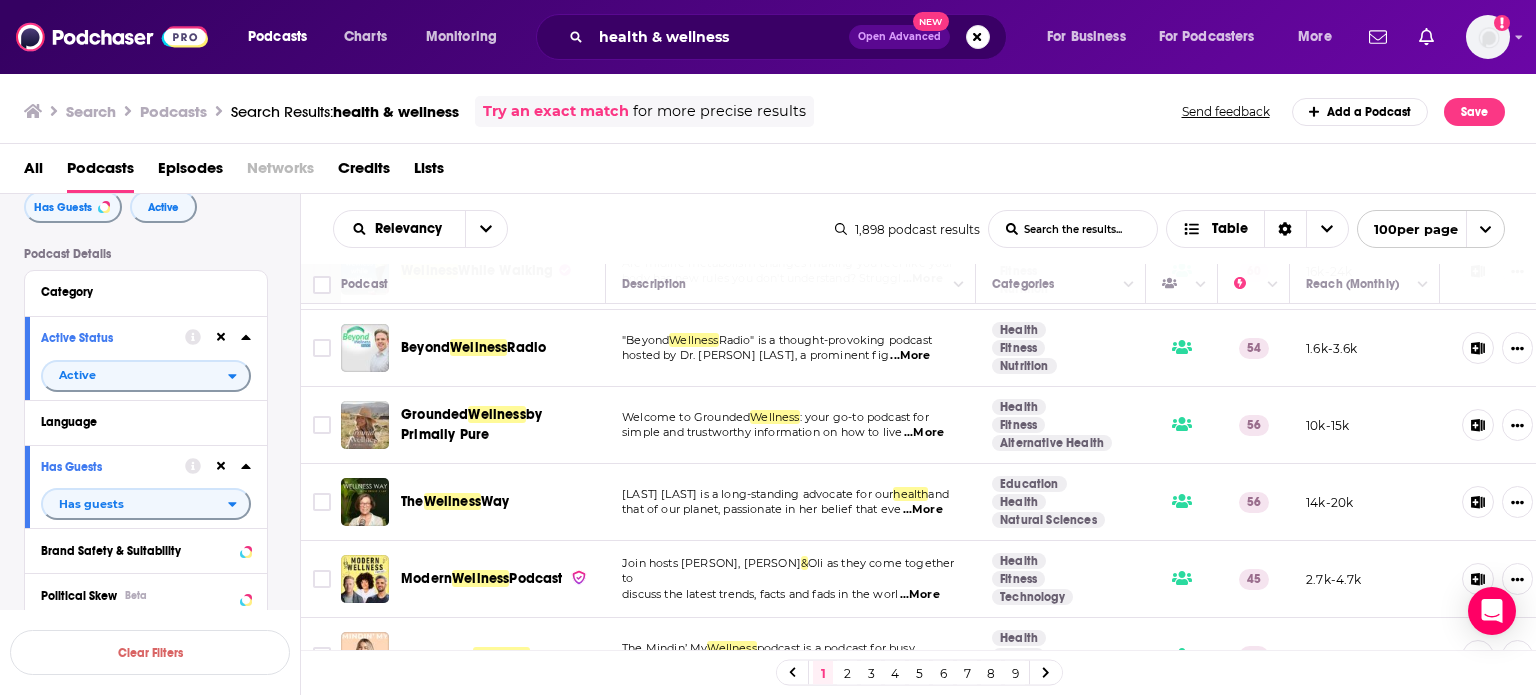 click on "Podcasts Charts Monitoring health & wellness Open Advanced New For Business For Podcasters More Add a profile image Podcasts Charts Monitoring For Business For Podcasters More Search Podcasts Search Results:   health & wellness Try an exact match for more precise results Send feedback Add a Podcast Save All Podcasts Episodes Networks Credits Lists Filters 2 Quick Filters Has Guests Active Podcast Details Category Active Status Active Language Has Guests Has guests  Brand Safety & Suitability Political Skew Beta Show More Audience & Reach Power Score™ Reach (Monthly) Reach (Episode Average) Gender Age Income Show More Saved Searches Select Clear Filters Relevancy List Search Input Search the results... Table 1,898   podcast   results List Search Input Search the results... Table 100  per page Podcast Description Categories Reach (Monthly) Health  and  Wellness  | Sanford  Health  News Each episode of the  Health  and  Wellness  series features conversations with Sanford  Health  experts on a wi  ...More 32" at bounding box center [768, 347] 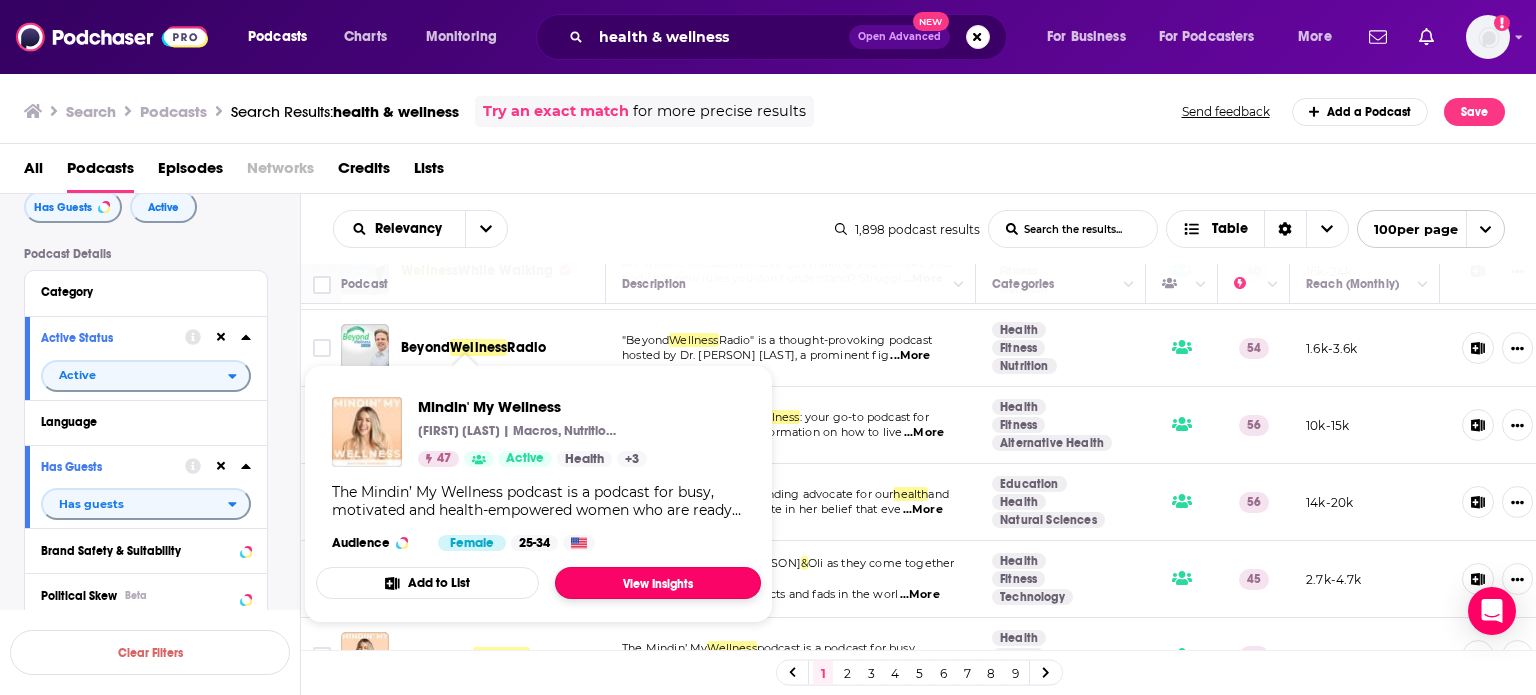 click on "View Insights" at bounding box center (658, 583) 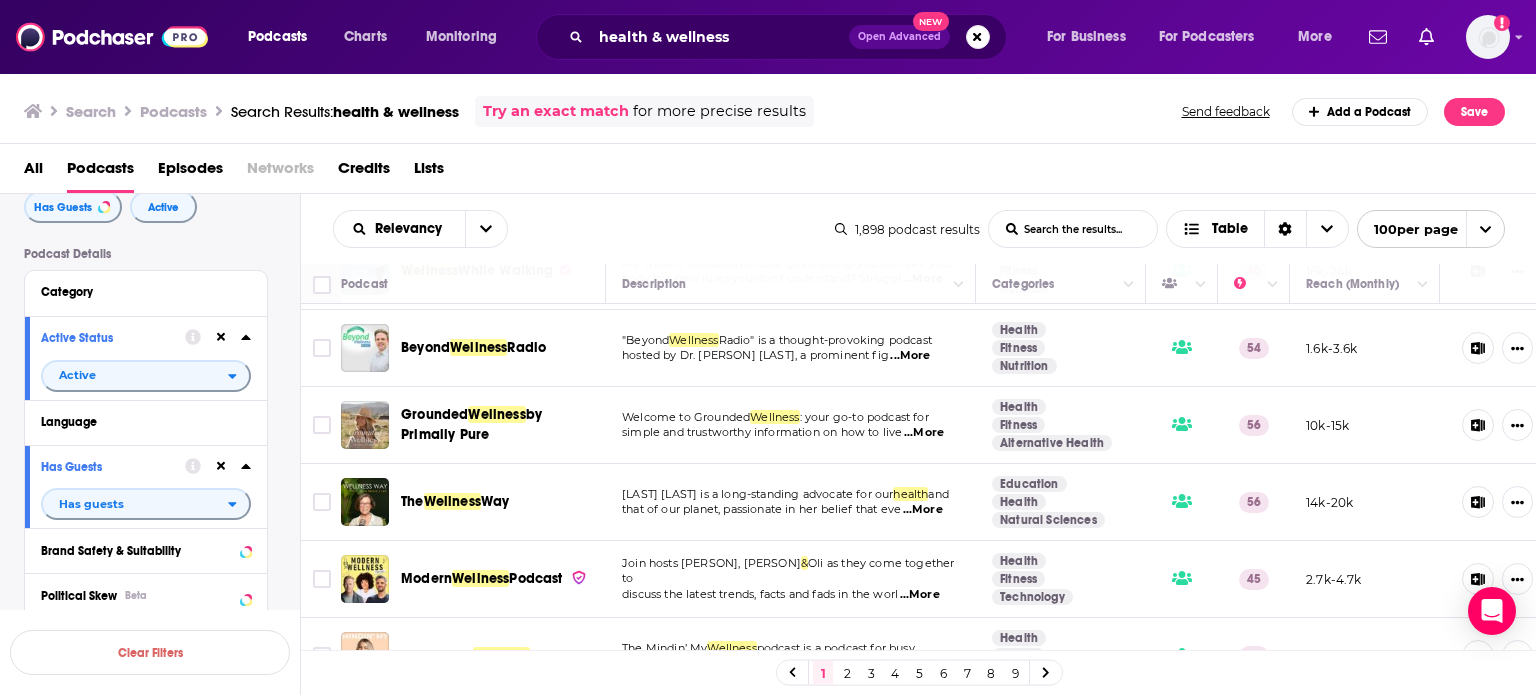 scroll, scrollTop: 6400, scrollLeft: 0, axis: vertical 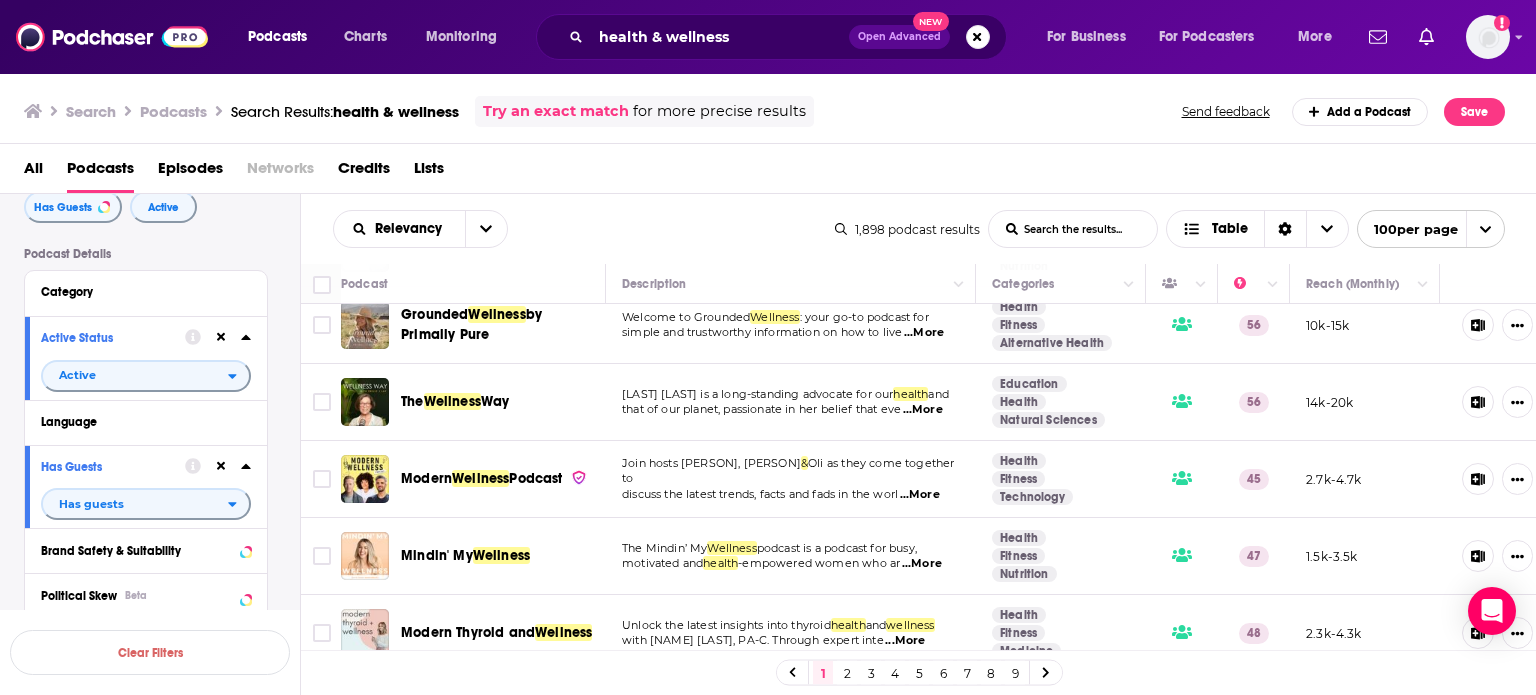 click on "...More" at bounding box center [925, 716] 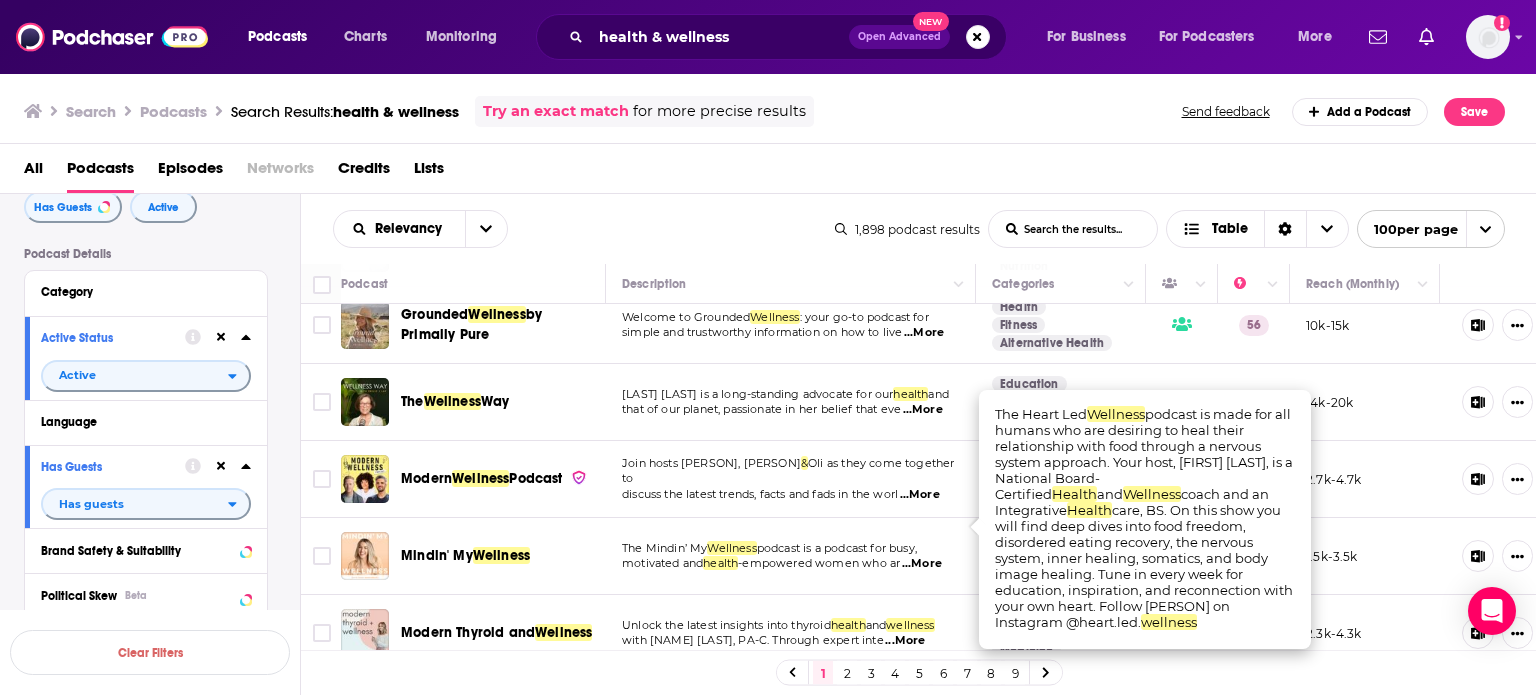 click on "...More" at bounding box center (925, 716) 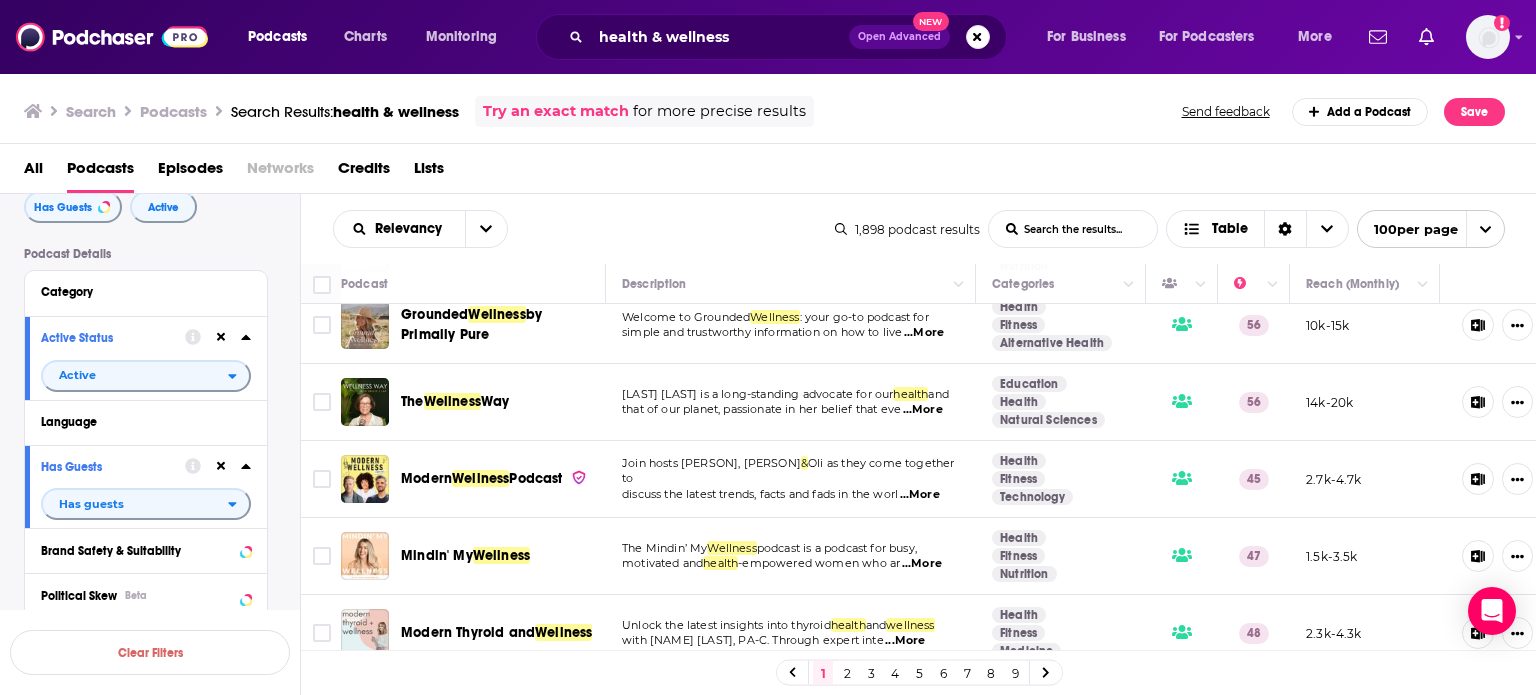scroll, scrollTop: 6600, scrollLeft: 0, axis: vertical 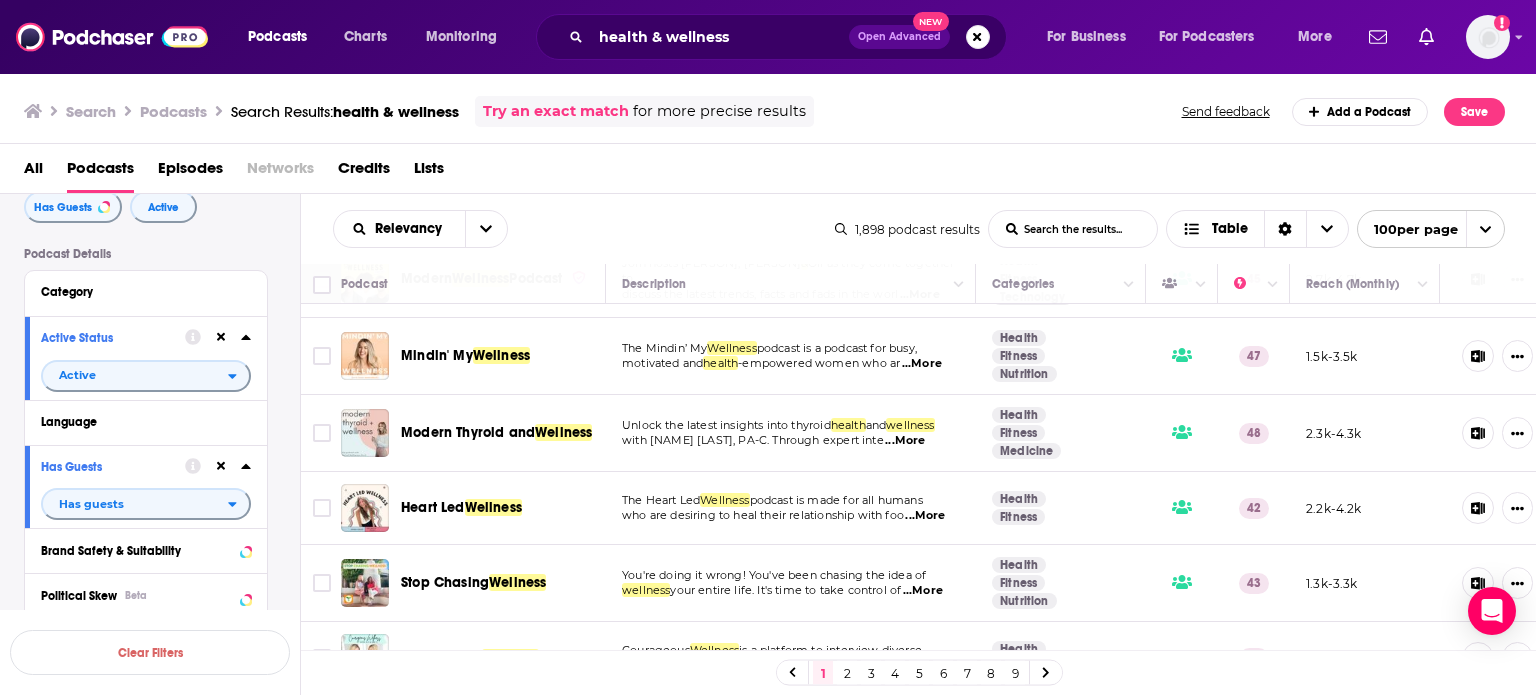 click on "...More" at bounding box center [923, 591] 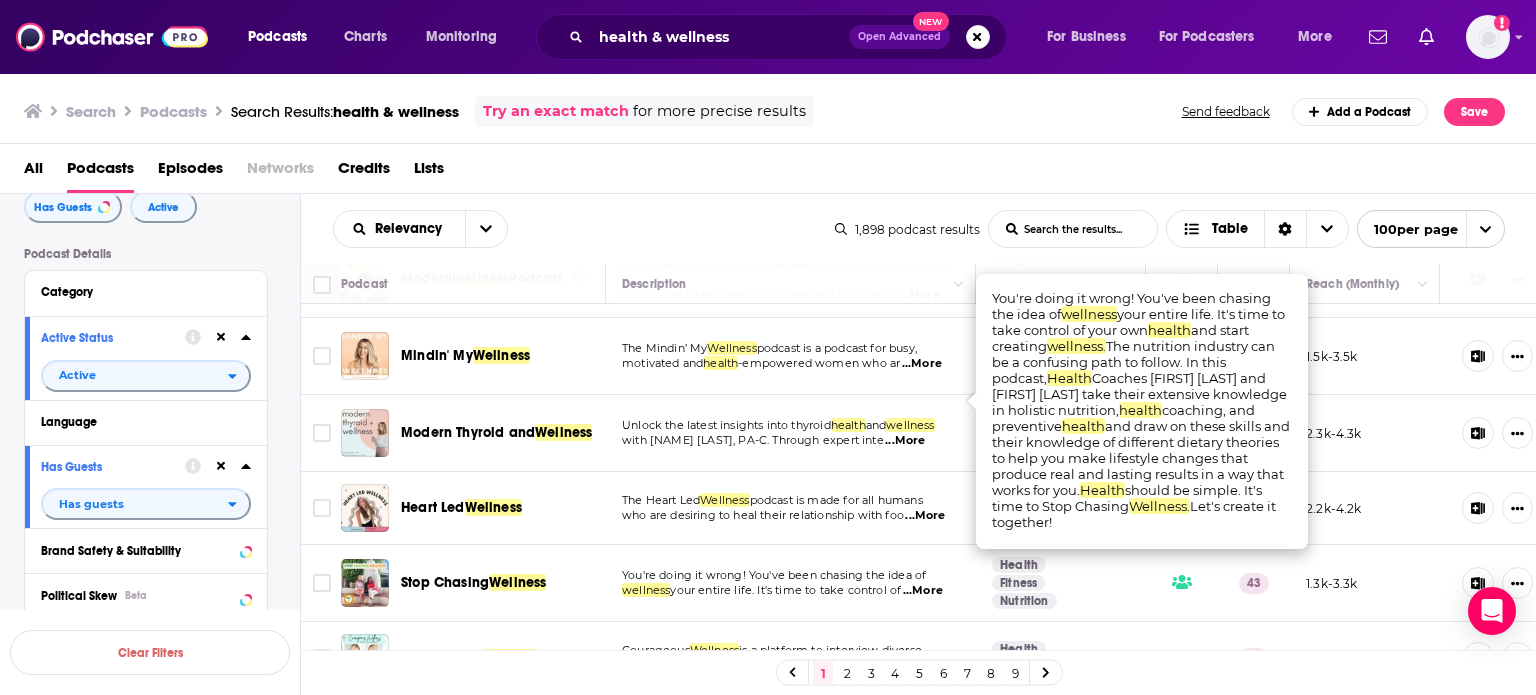 click on "...More" at bounding box center (923, 591) 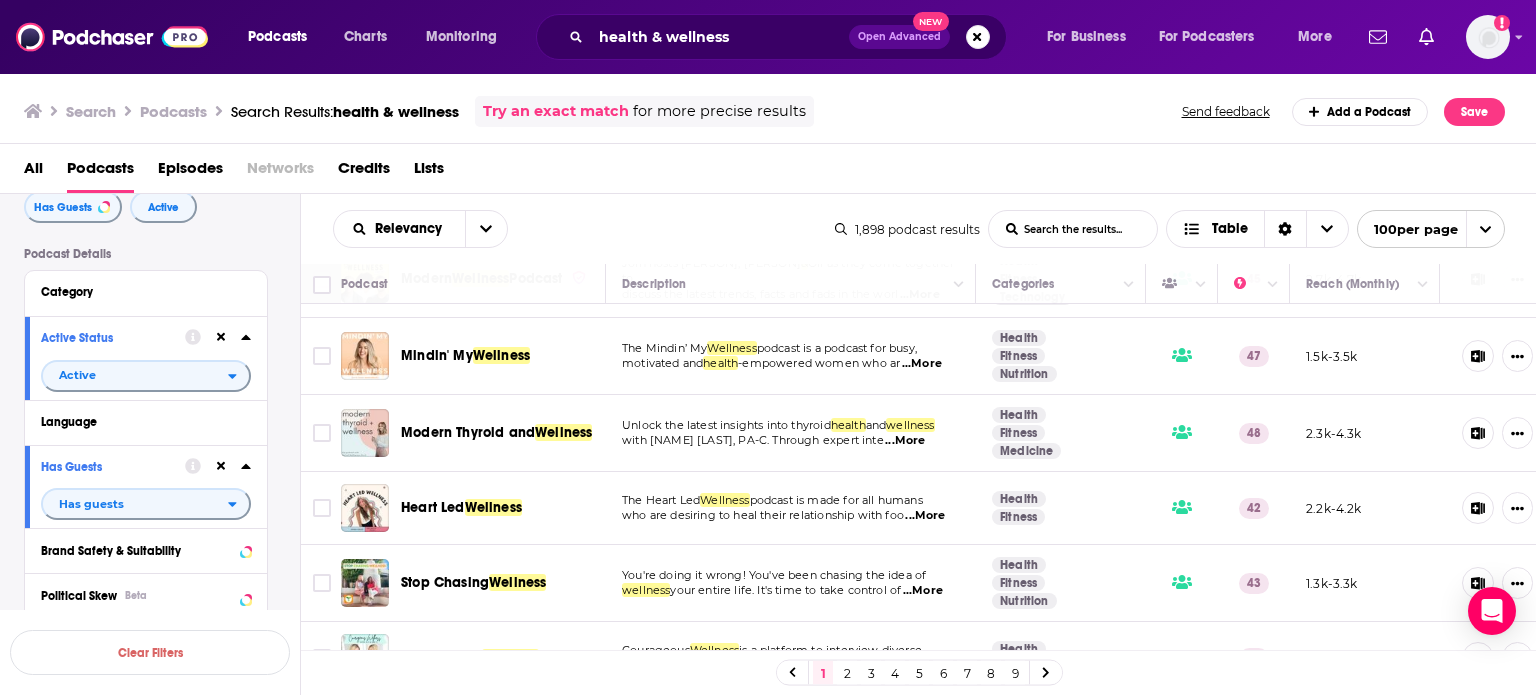 click on "...More" at bounding box center [910, 666] 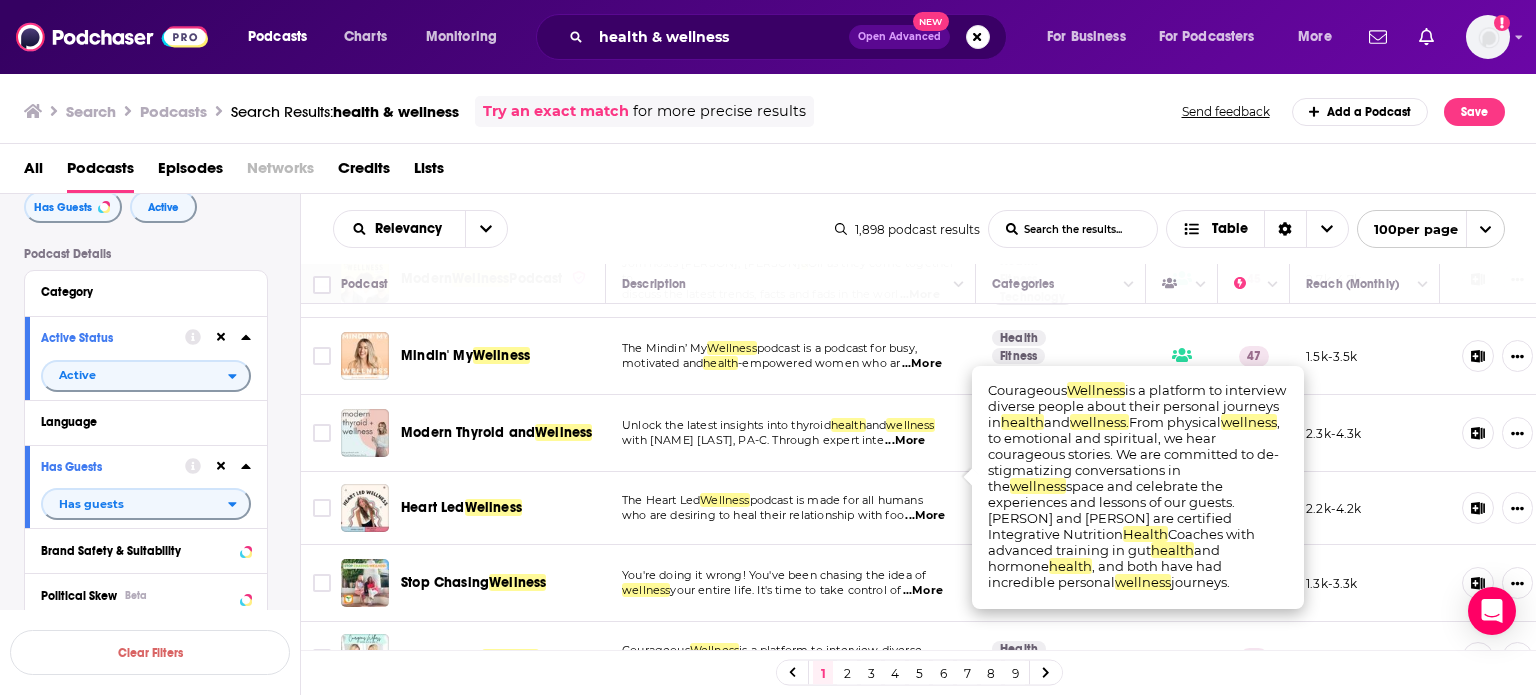 click on "...More" at bounding box center (910, 666) 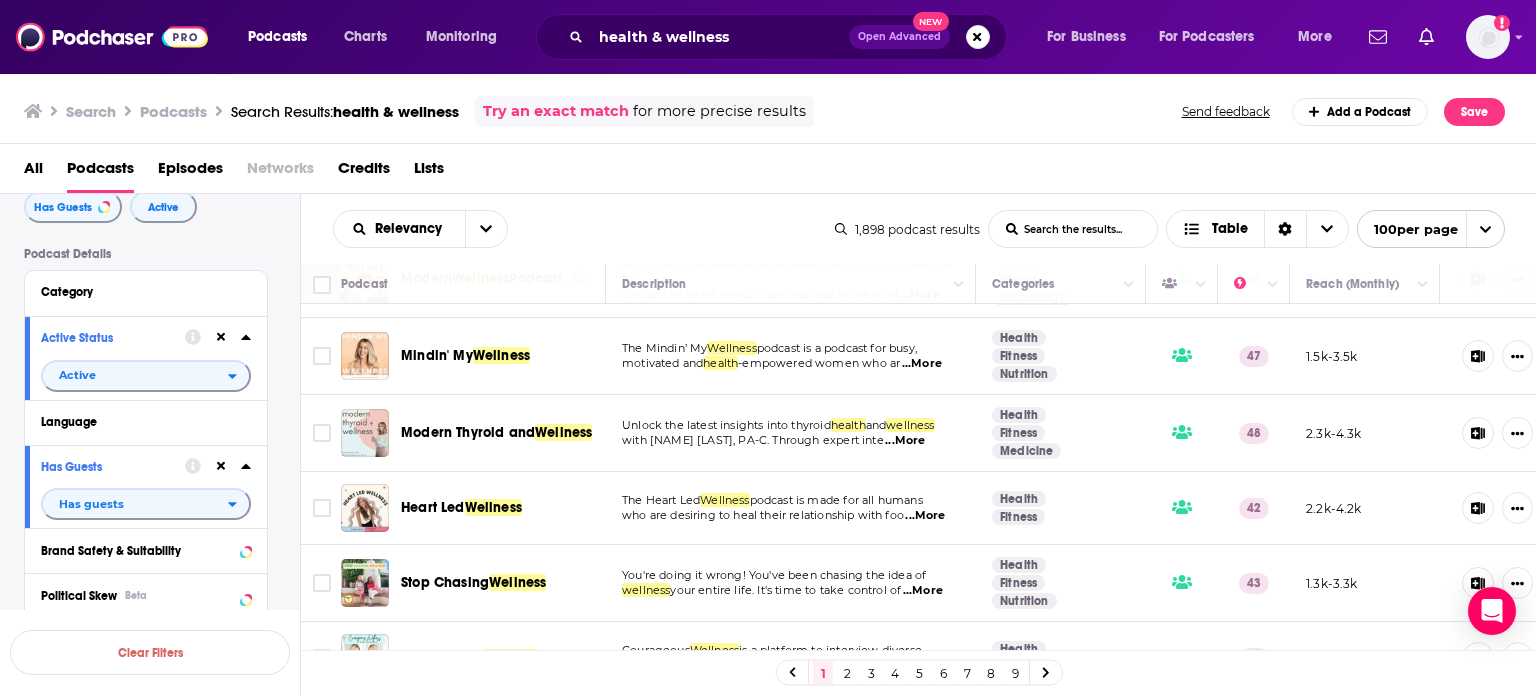 click on "...More" at bounding box center (910, 666) 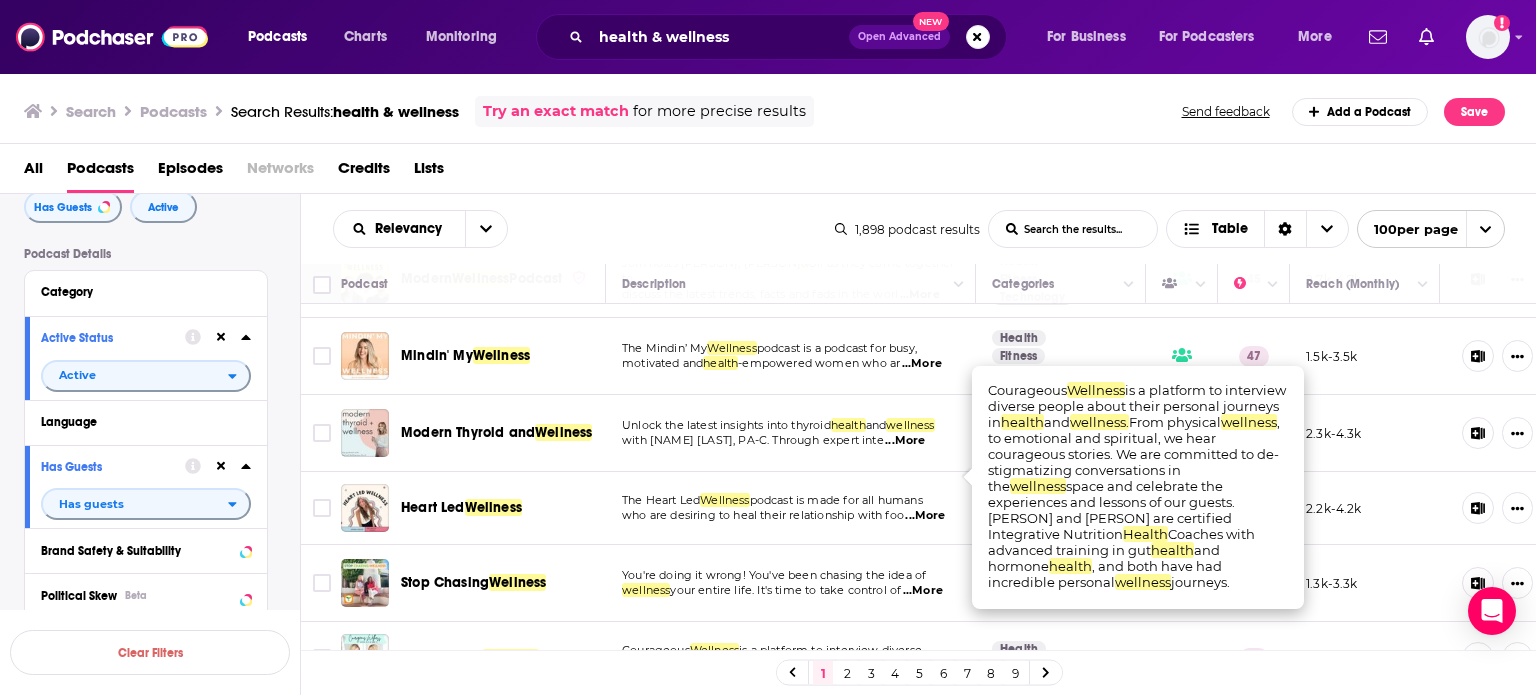 click on "...More" at bounding box center (910, 666) 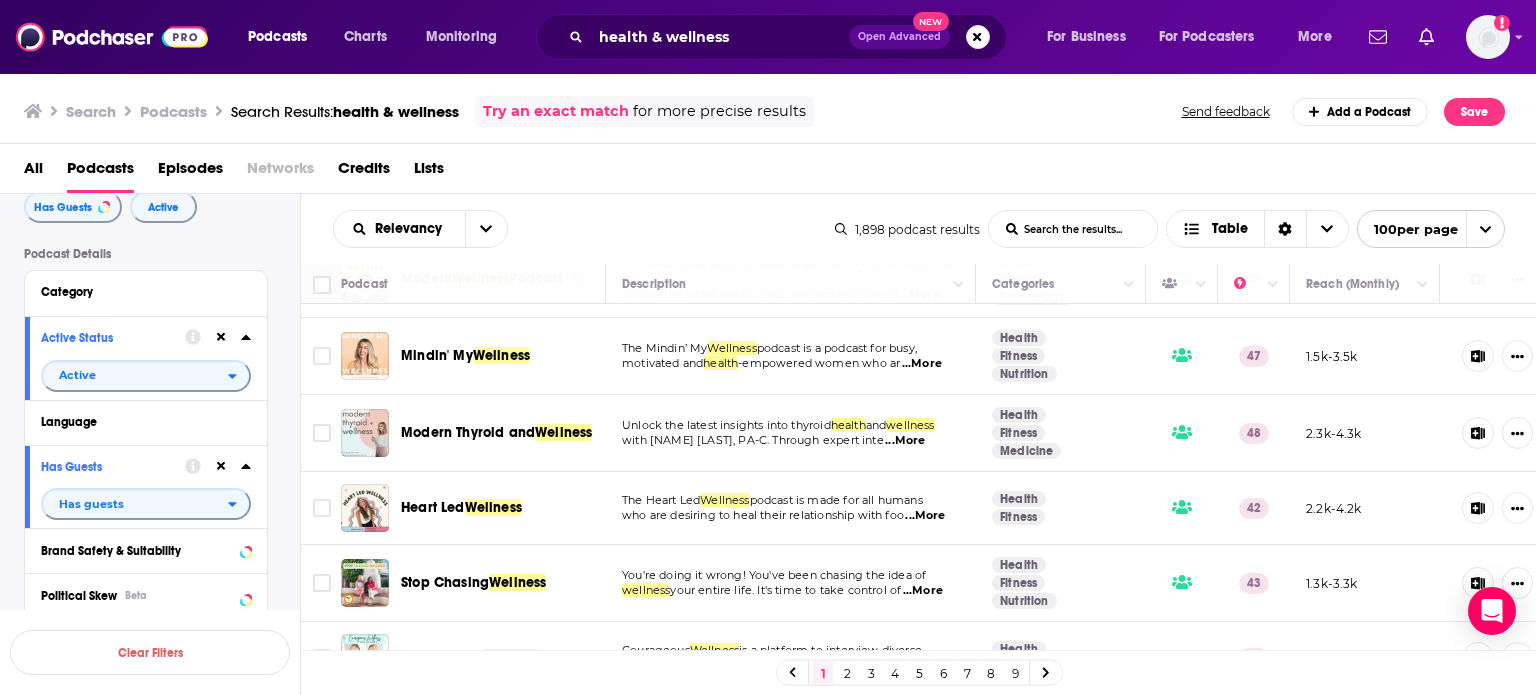 click on "...More" at bounding box center (924, 739) 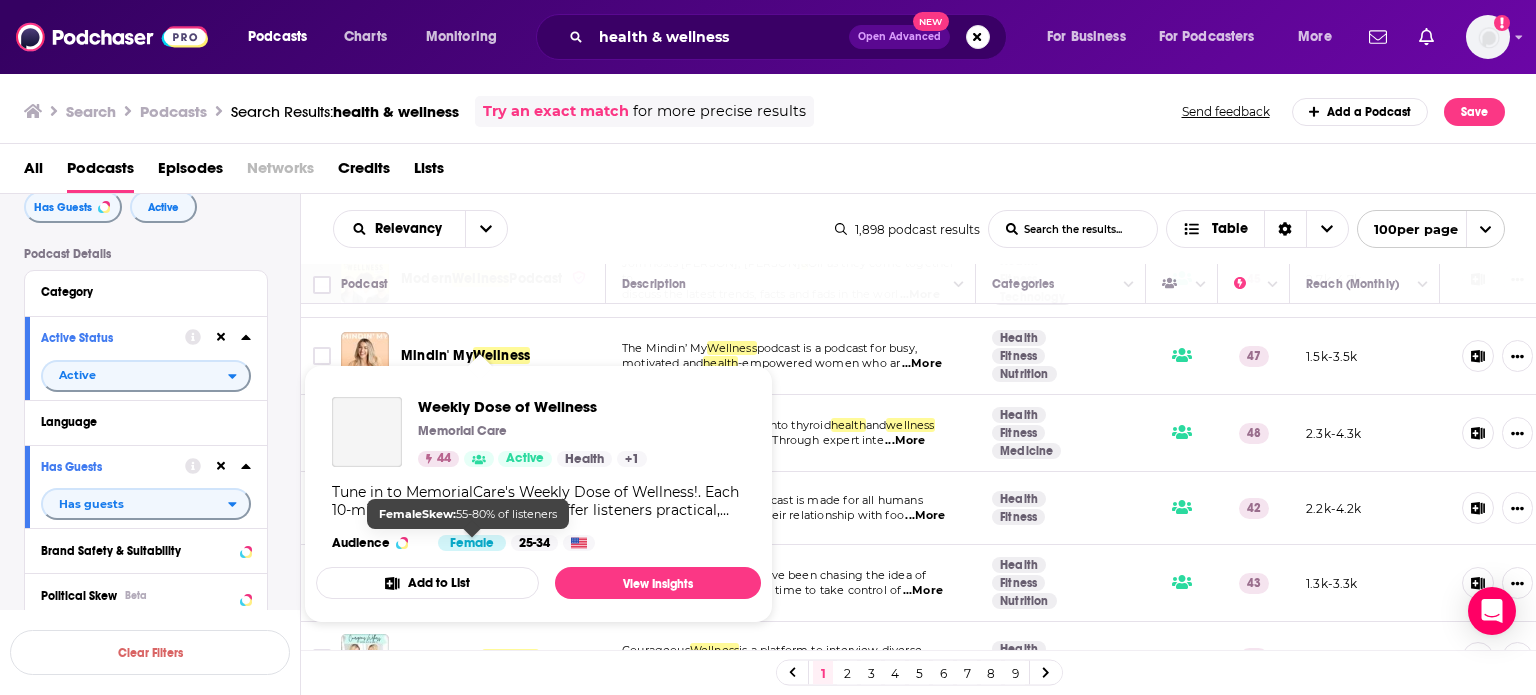 click on "Podcasts Charts Monitoring health & wellness Open Advanced New For Business For Podcasters More Add a profile image Podcasts Charts Monitoring For Business For Podcasters More Search Podcasts Search Results:   health & wellness Try an exact match for more precise results Send feedback Add a Podcast Save All Podcasts Episodes Networks Credits Lists Filters 2 Quick Filters Has Guests Active Podcast Details Category Active Status Active Language Has Guests Has guests  Brand Safety & Suitability Political Skew Beta Show More Audience & Reach Power Score™ Reach (Monthly) Reach (Episode Average) Gender Age Income Show More Saved Searches Select Clear Filters Relevancy List Search Input Search the results... Table 1,898   podcast   results List Search Input Search the results... Table 100  per page Podcast Description Categories Reach (Monthly) Health  and  Wellness  | Sanford  Health  News Each episode of the  Health  and  Wellness  series features conversations with Sanford  Health  experts on a wi  ...More 32" at bounding box center (768, 347) 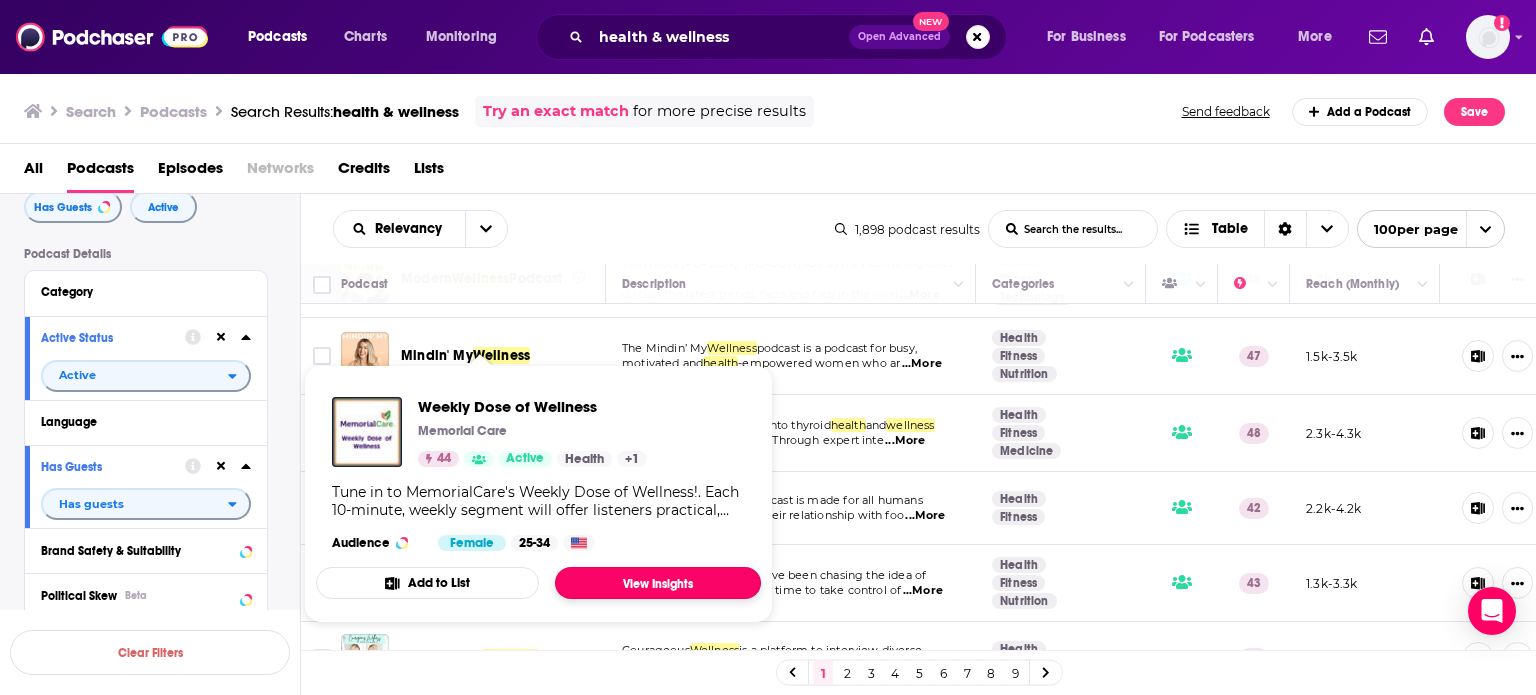 click on "View Insights" at bounding box center [658, 583] 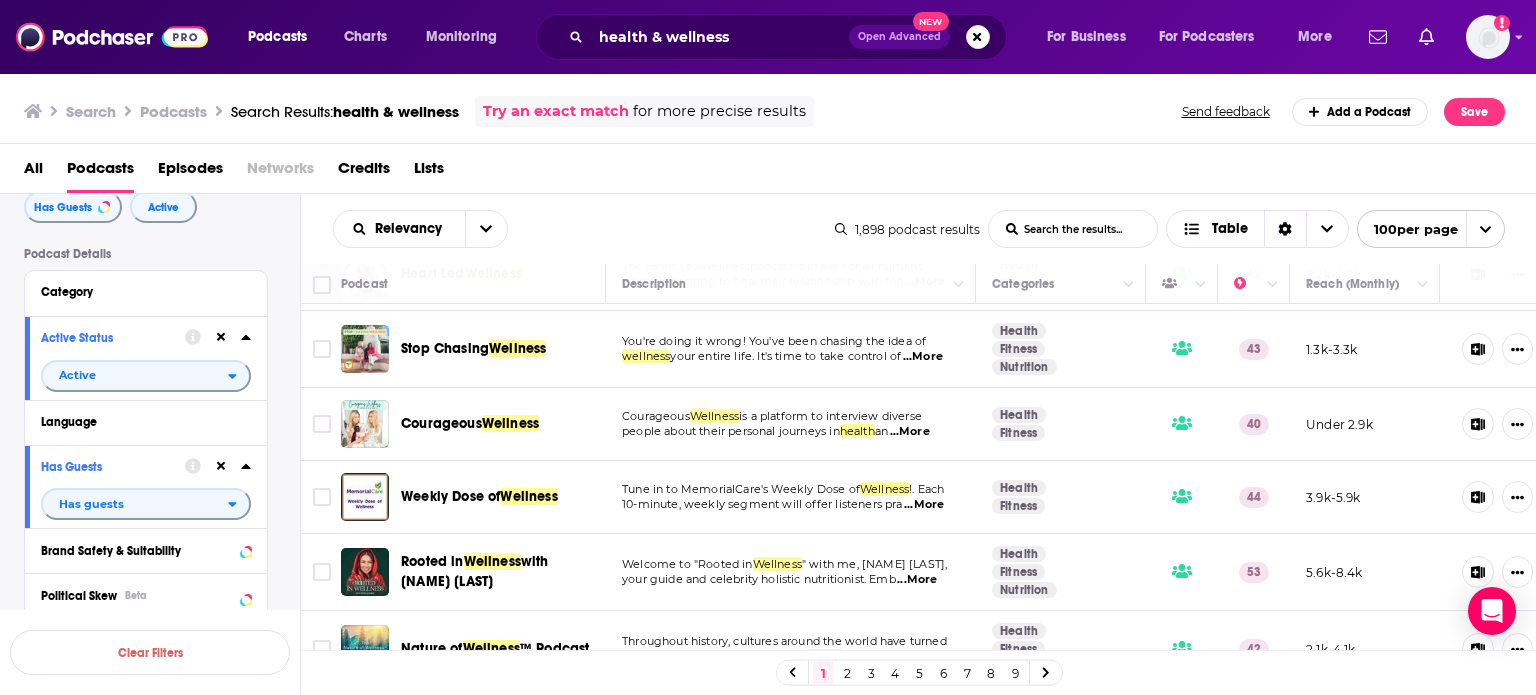scroll, scrollTop: 6900, scrollLeft: 0, axis: vertical 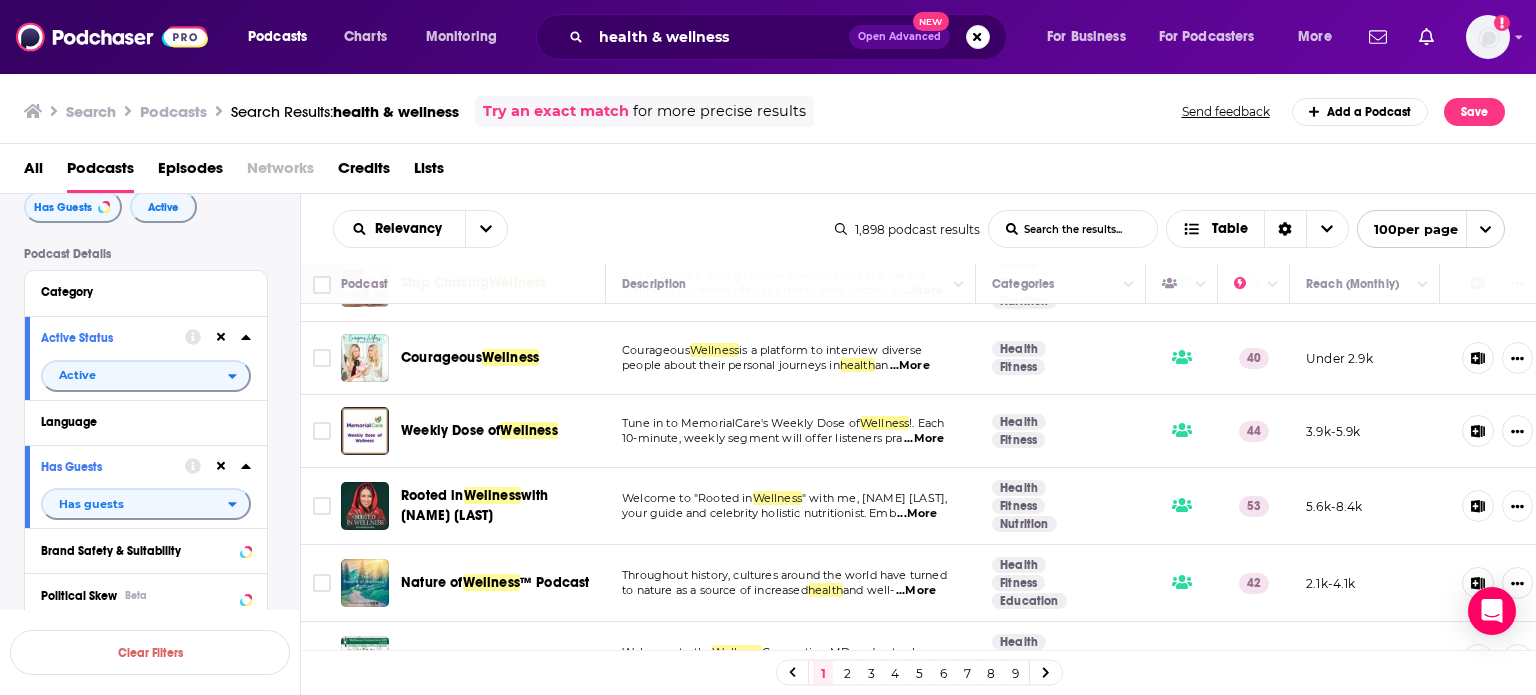click on "...More" at bounding box center [916, 591] 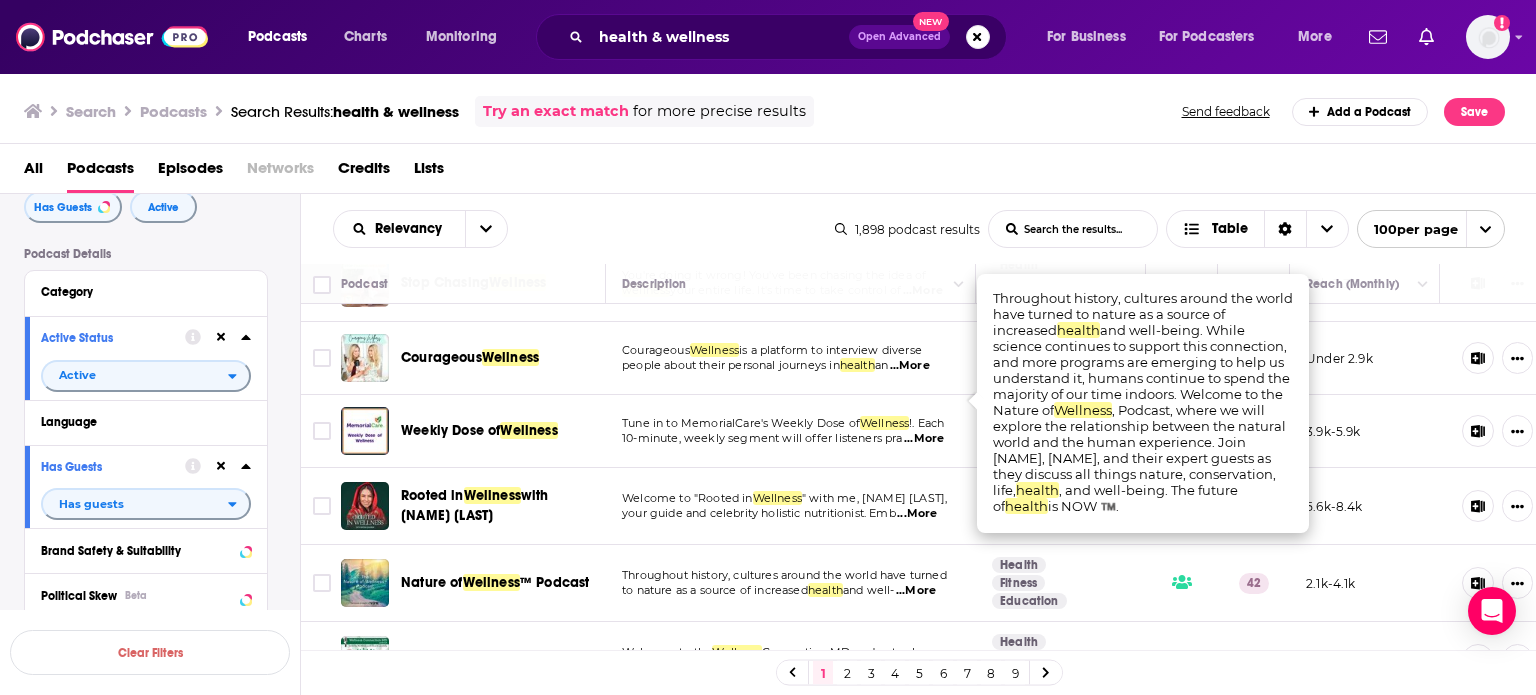 click on "...More" at bounding box center (916, 591) 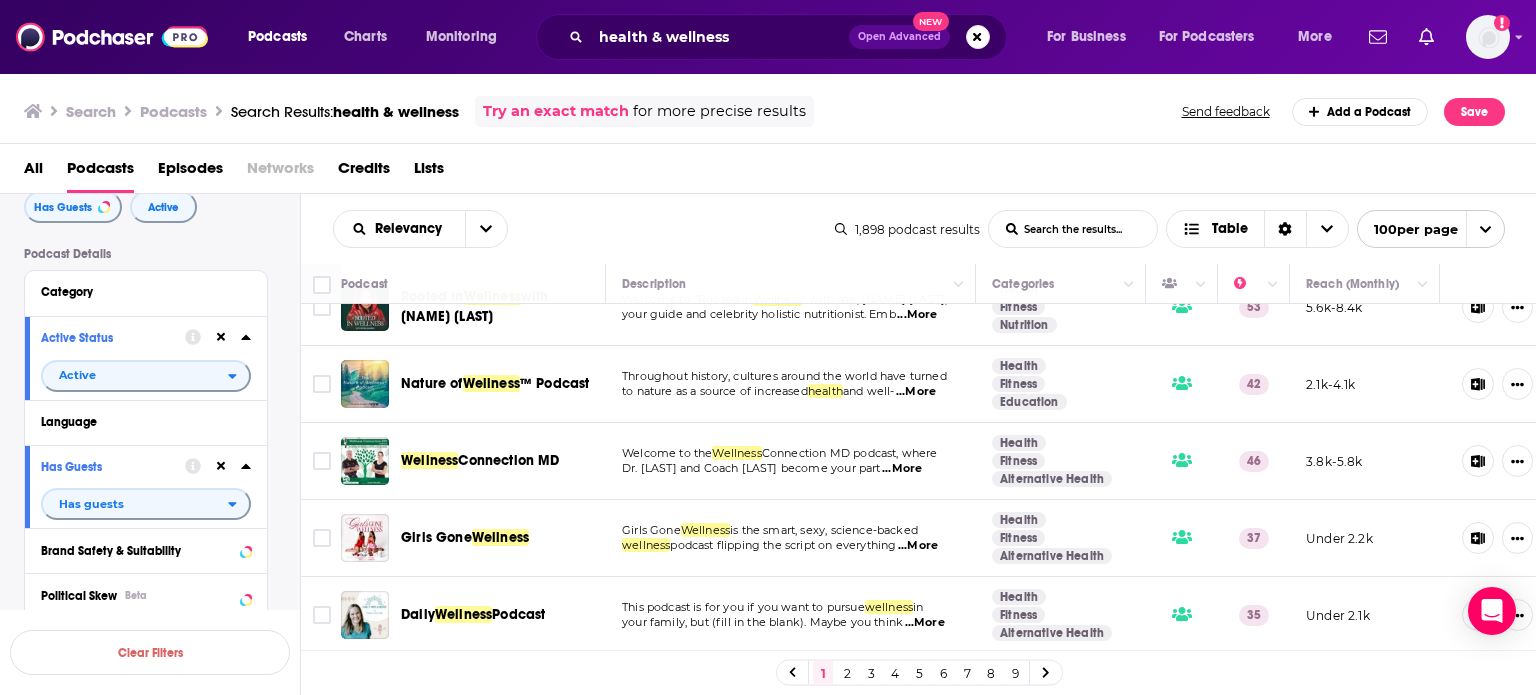 scroll, scrollTop: 7100, scrollLeft: 0, axis: vertical 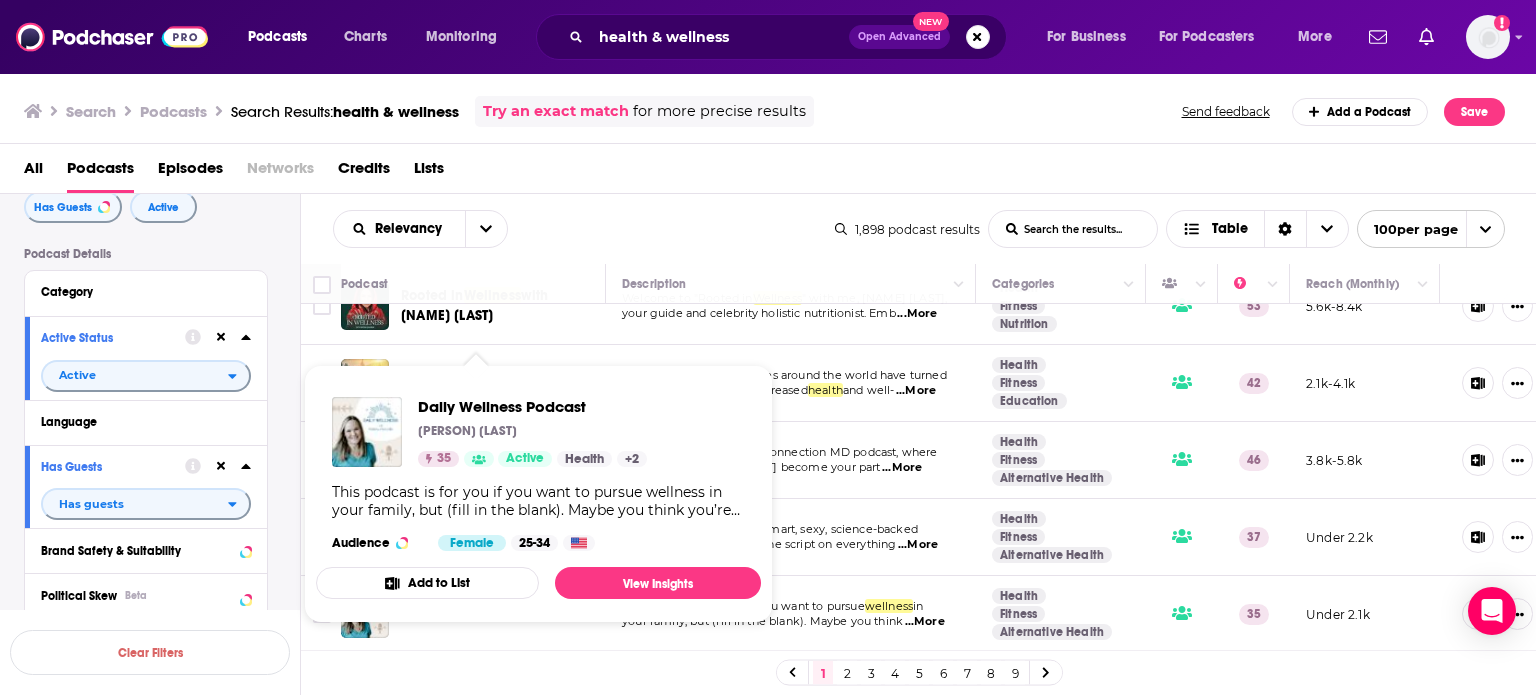 click on "Daily Wellness Podcast Melisha Meredith 35 Active Health + 2" at bounding box center (532, 432) 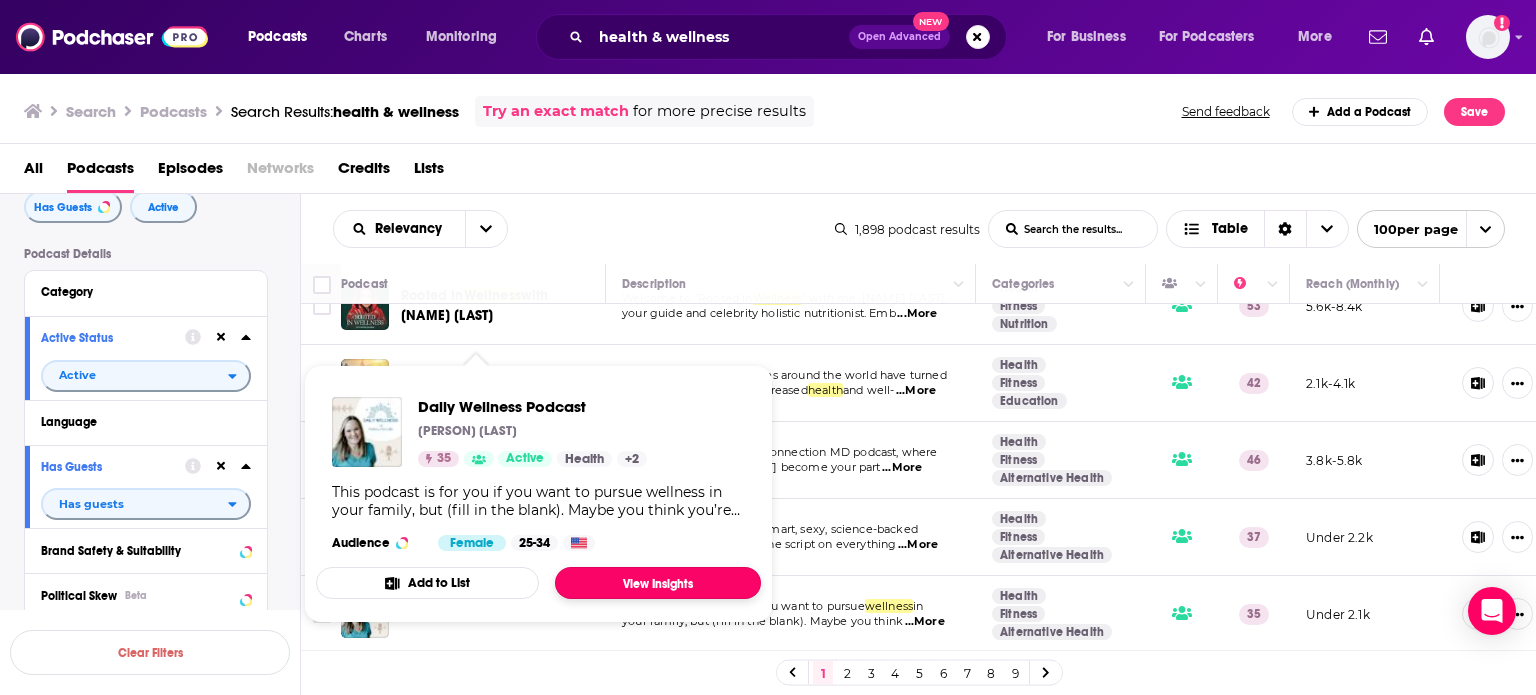 click on "View Insights" at bounding box center (658, 583) 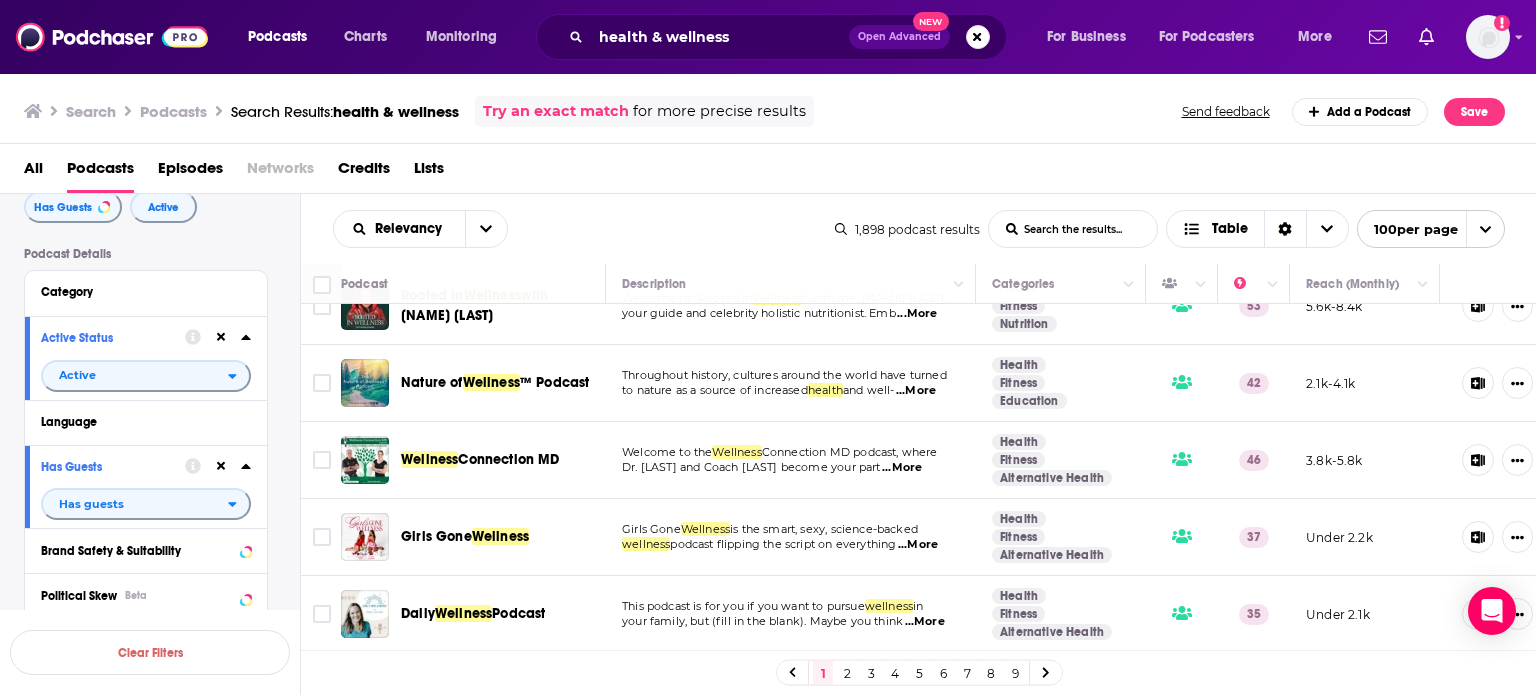 click on "outcomes require a whole person multidisciplinar  ...More" at bounding box center (790, 699) 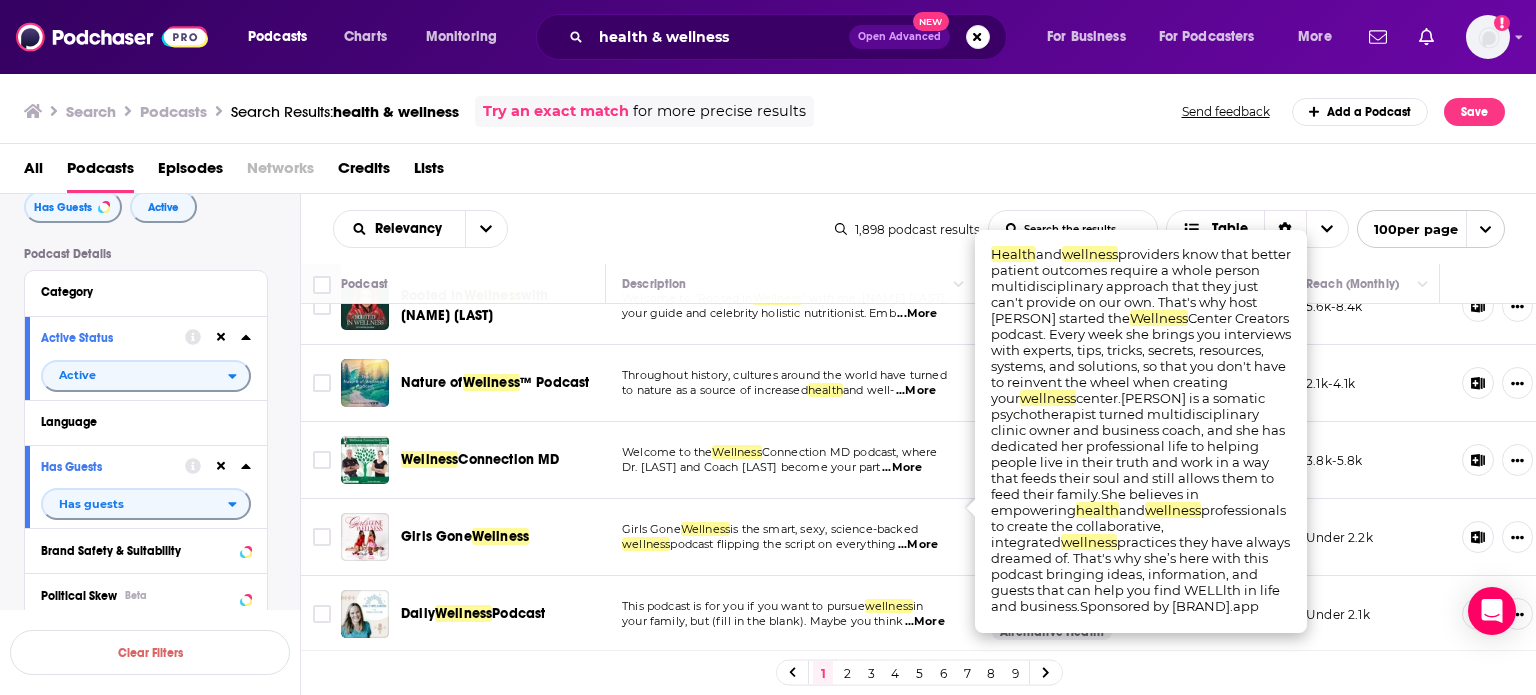 click on "...More" at bounding box center [921, 699] 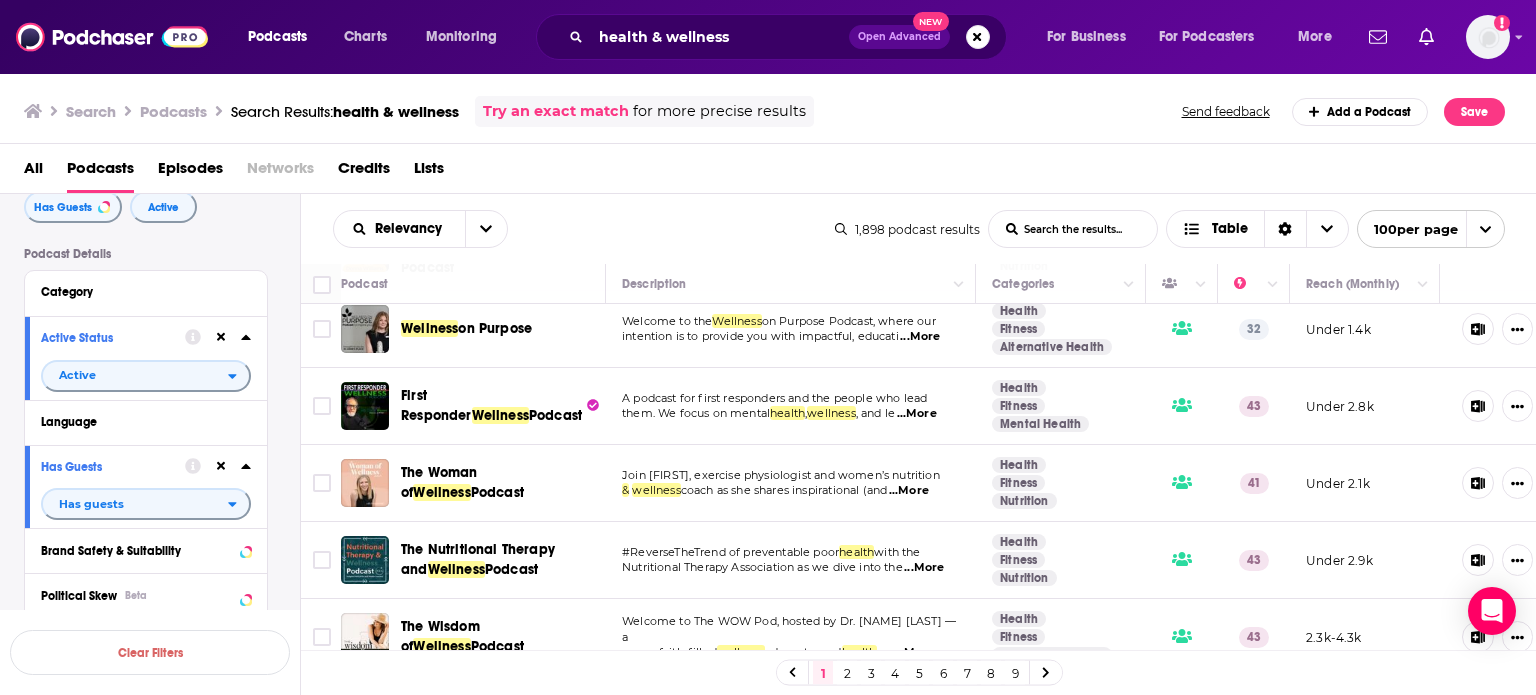 scroll, scrollTop: 7700, scrollLeft: 0, axis: vertical 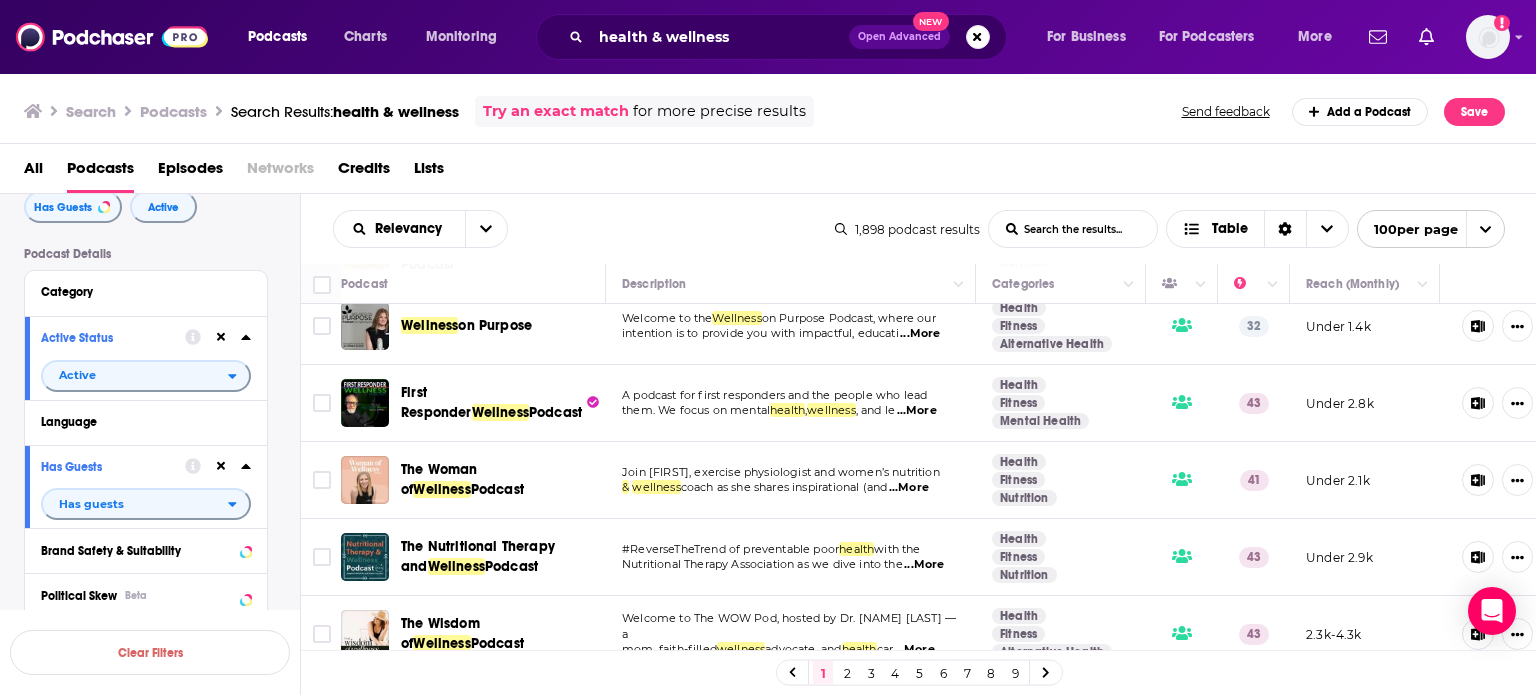 click on "...More" at bounding box center [915, 650] 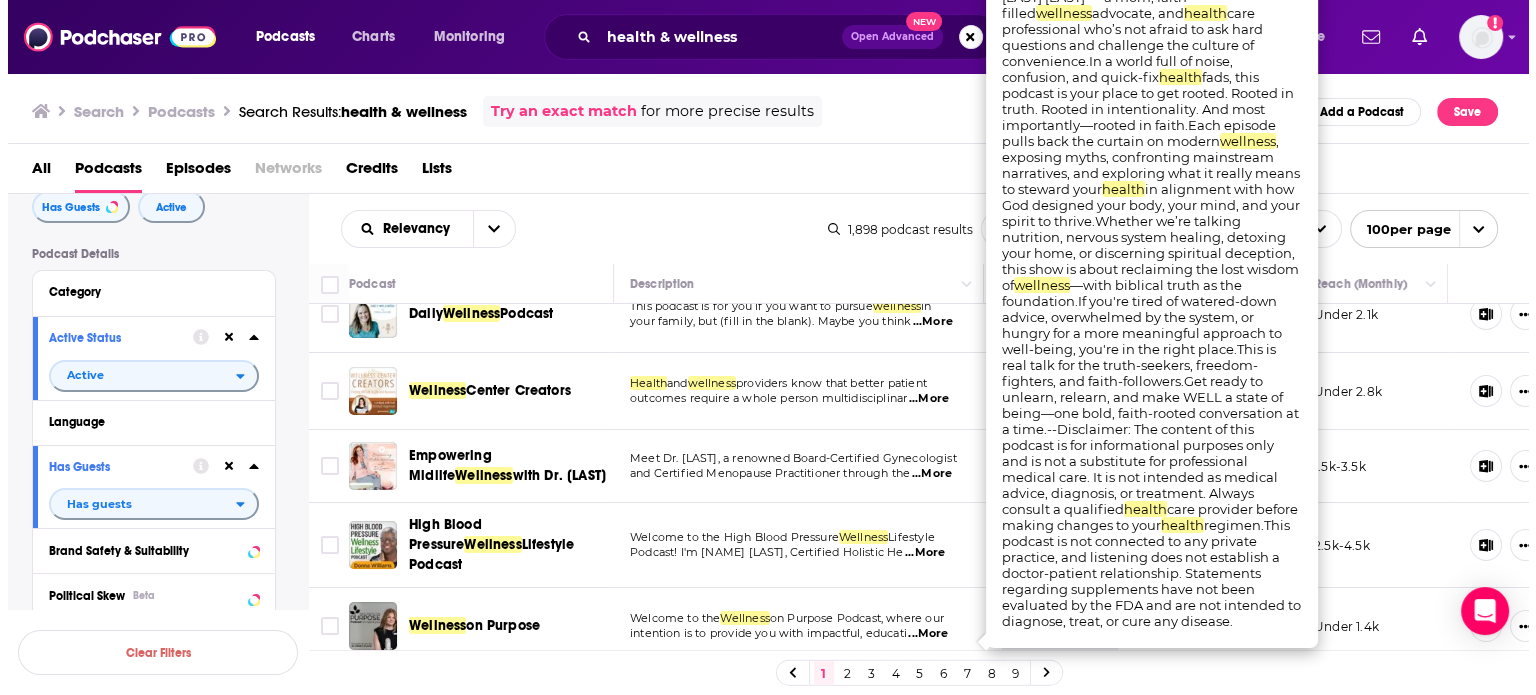 scroll, scrollTop: 7500, scrollLeft: 0, axis: vertical 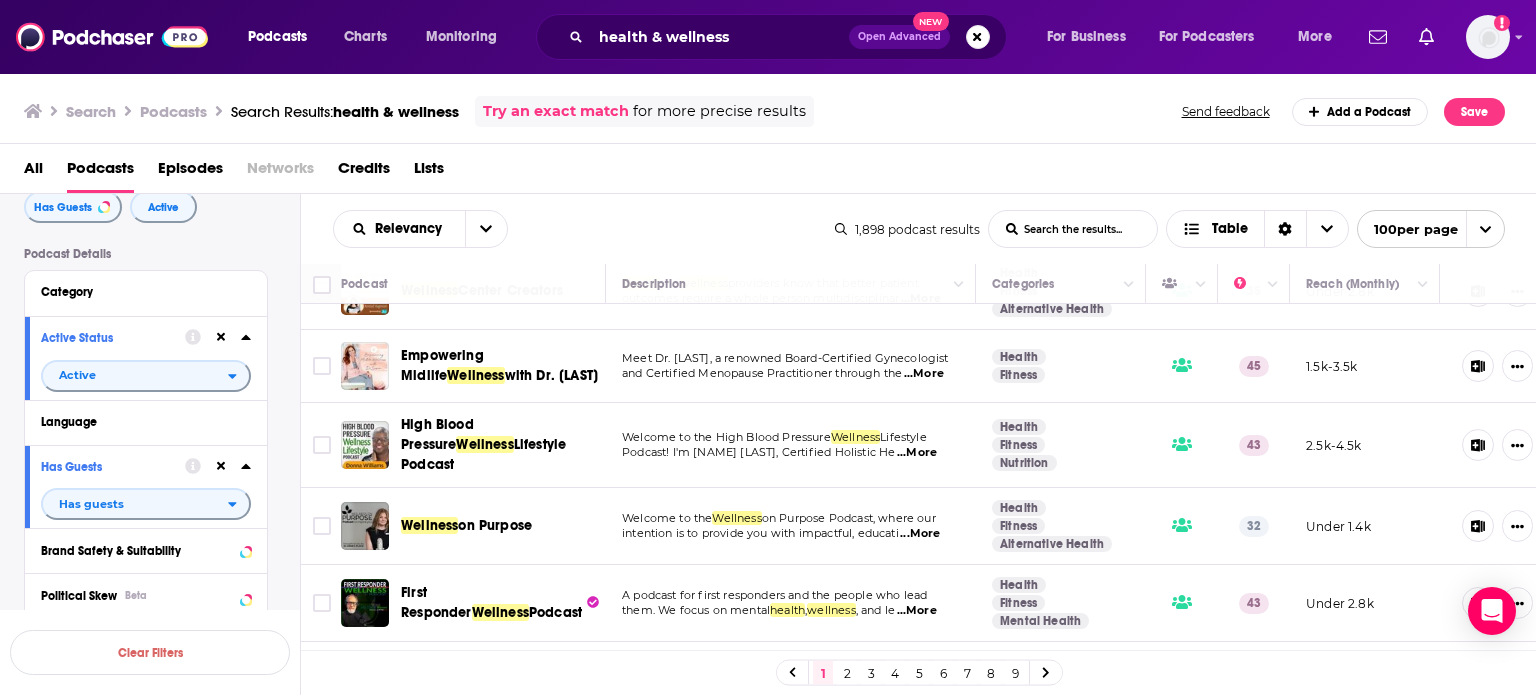 click on "coach as she shares inspirational (and" at bounding box center [784, 687] 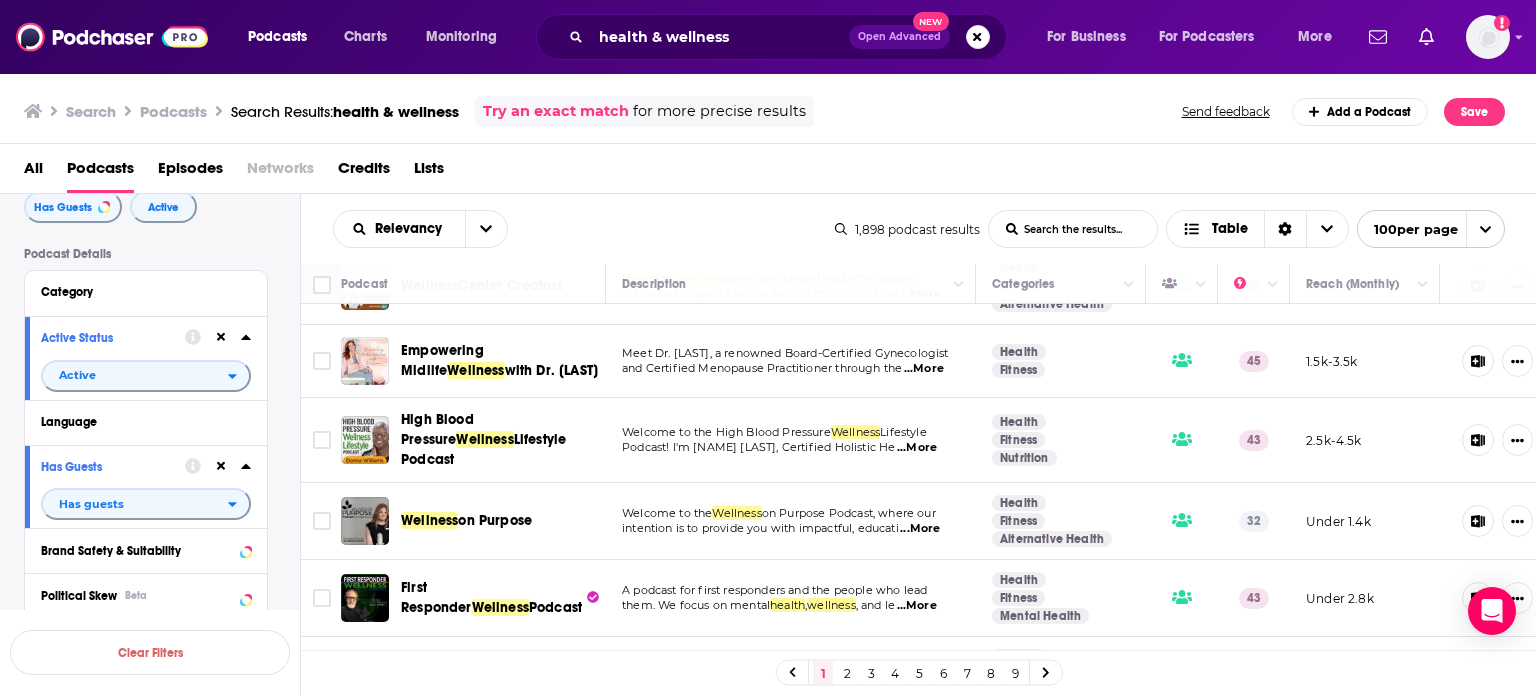 scroll, scrollTop: 7500, scrollLeft: 0, axis: vertical 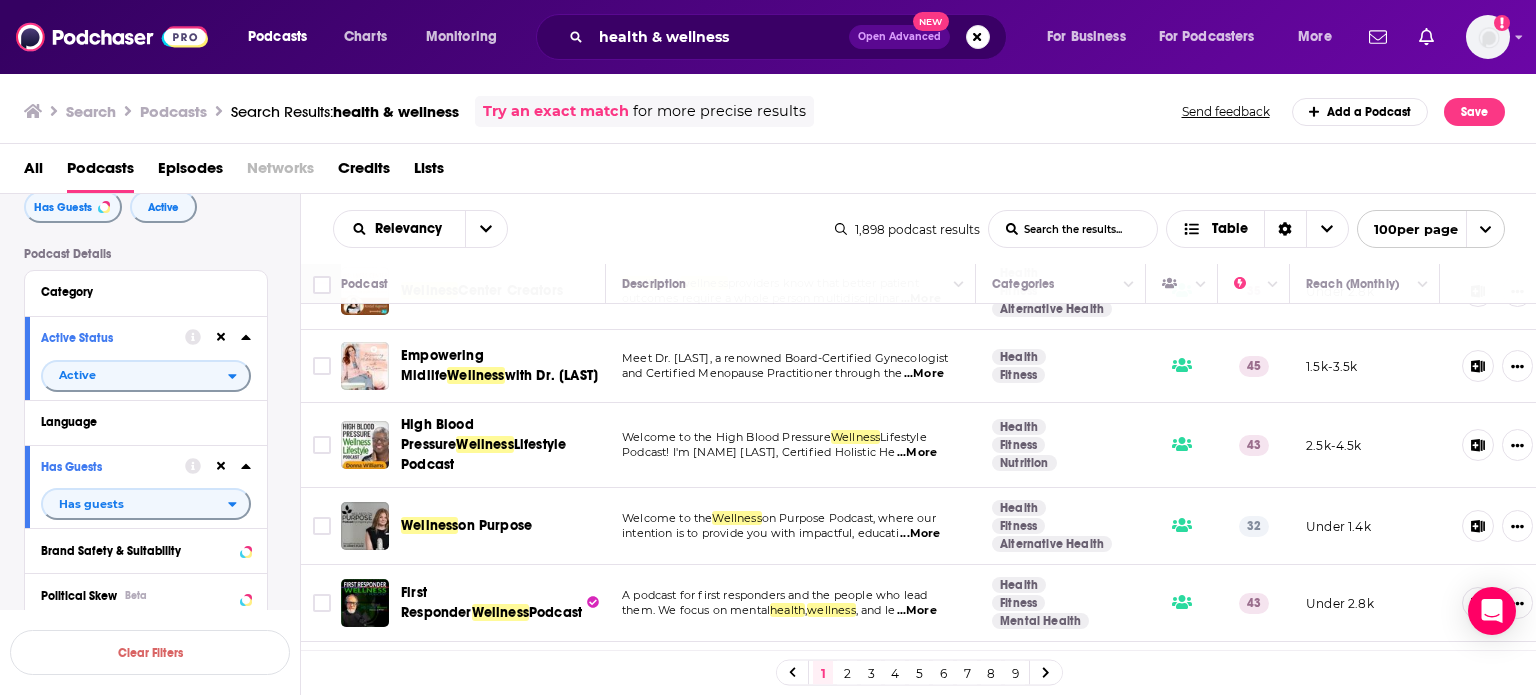 click on "...More" at bounding box center (920, 534) 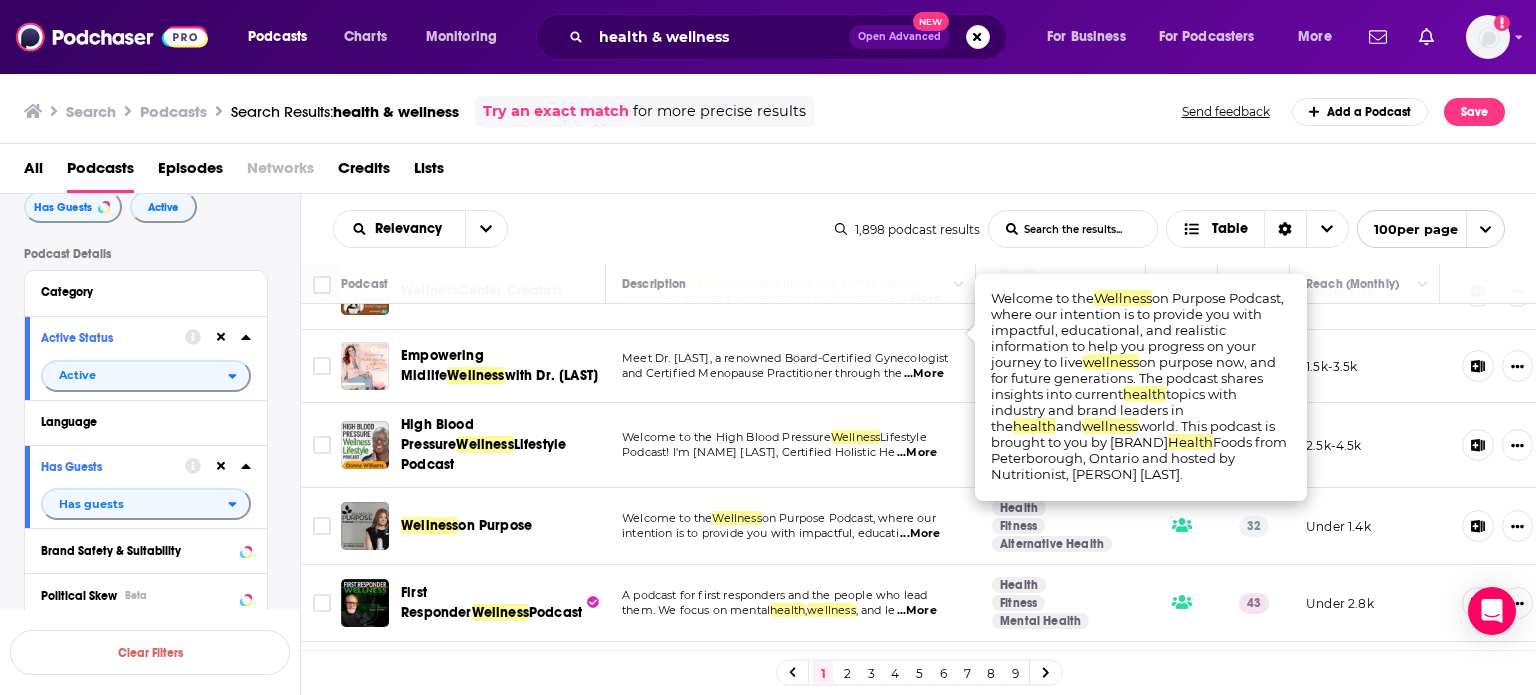 click on "...More" at bounding box center (920, 534) 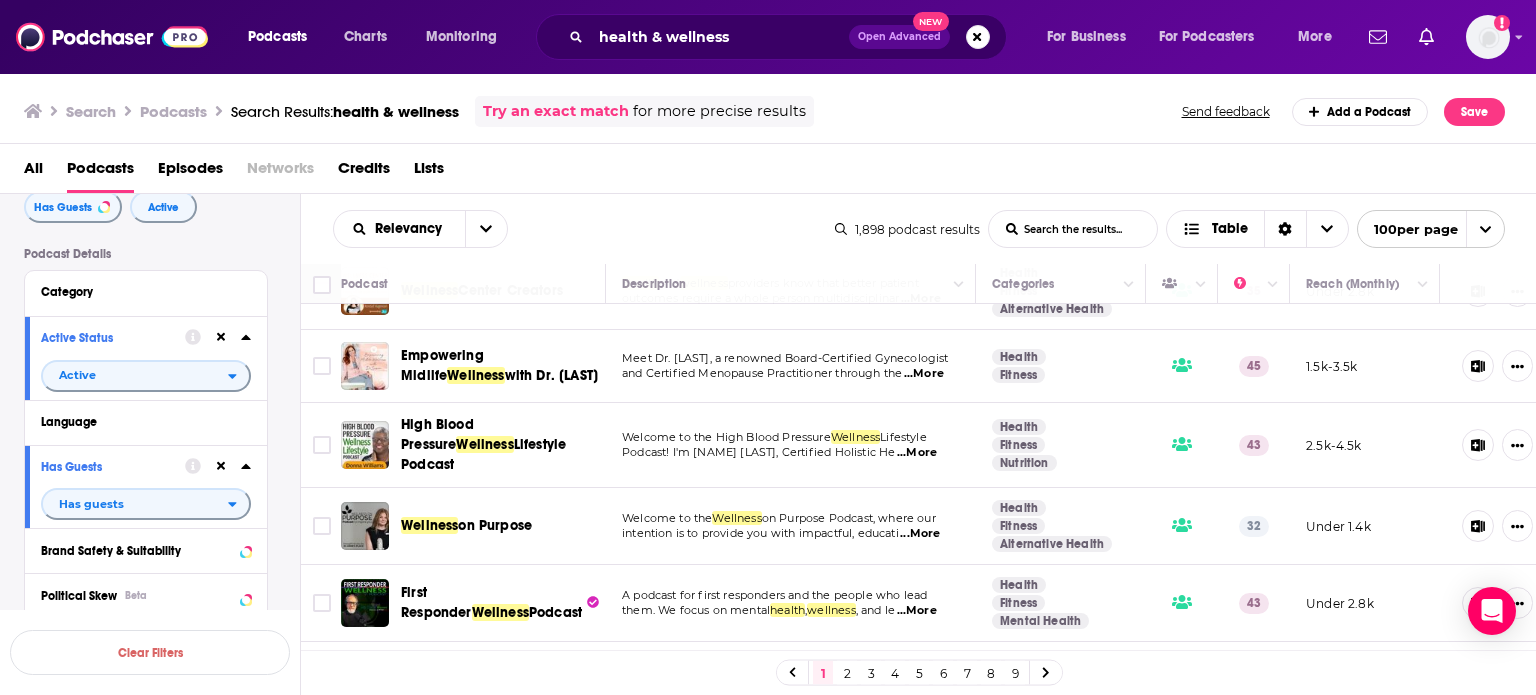 click on "on Purpose" at bounding box center (495, 525) 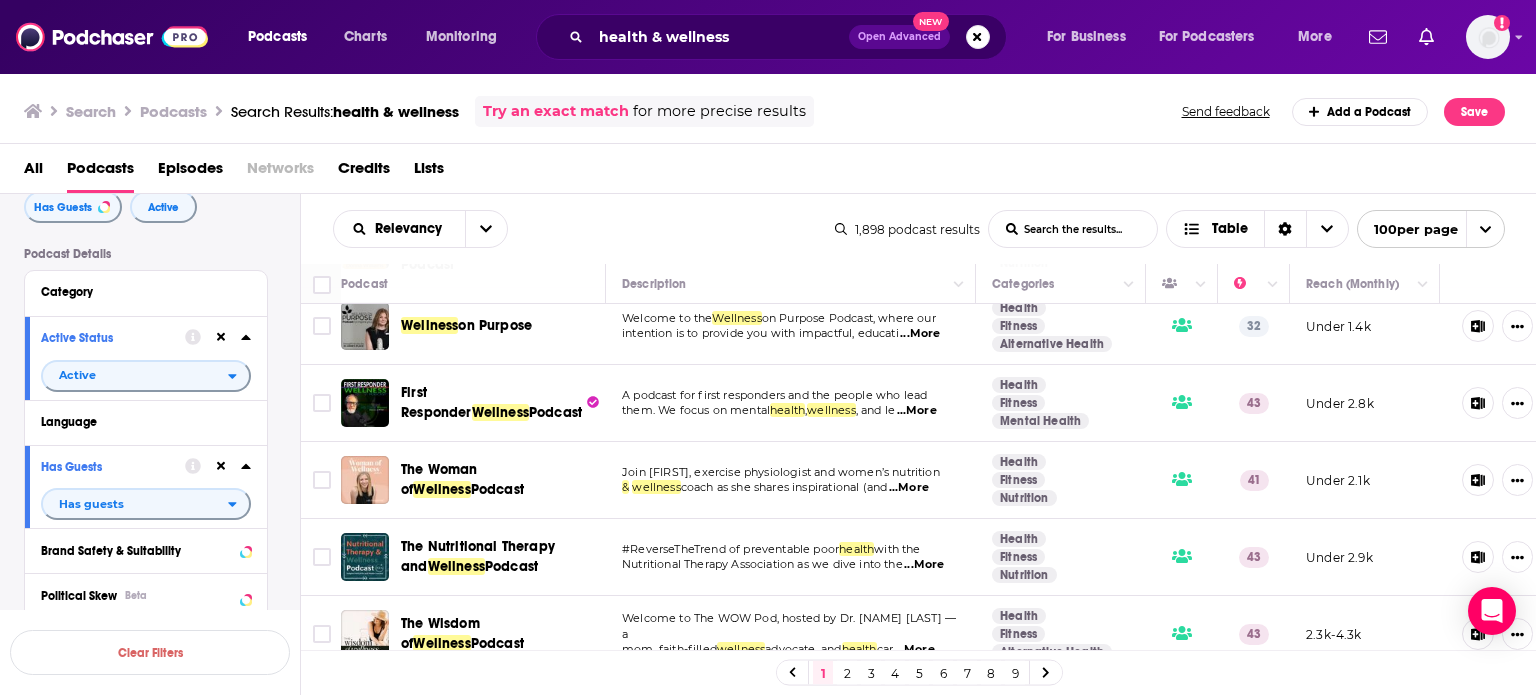 scroll, scrollTop: 7800, scrollLeft: 0, axis: vertical 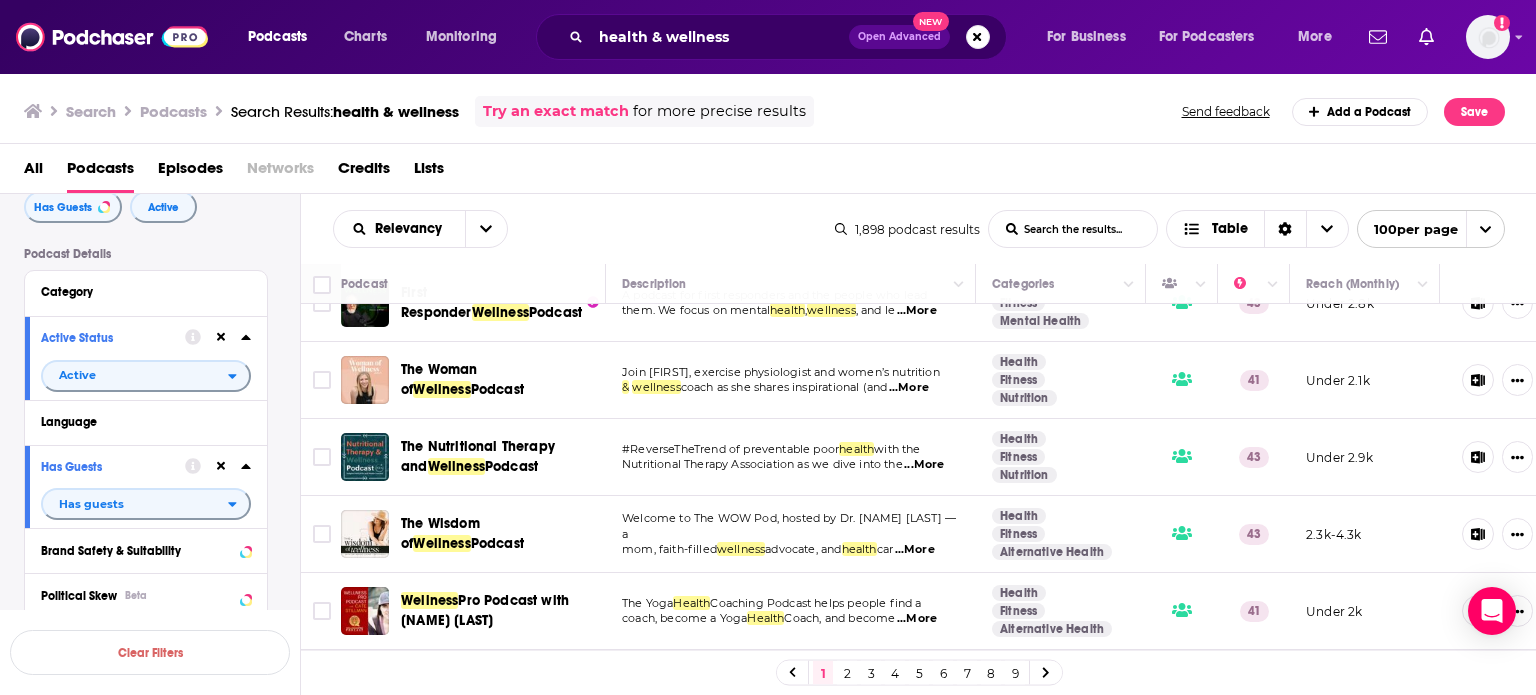 click on "...More" at bounding box center (911, 696) 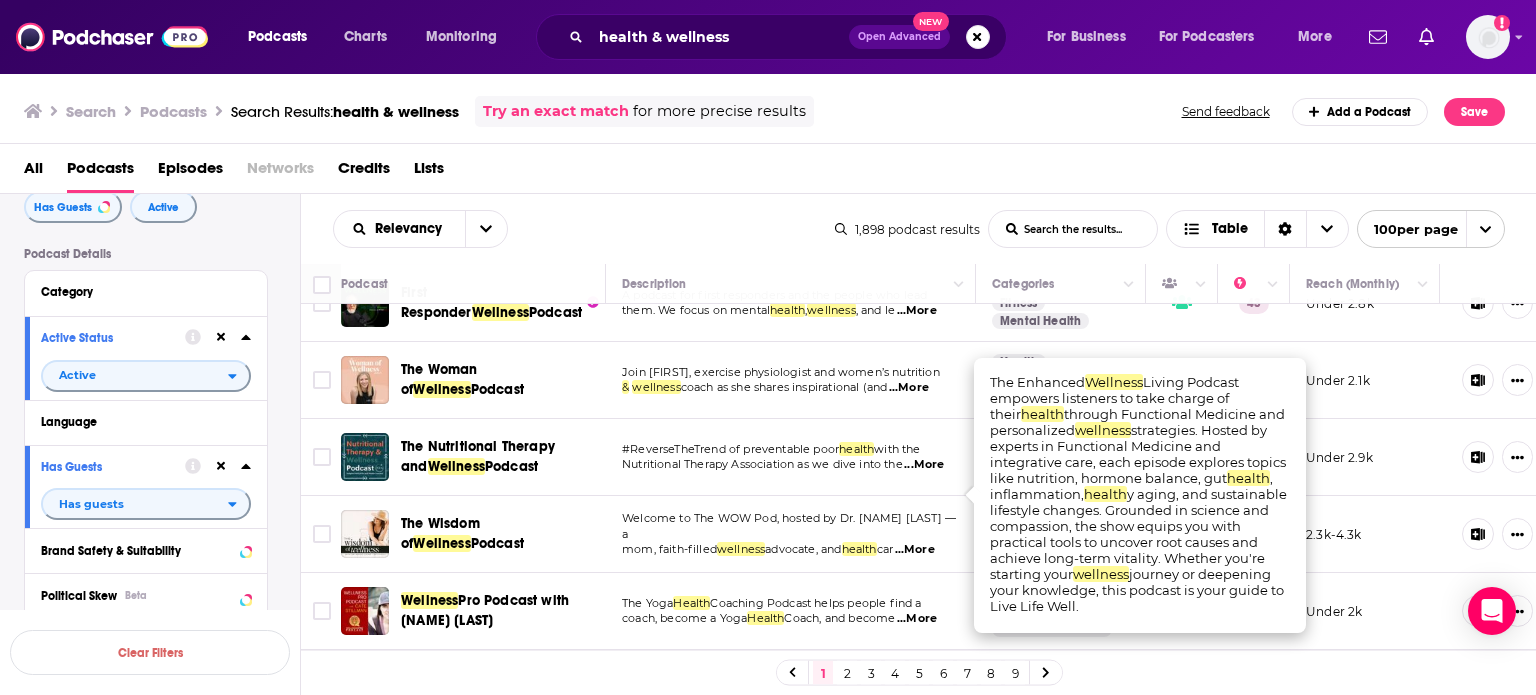 click on "...More" at bounding box center [911, 696] 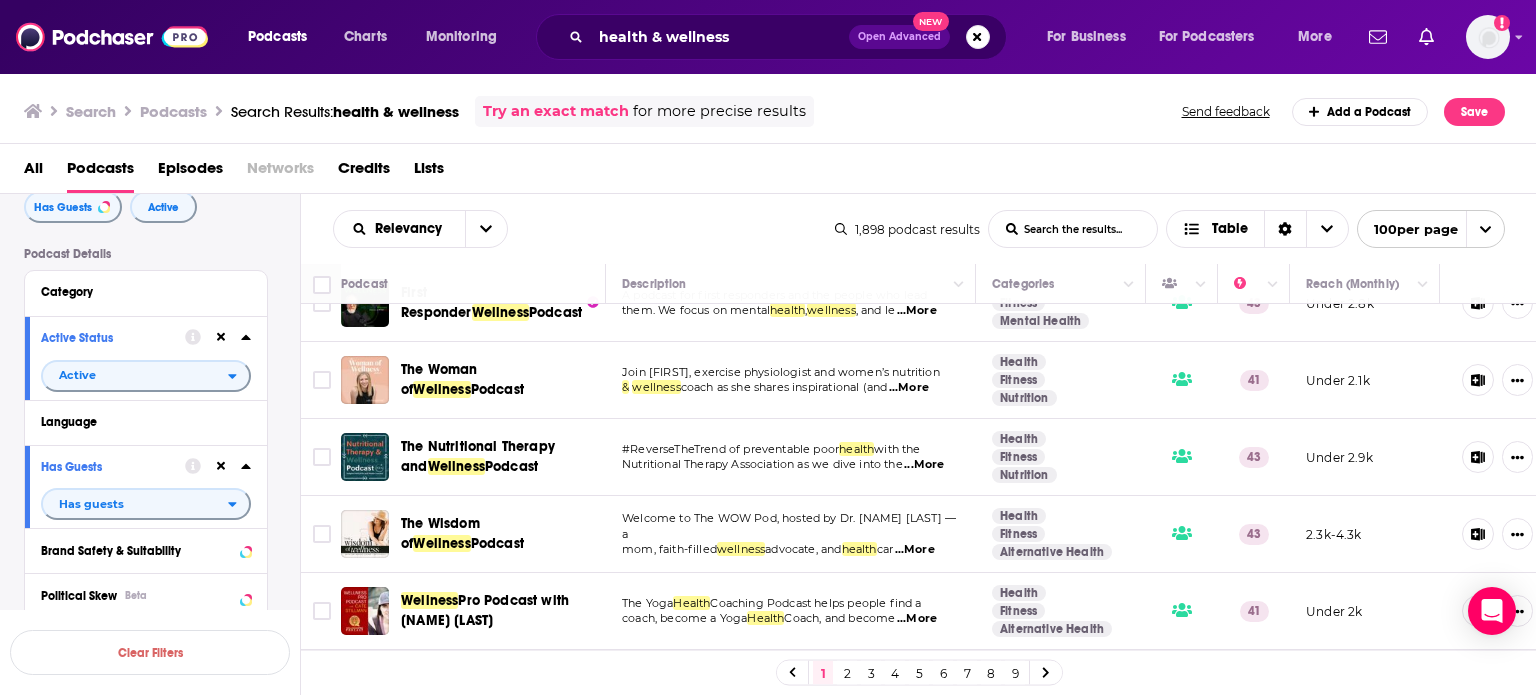 click on "...More" at bounding box center [923, 773] 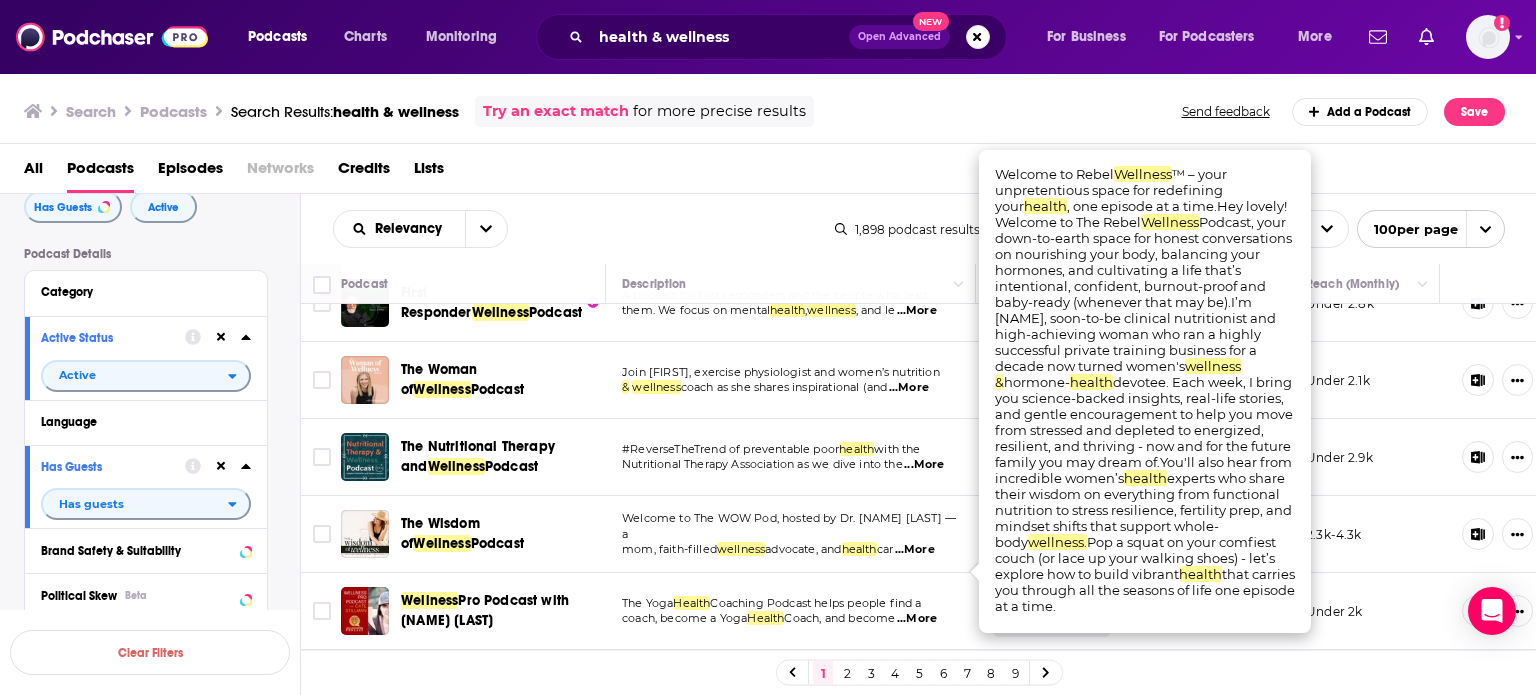 click on "...More" at bounding box center (923, 773) 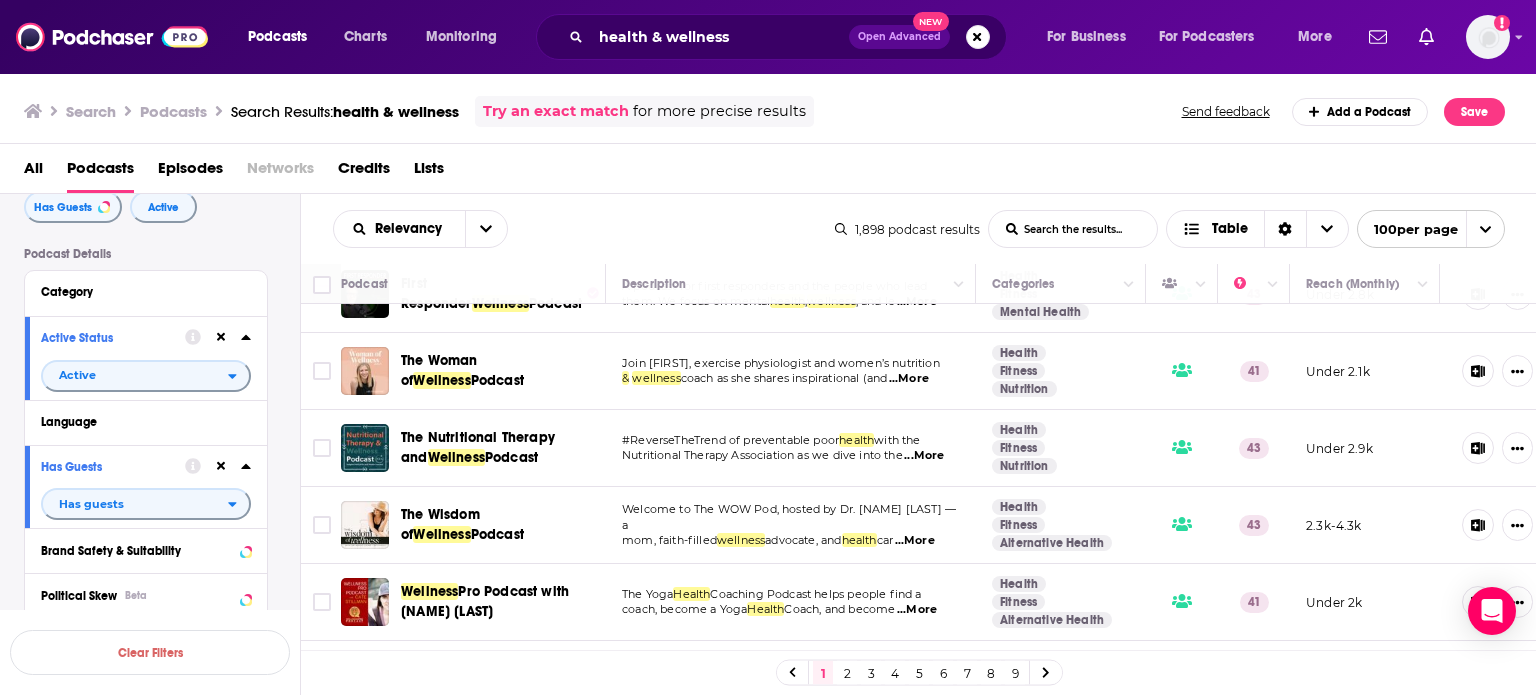 scroll, scrollTop: 7918, scrollLeft: 0, axis: vertical 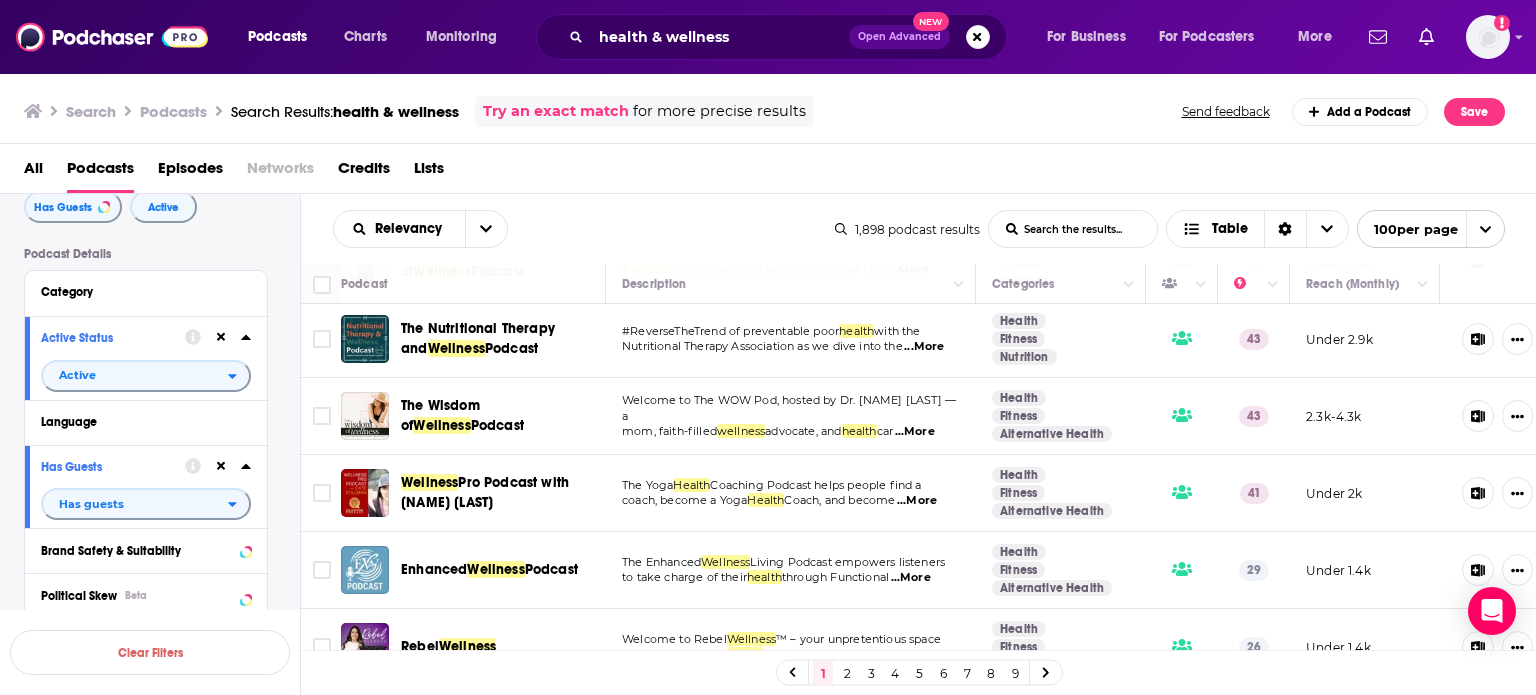 click on "...More" at bounding box center (911, 809) 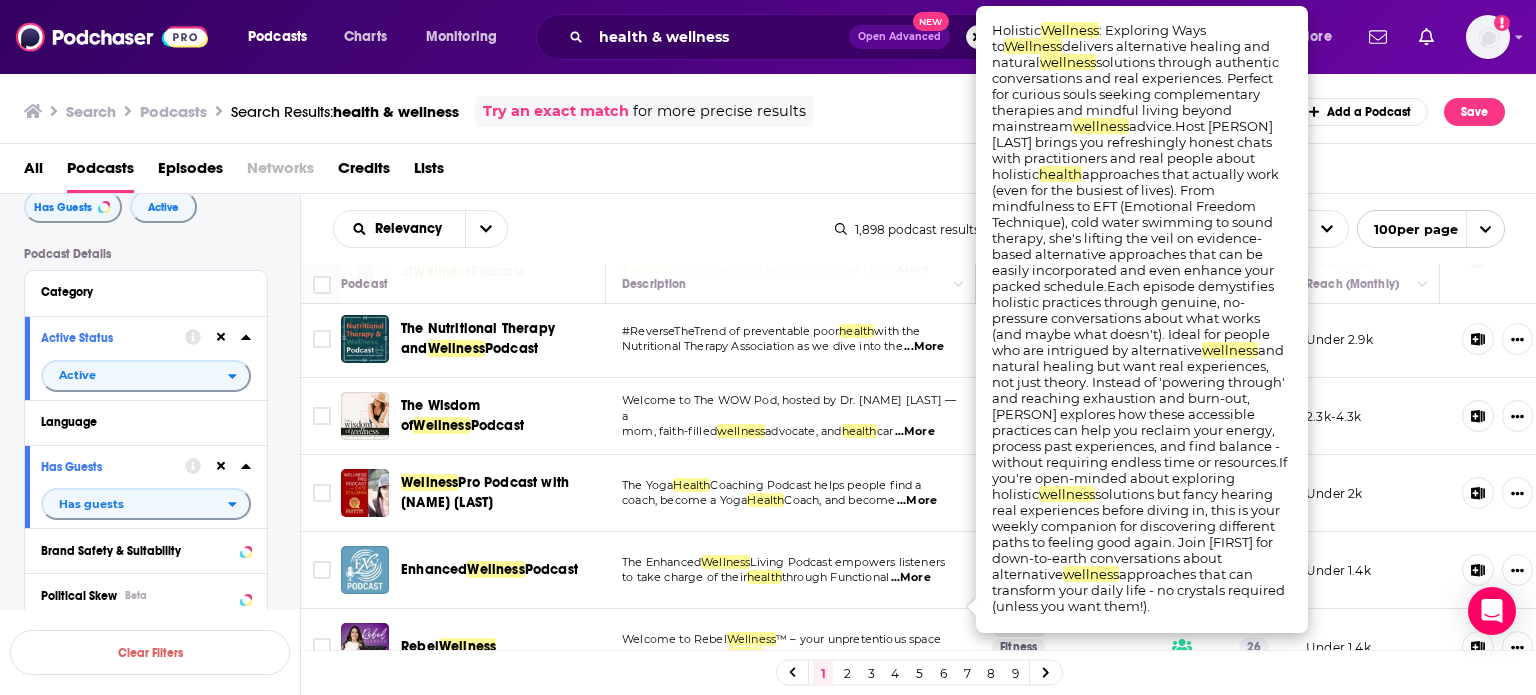click on "...More" at bounding box center [911, 809] 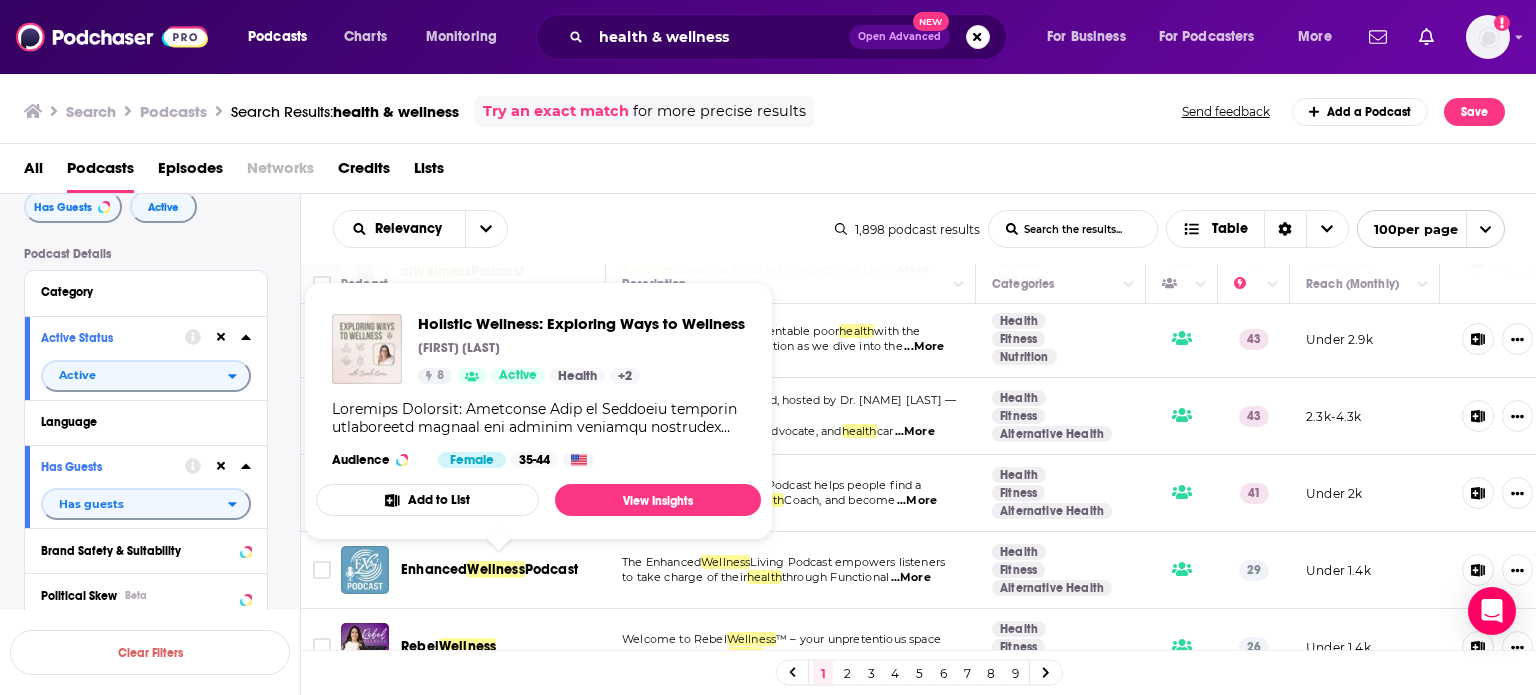 click on "Wellness" at bounding box center [477, 790] 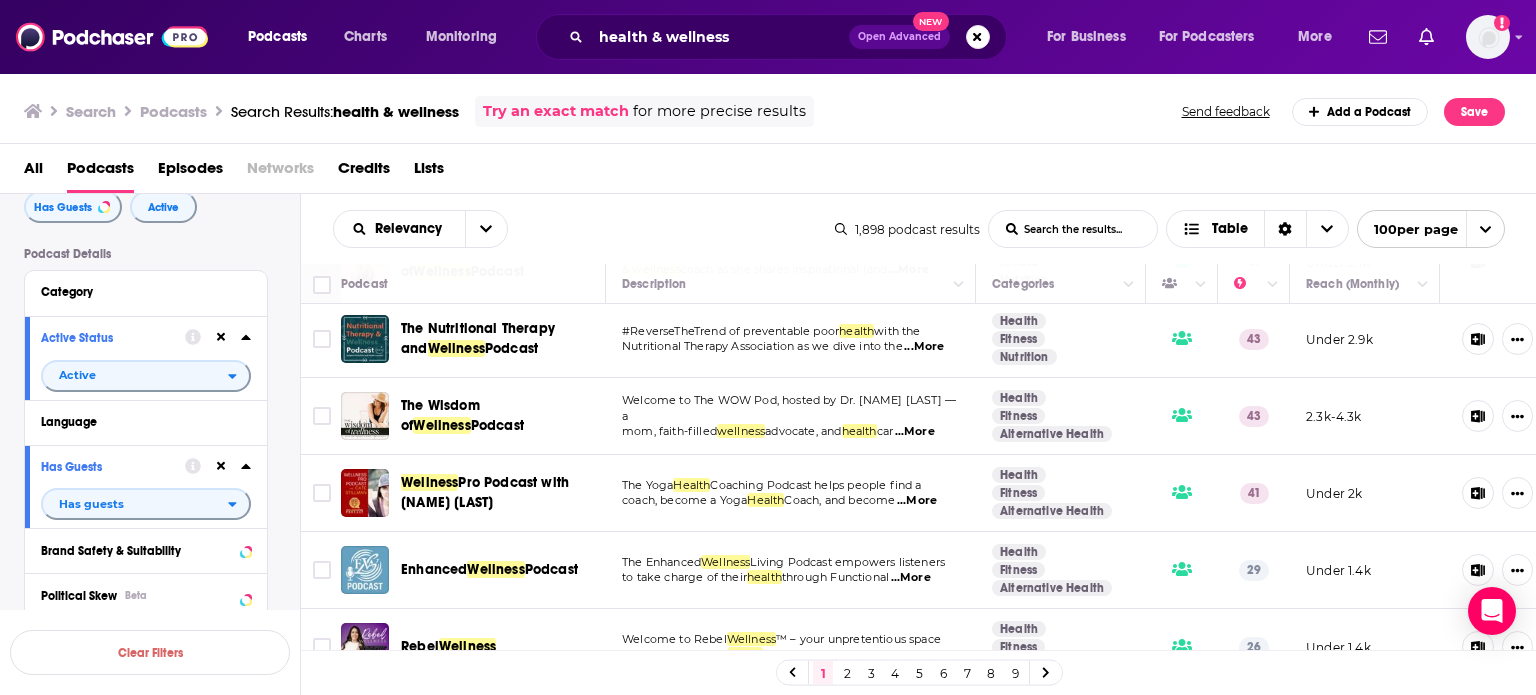click on "2" at bounding box center [847, 673] 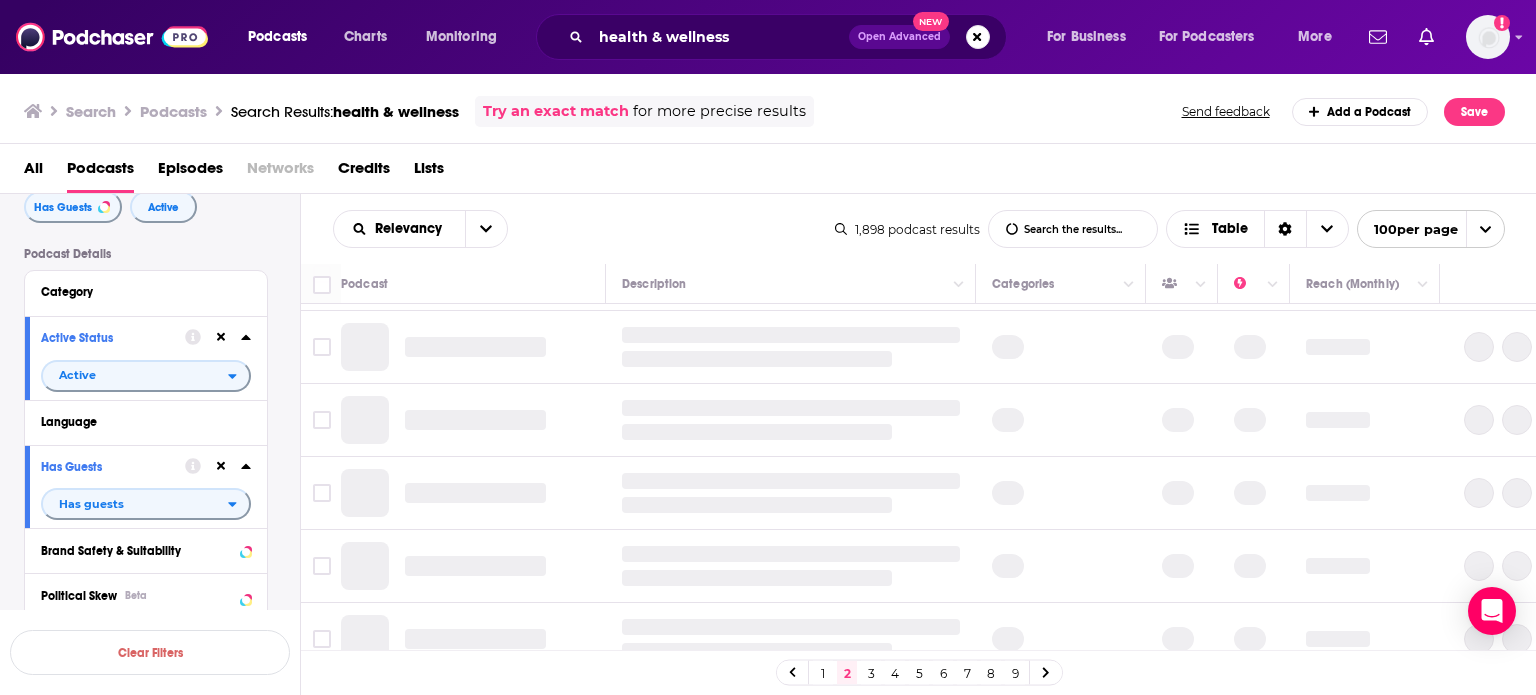 scroll, scrollTop: 0, scrollLeft: 0, axis: both 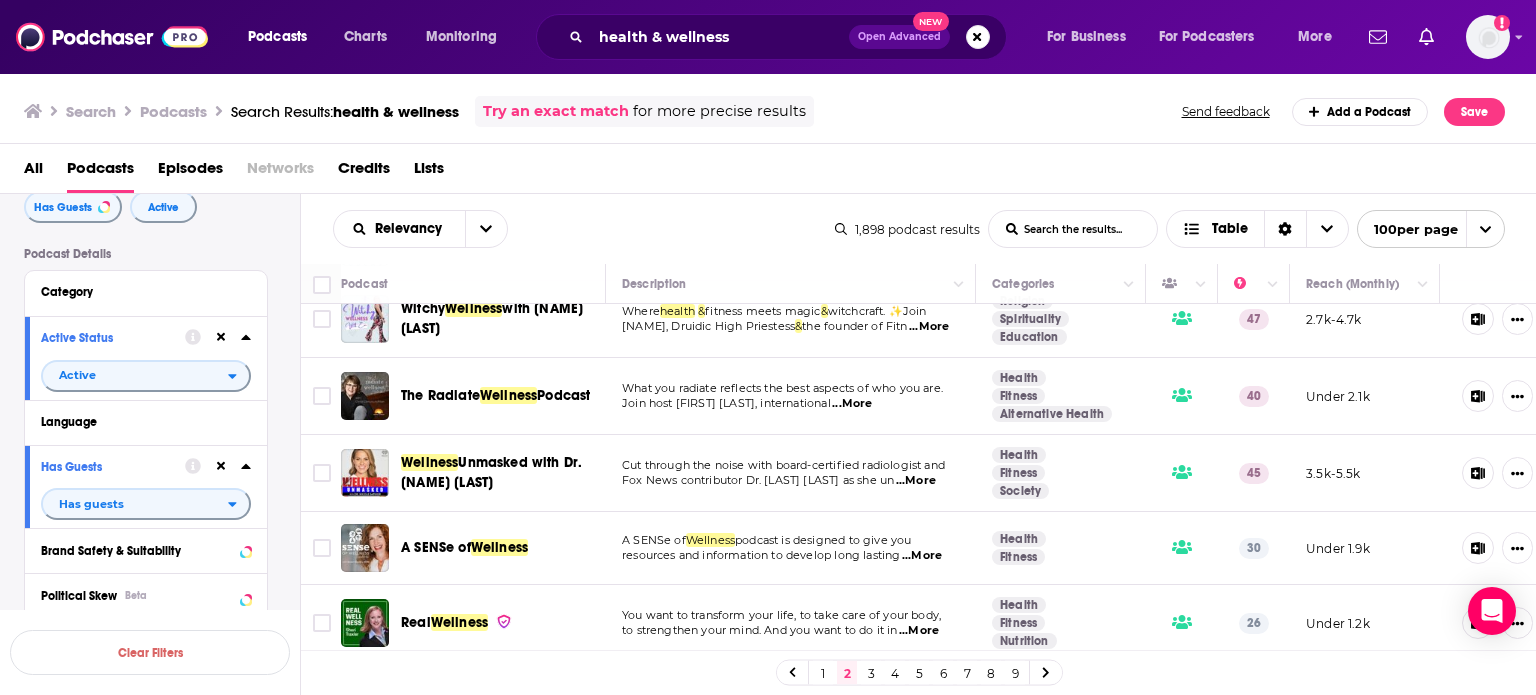 click on "...More" at bounding box center (852, 404) 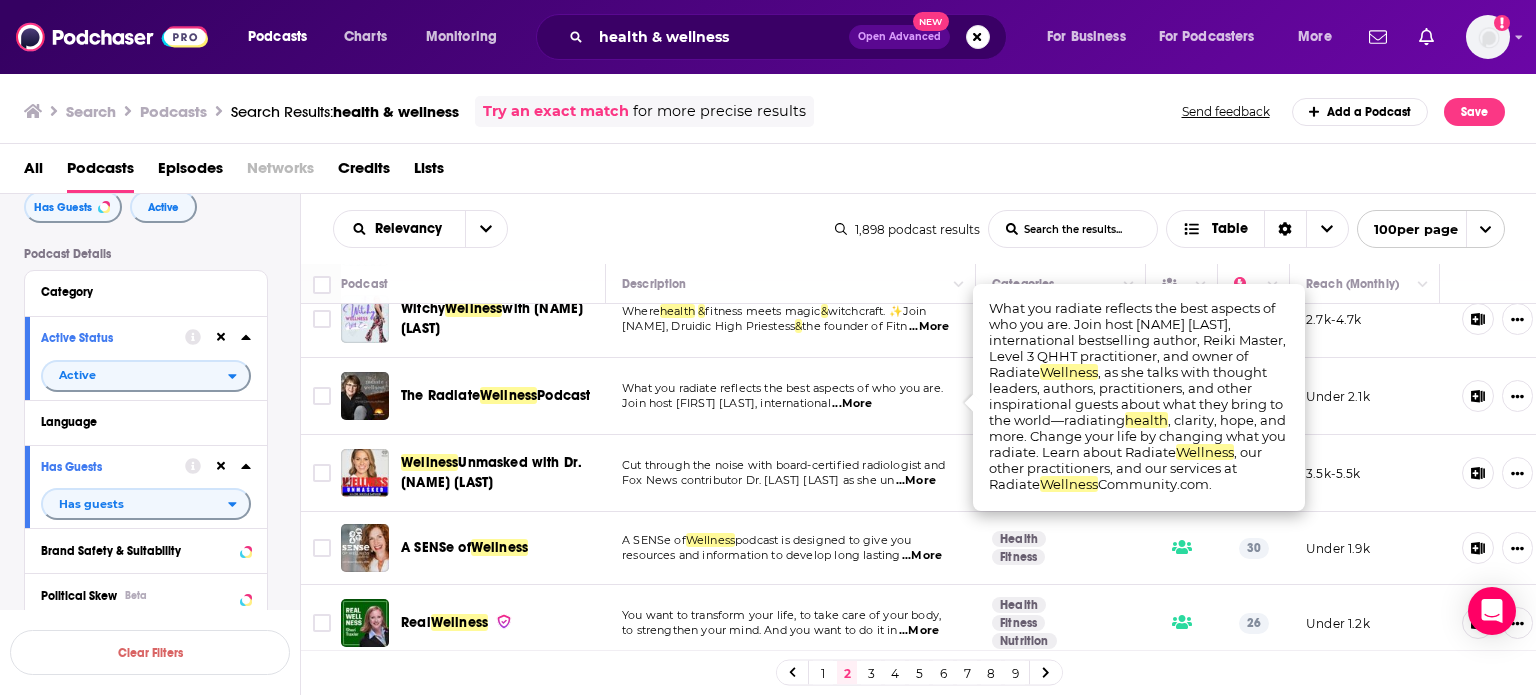 click on "...More" at bounding box center (852, 404) 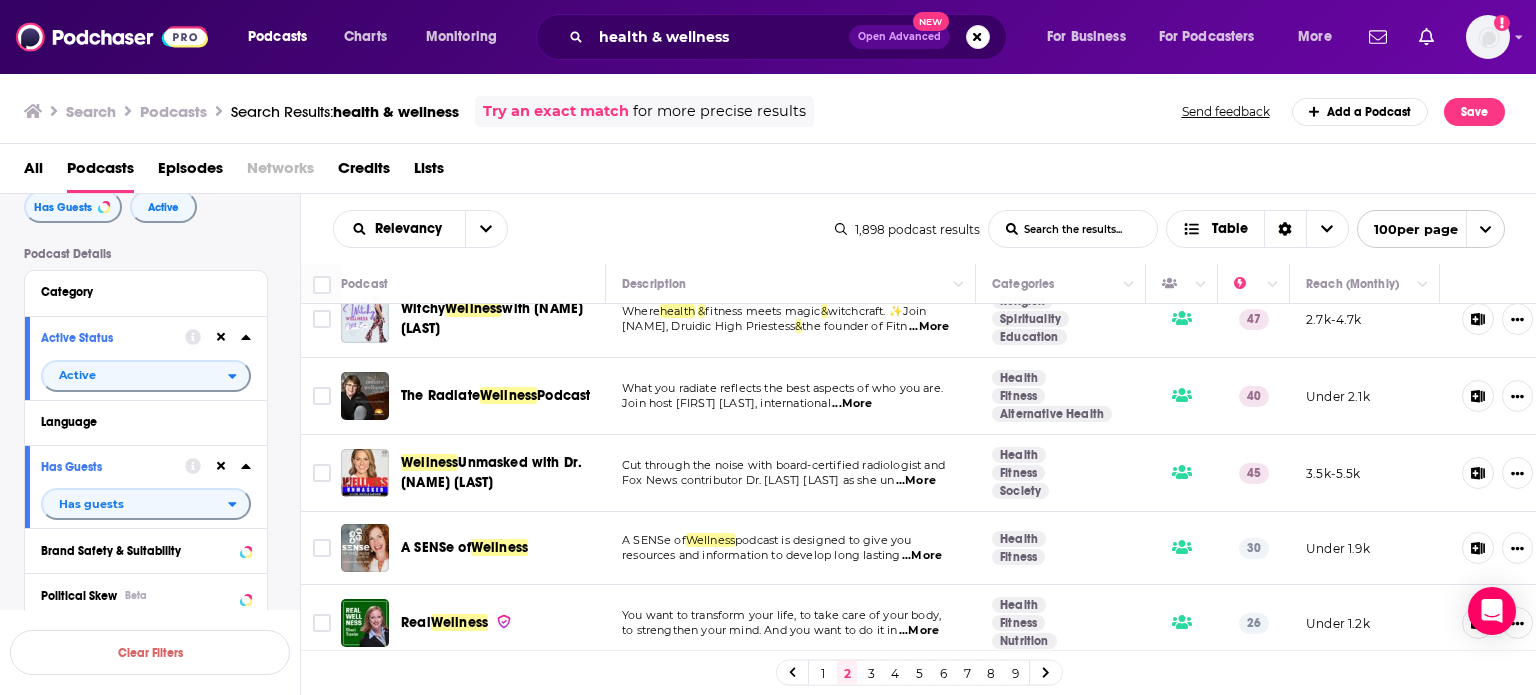 click on "Podcasts Charts Monitoring health & wellness Open Advanced New For Business For Podcasters More Add a profile image Podcasts Charts Monitoring For Business For Podcasters More Search Podcasts Search Results:   health & wellness Try an exact match for more precise results Send feedback Add a Podcast Save All Podcasts Episodes Networks Credits Lists Filters 2 Quick Filters Has Guests Active Podcast Details Category Active Status Active Language Has Guests Has guests  Brand Safety & Suitability Political Skew Beta Show More Audience & Reach Power Score™ Reach (Monthly) Reach (Episode Average) Gender Age Income Show More Saved Searches Select Clear Filters Relevancy List Search Input Search the results... Table 1,898   podcast   results List Search Input Search the results... Table 100  per page Podcast Description Categories Reach (Monthly) Dr. Hotze's  Wellness  Revolution Rising  health care costs, increasing insurance premiums, and decreasing care – this is the current state of o  ...More Health Fitness" at bounding box center [768, 347] 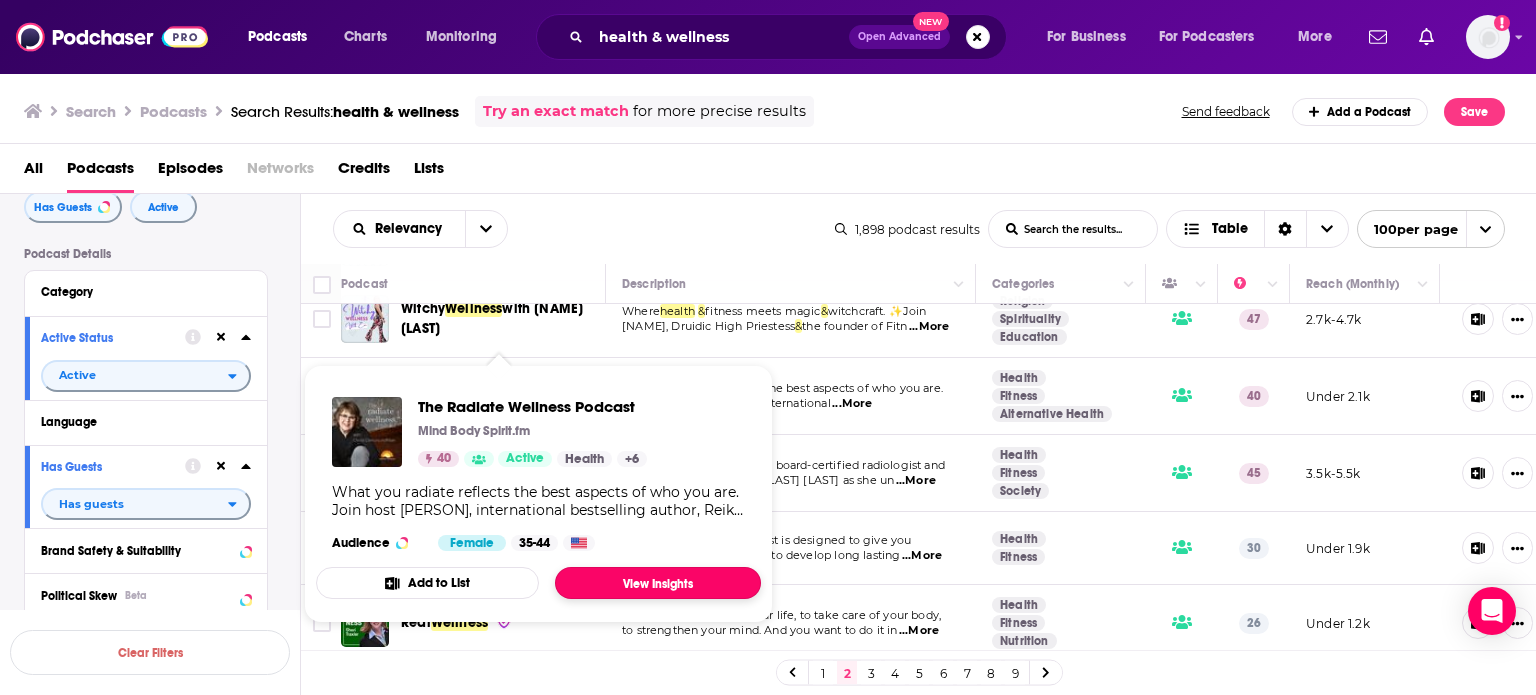 click on "View Insights" at bounding box center [658, 583] 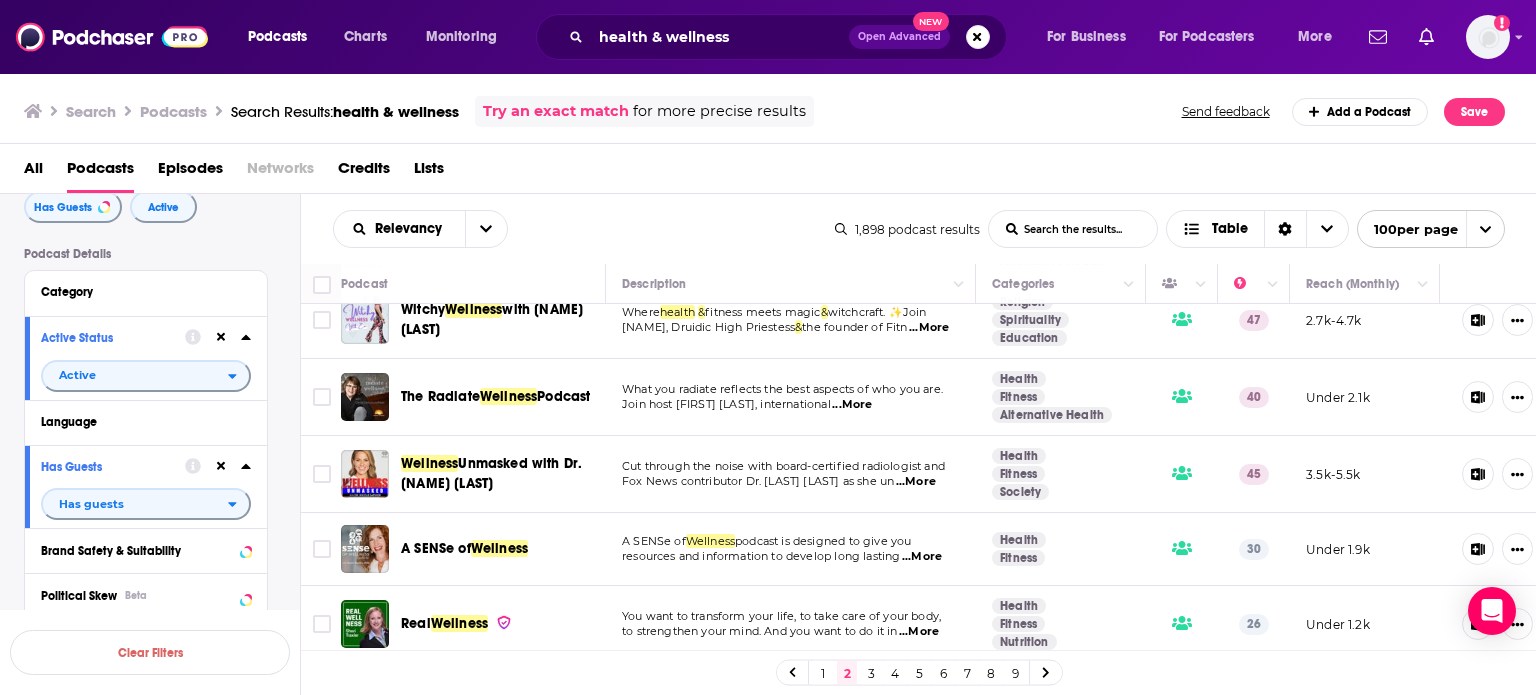 scroll, scrollTop: 100, scrollLeft: 0, axis: vertical 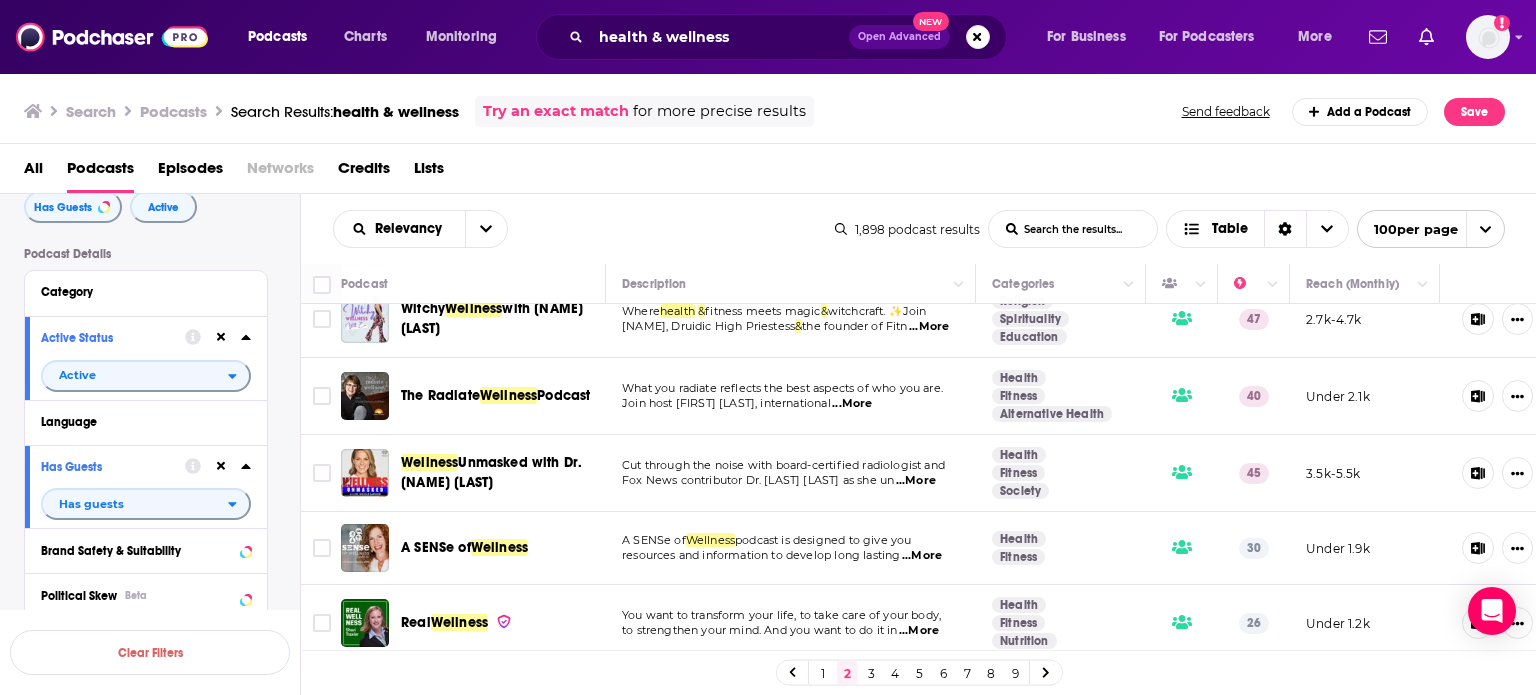 click on "...More" at bounding box center [922, 556] 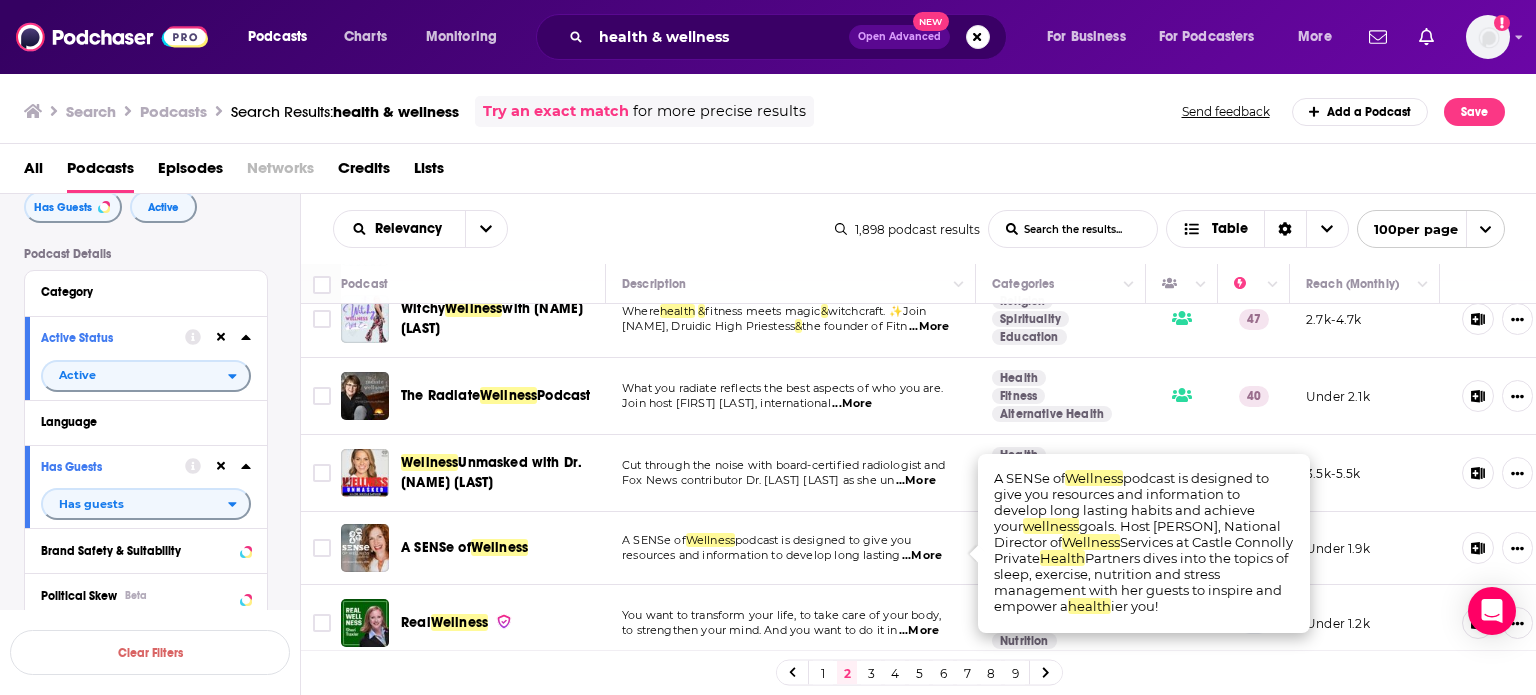 click on "...More" at bounding box center (922, 556) 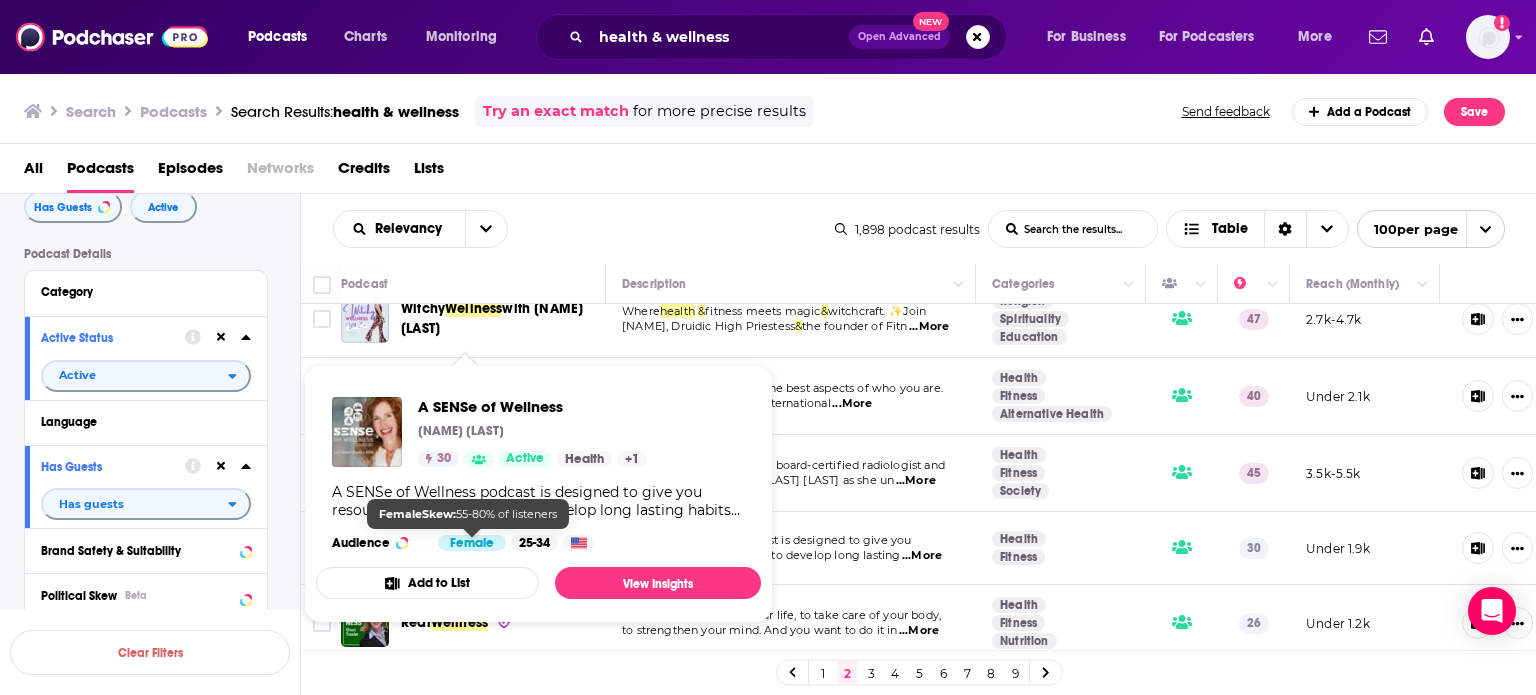 click on "Female" at bounding box center (472, 543) 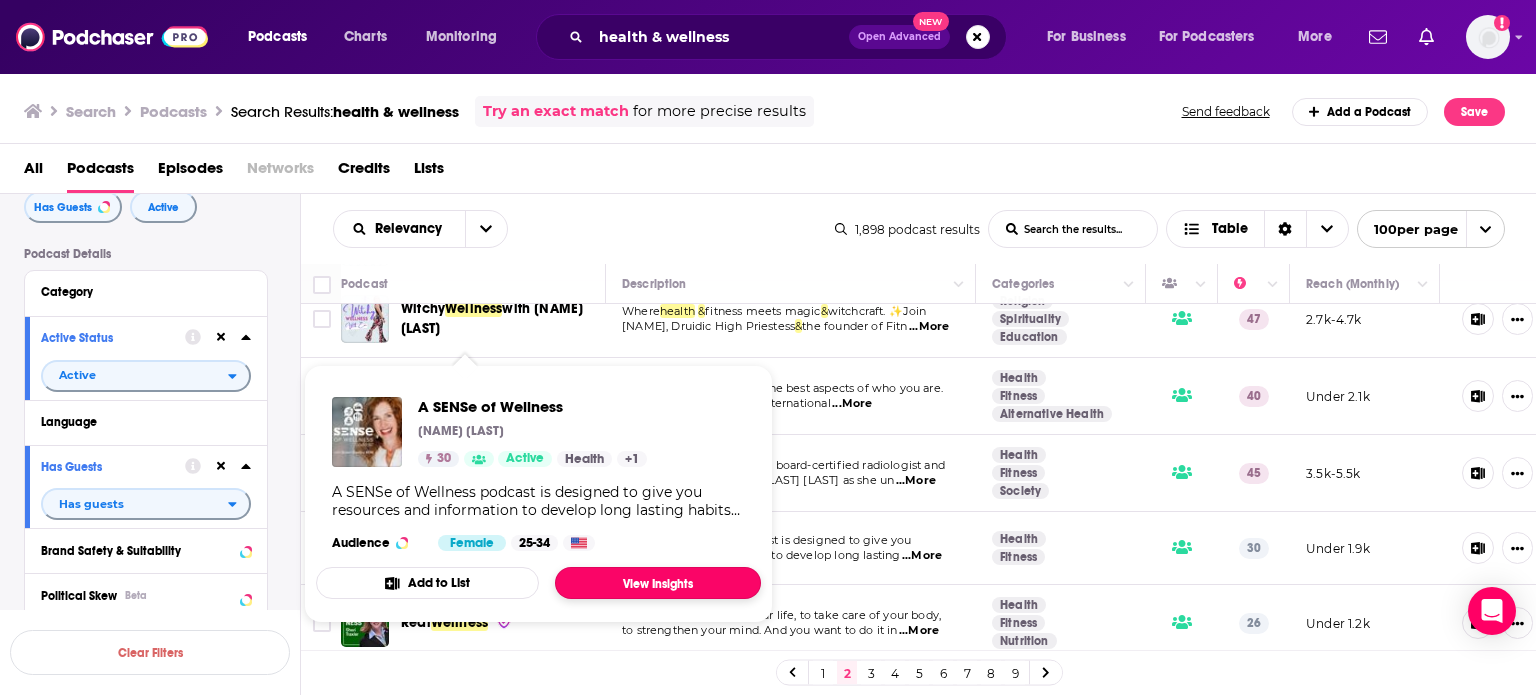 click on "View Insights" at bounding box center (658, 583) 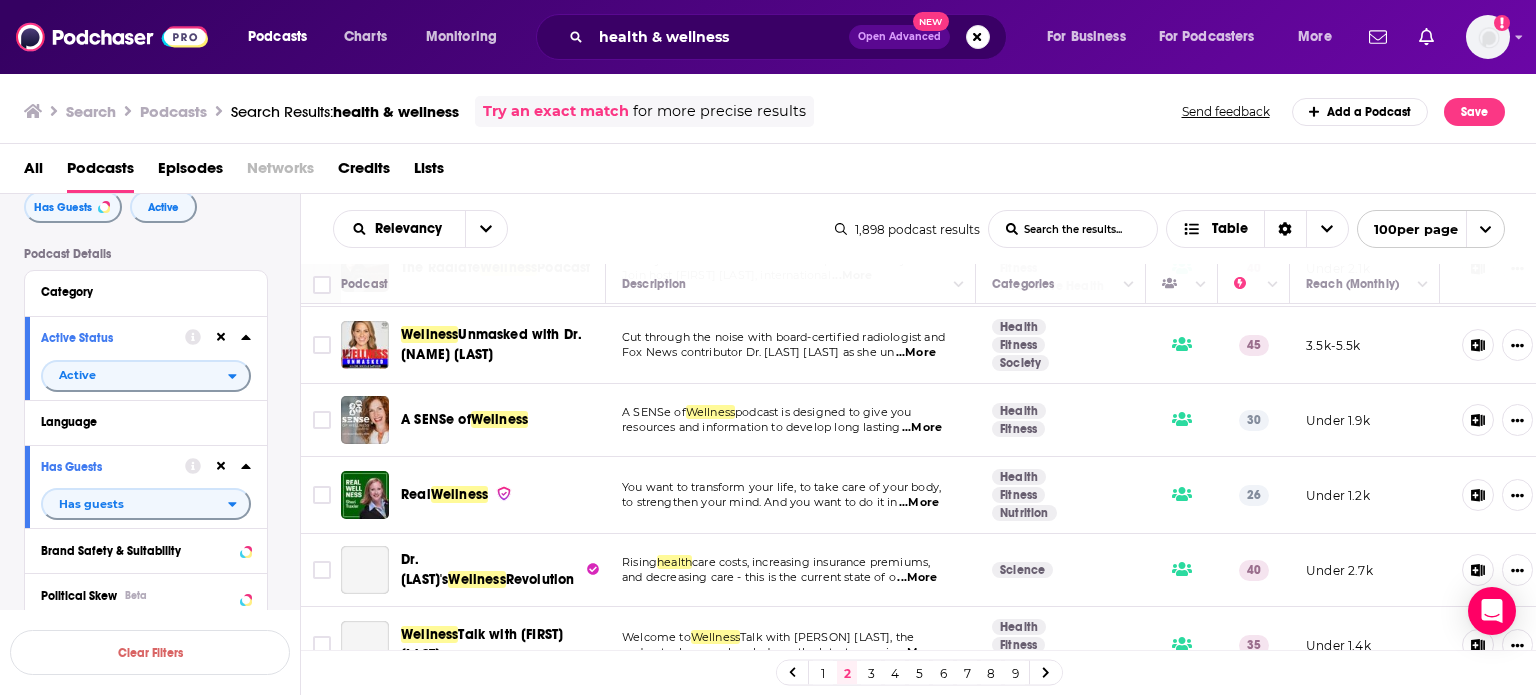 scroll, scrollTop: 300, scrollLeft: 0, axis: vertical 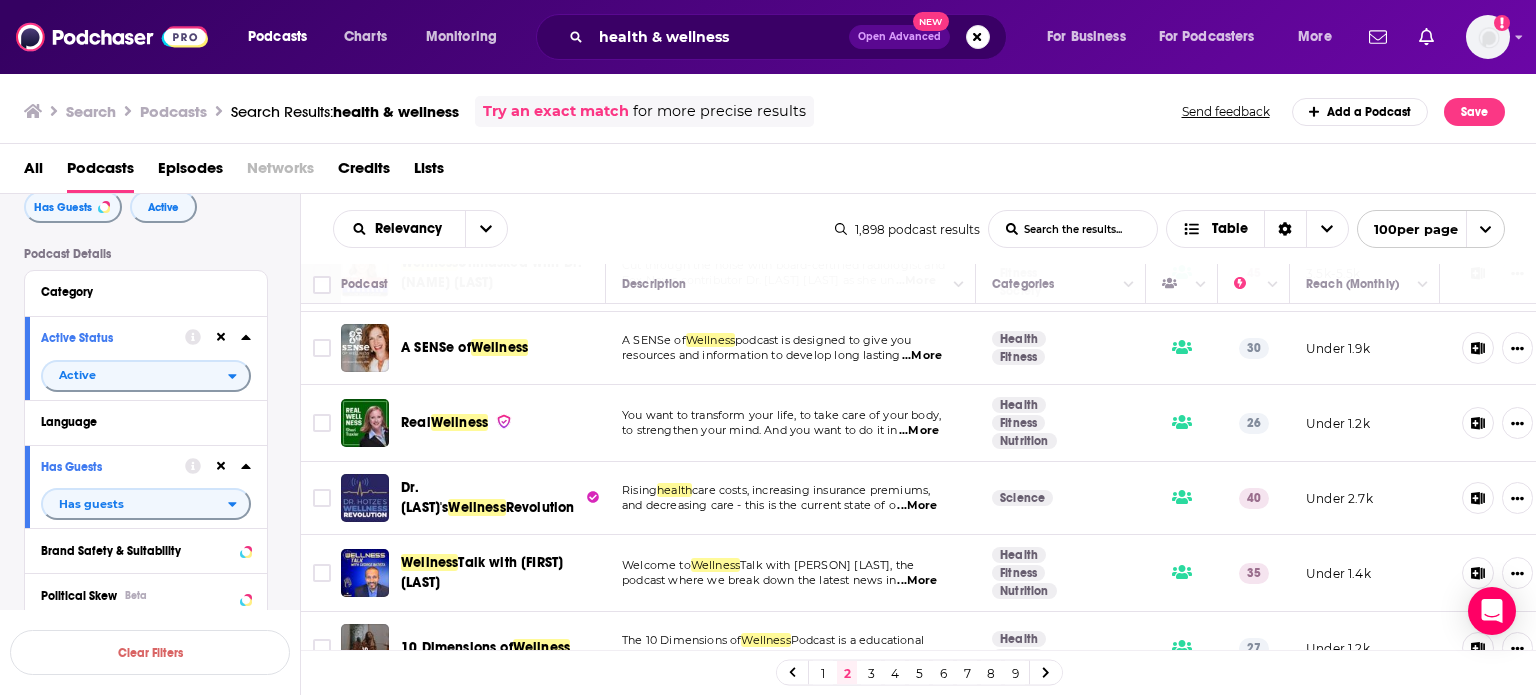 click on "...More" at bounding box center (919, 431) 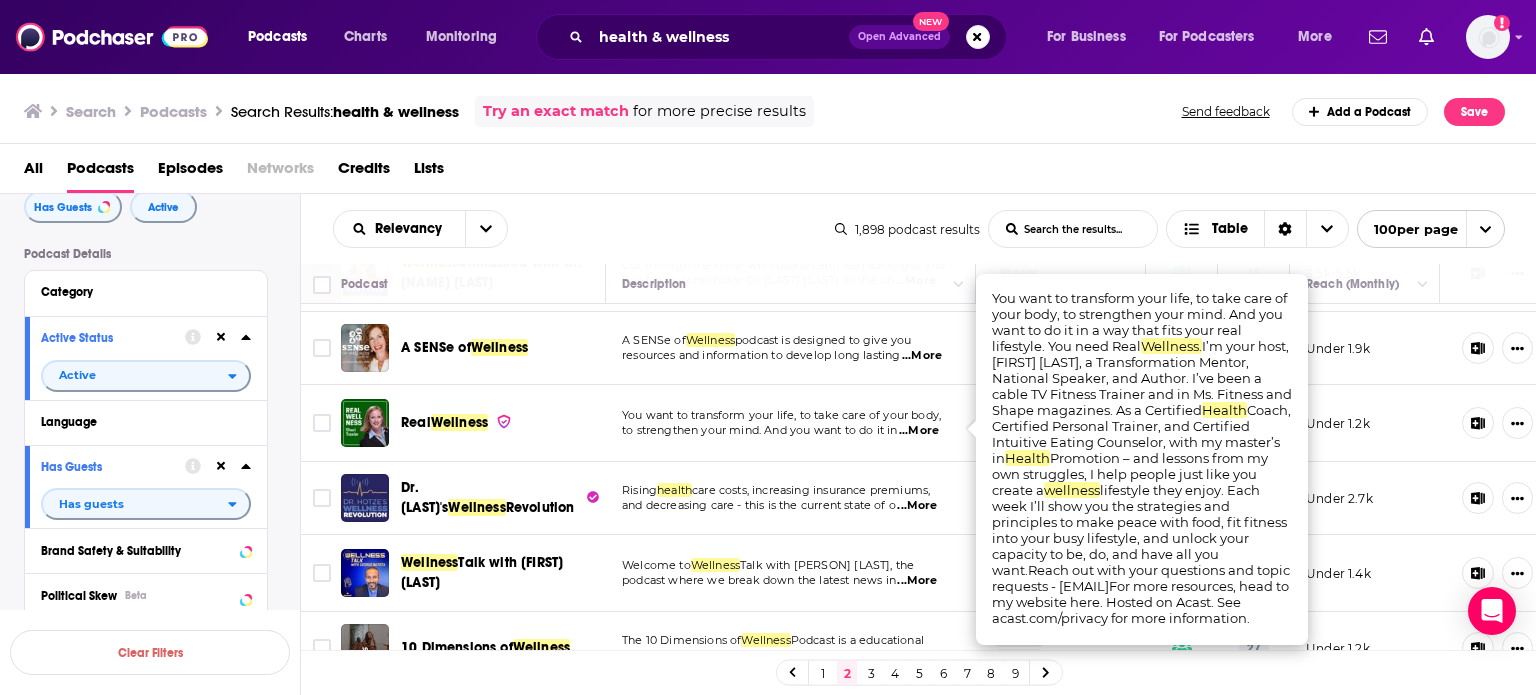 click on "...More" at bounding box center (919, 431) 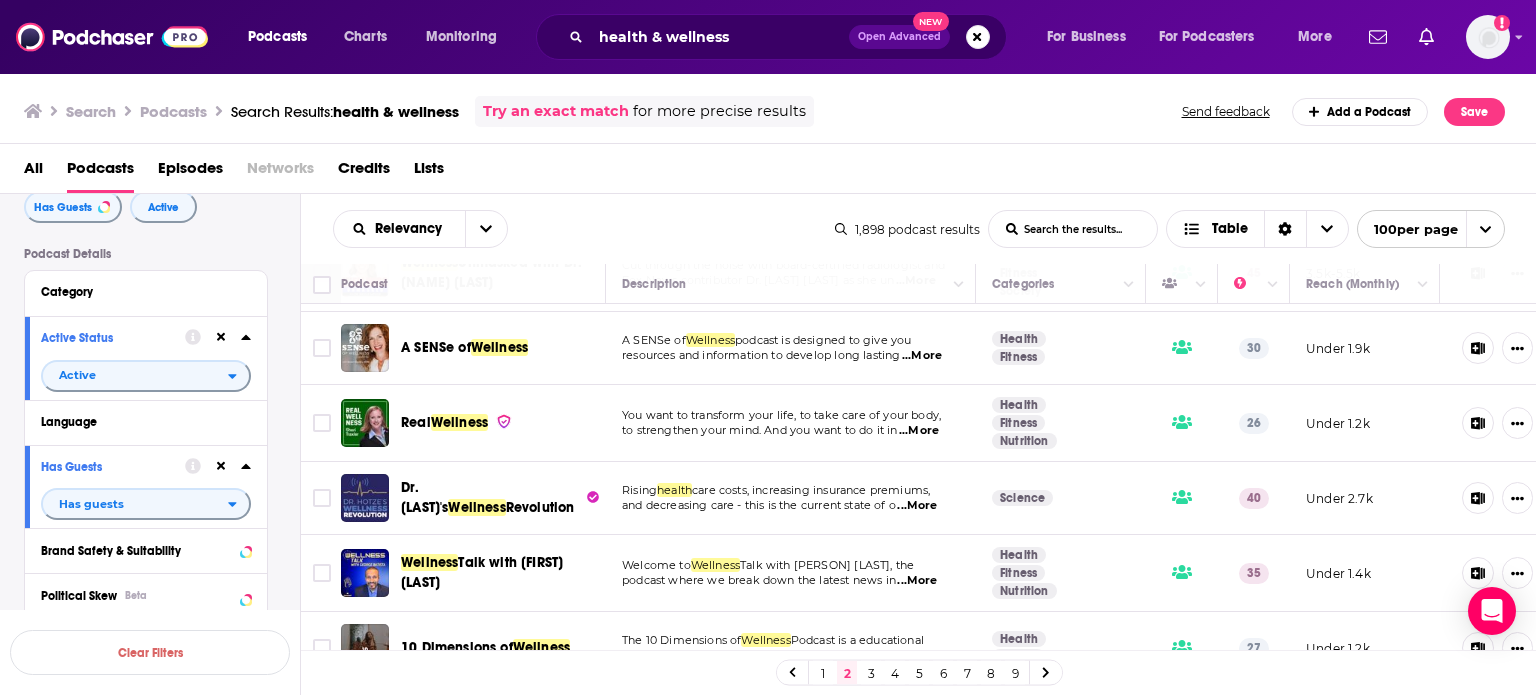 scroll, scrollTop: 400, scrollLeft: 0, axis: vertical 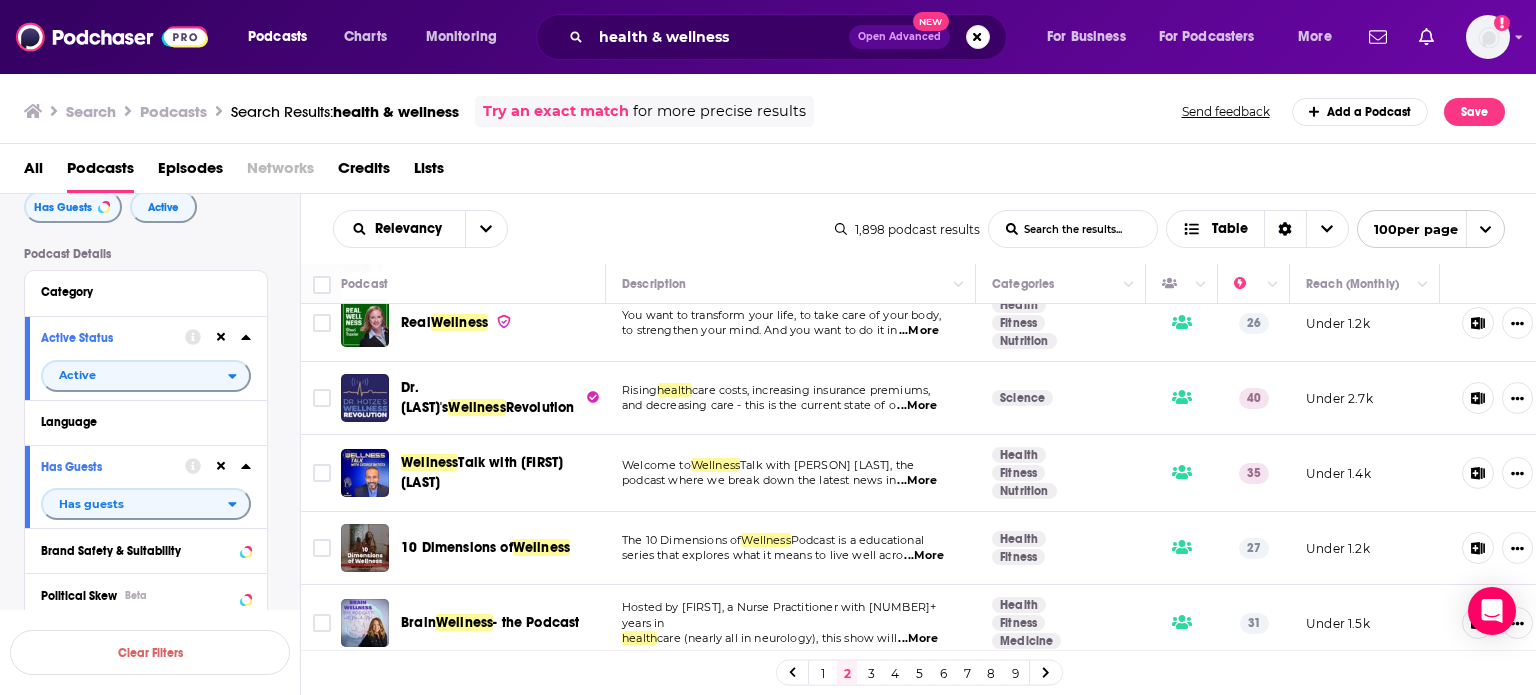 click on "...More" at bounding box center [917, 406] 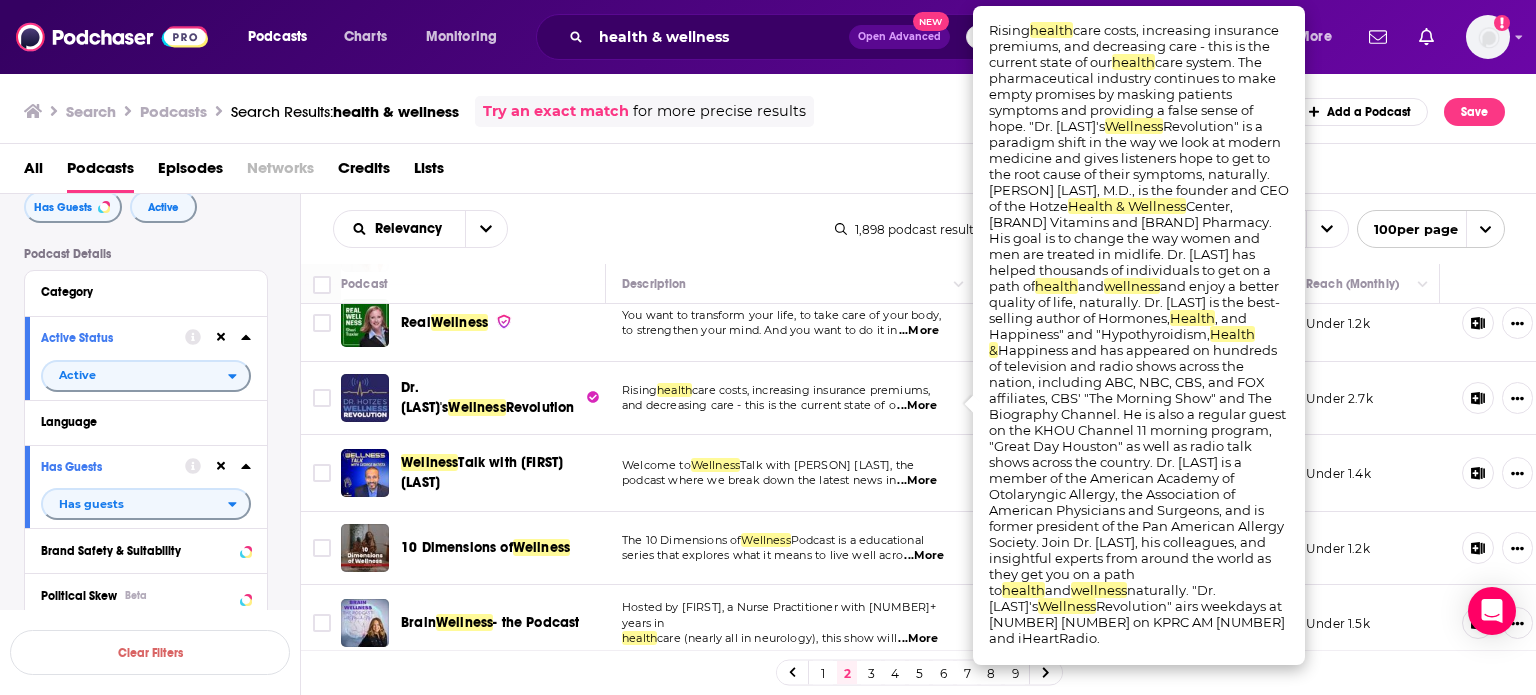 click on "...More" at bounding box center [917, 406] 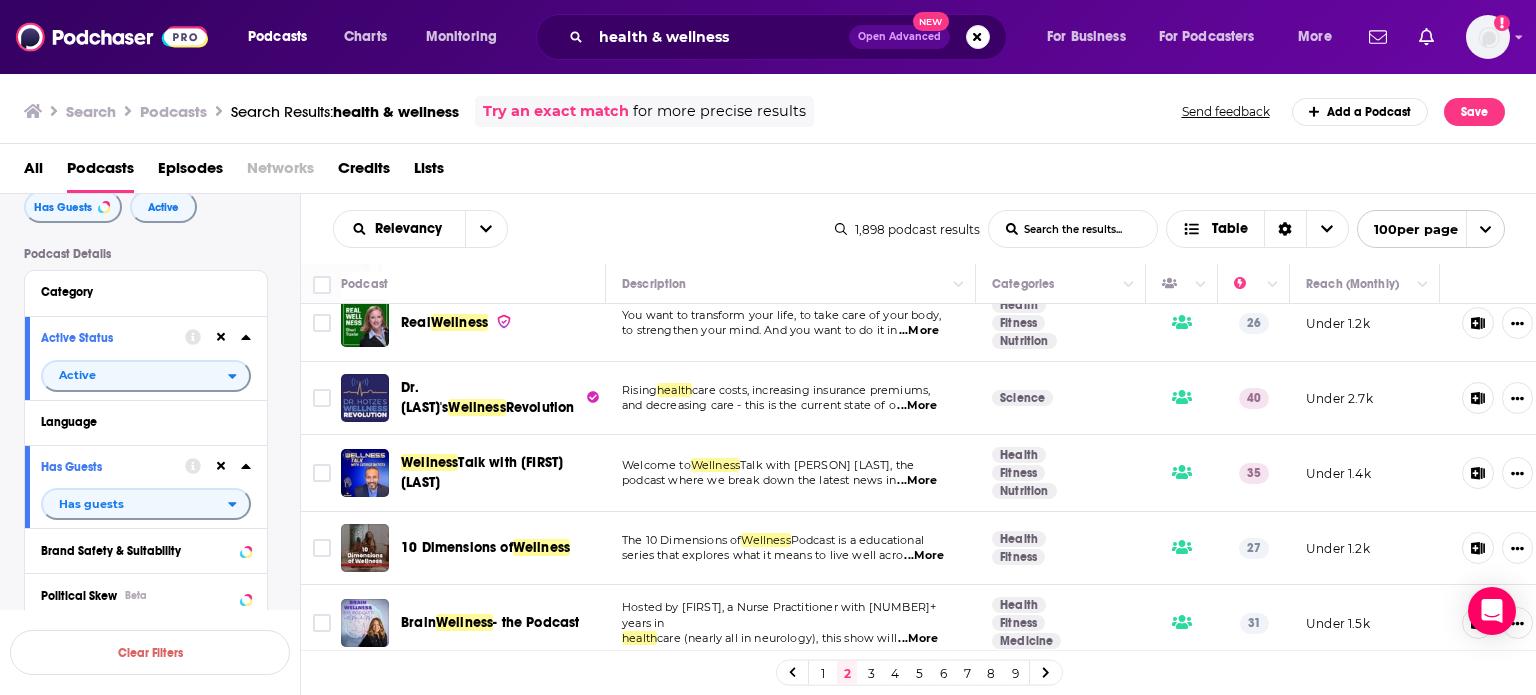 click on "...More" at bounding box center [917, 481] 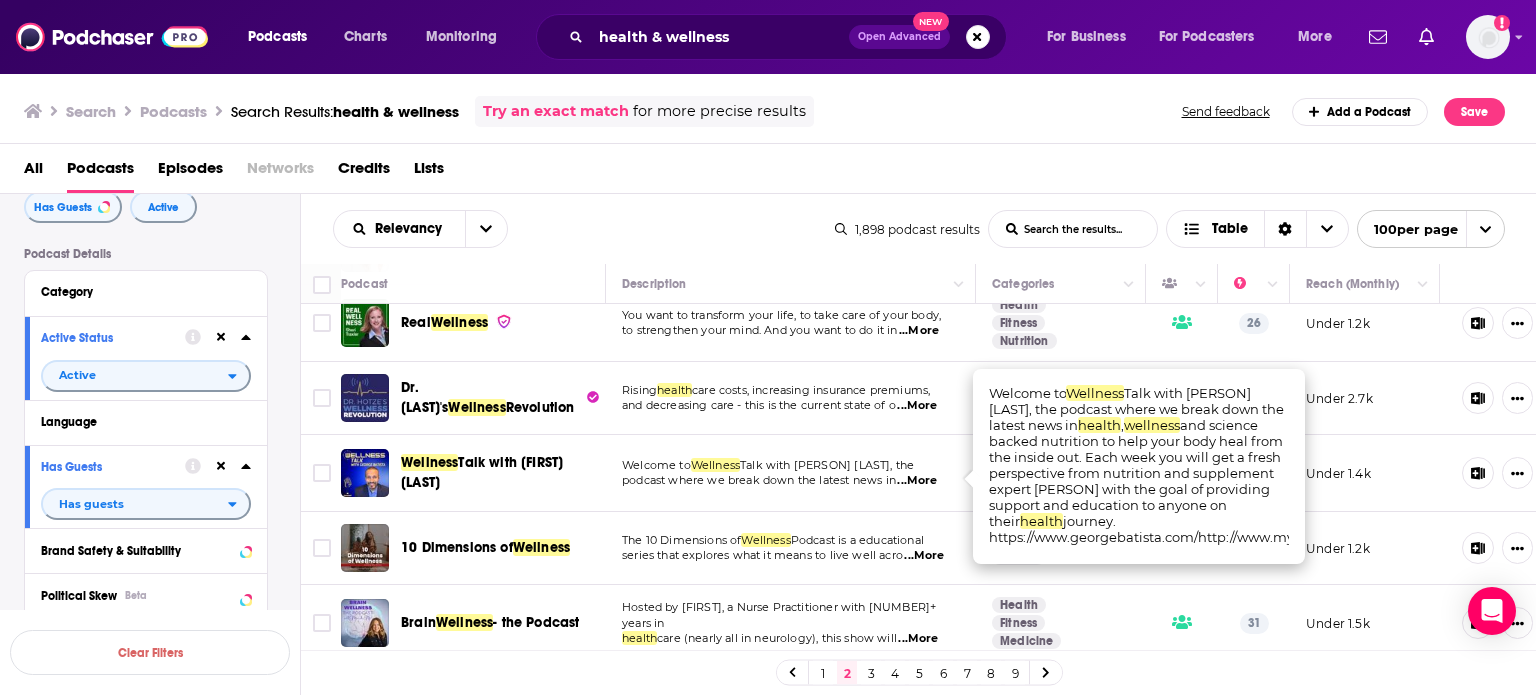 click on "...More" at bounding box center [917, 481] 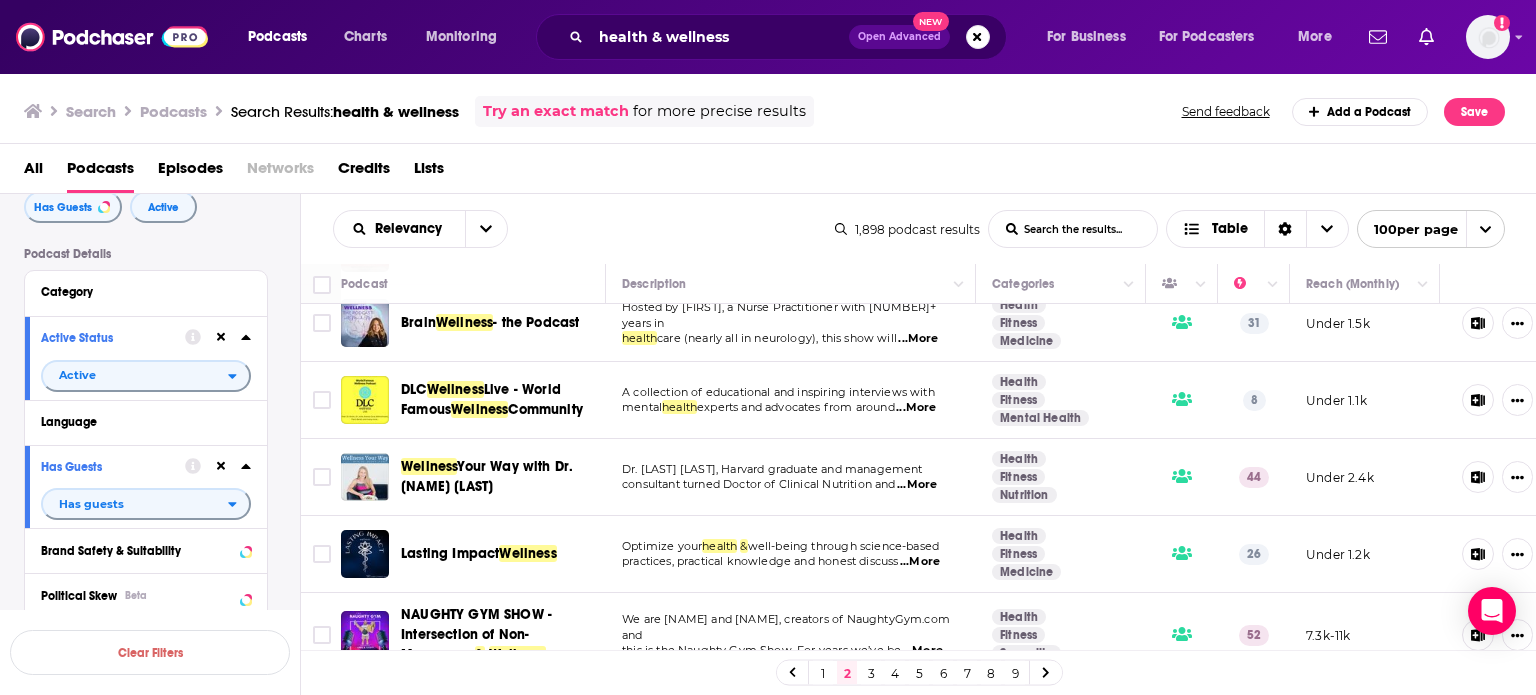 scroll, scrollTop: 800, scrollLeft: 0, axis: vertical 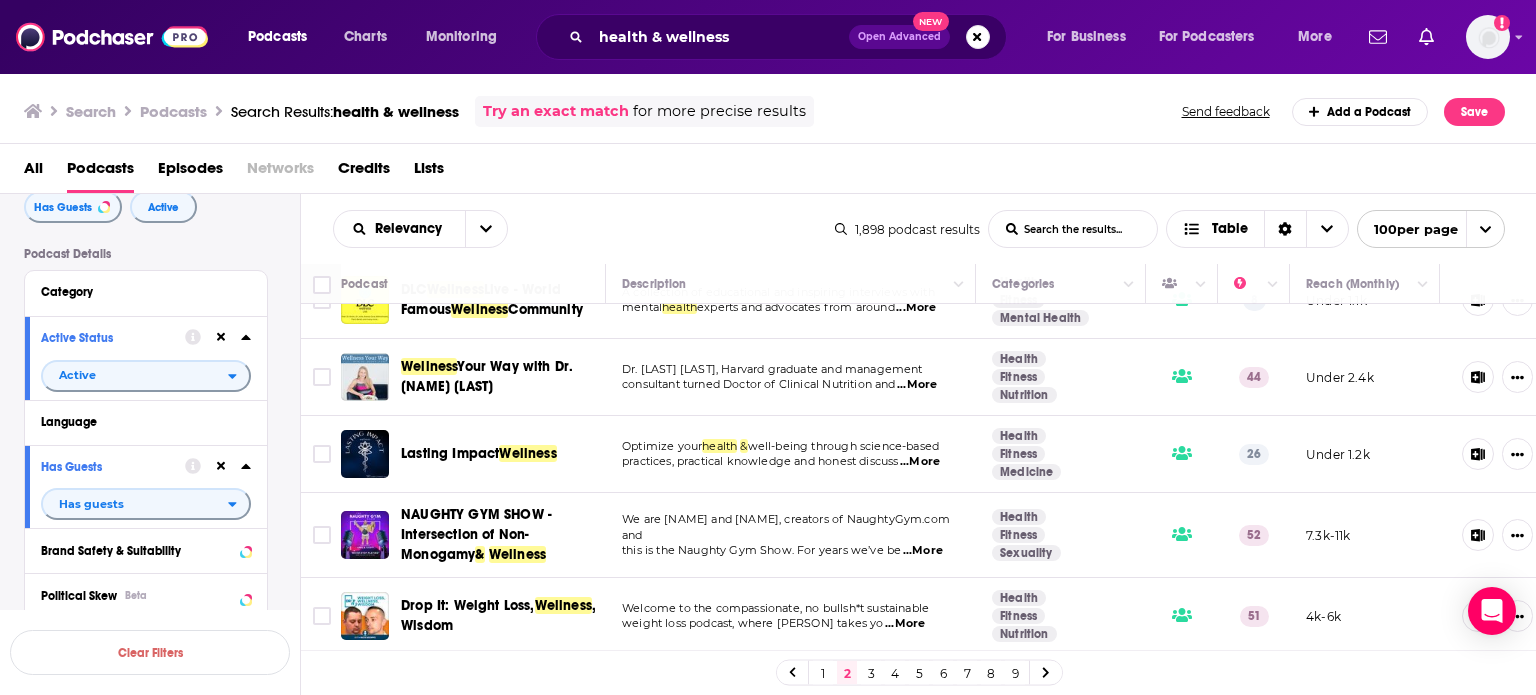 click on "...More" at bounding box center (920, 462) 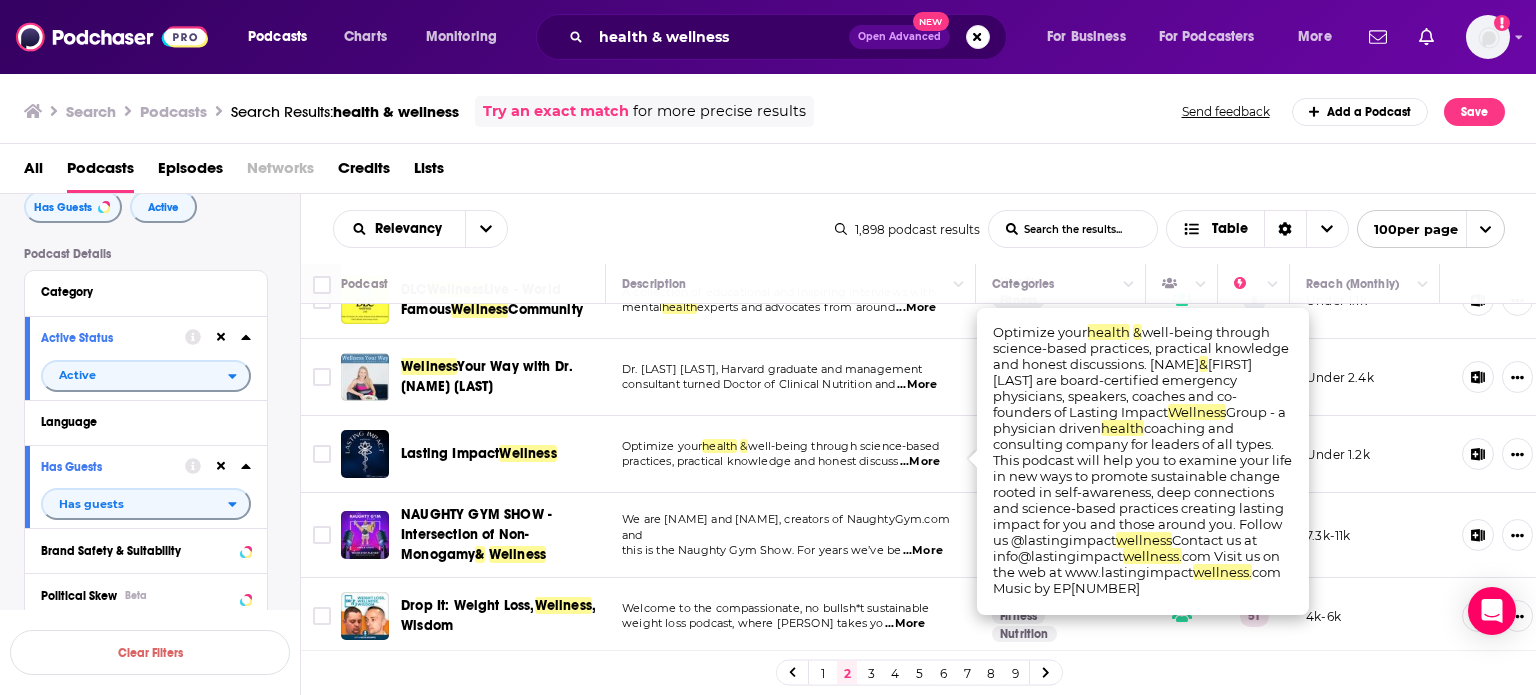 click on "...More" at bounding box center (920, 462) 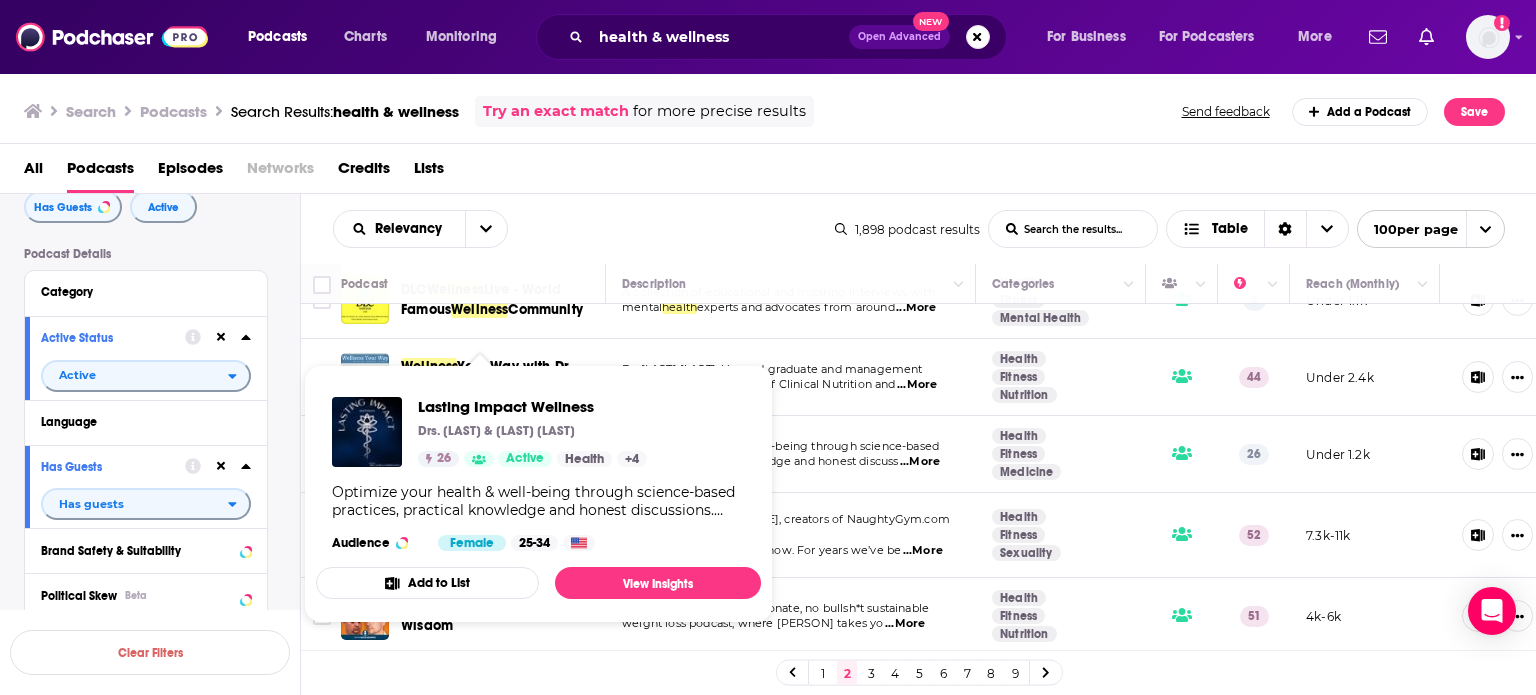 click on "26" at bounding box center (438, 459) 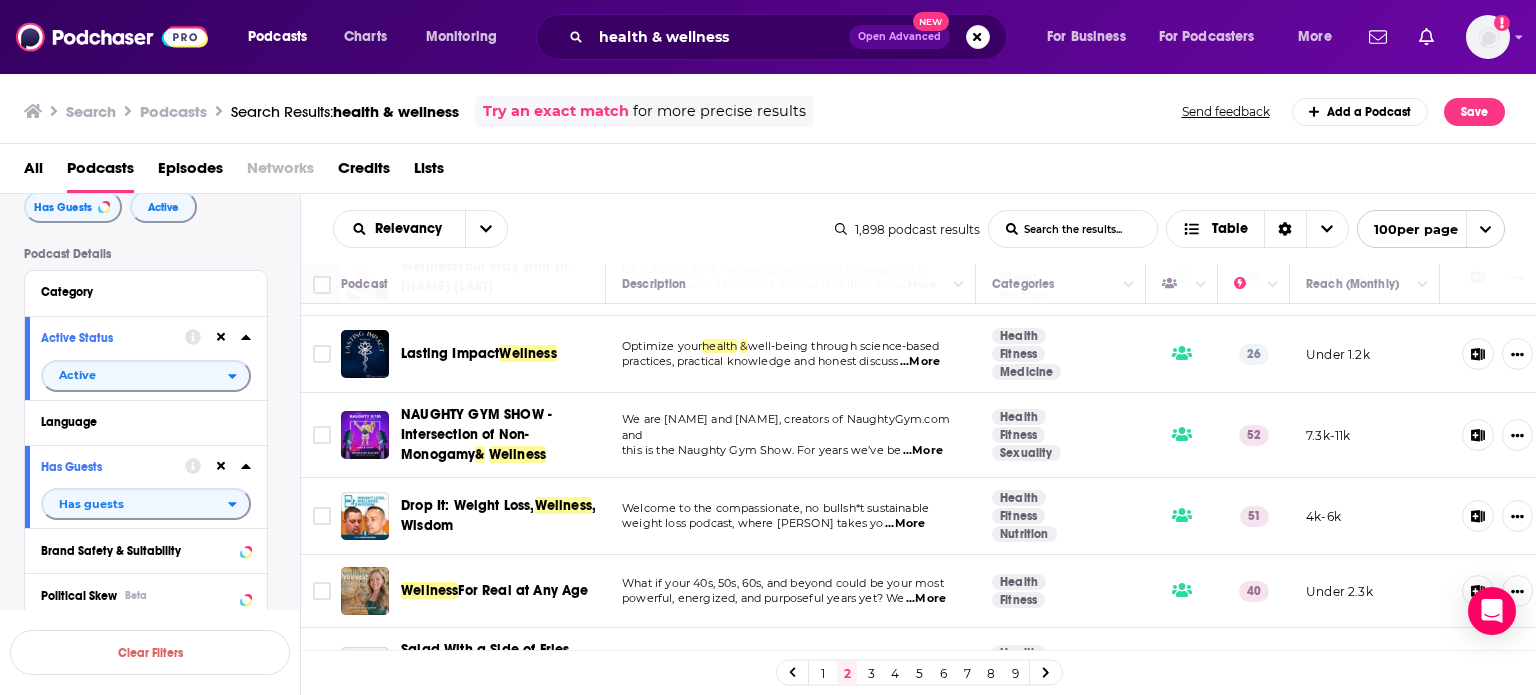 scroll, scrollTop: 1000, scrollLeft: 0, axis: vertical 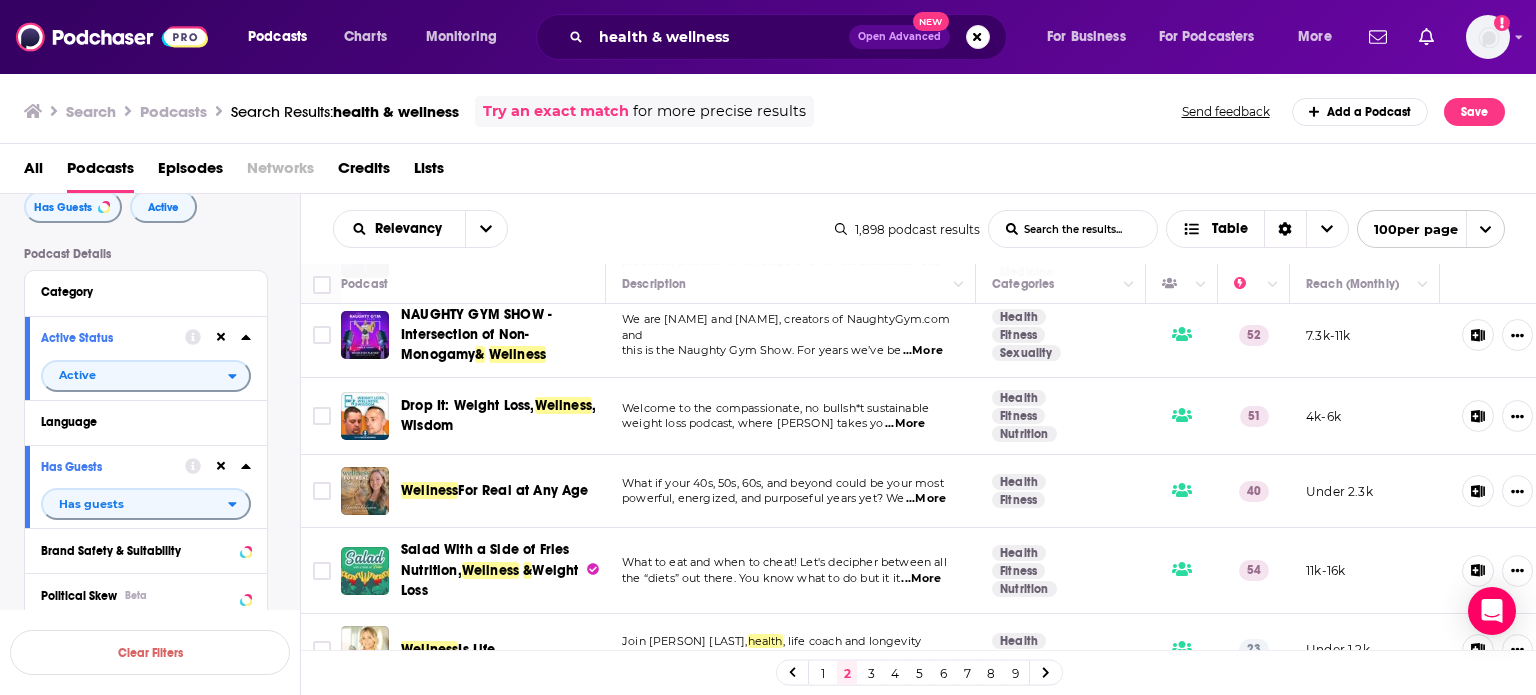 click on "...More" at bounding box center (926, 499) 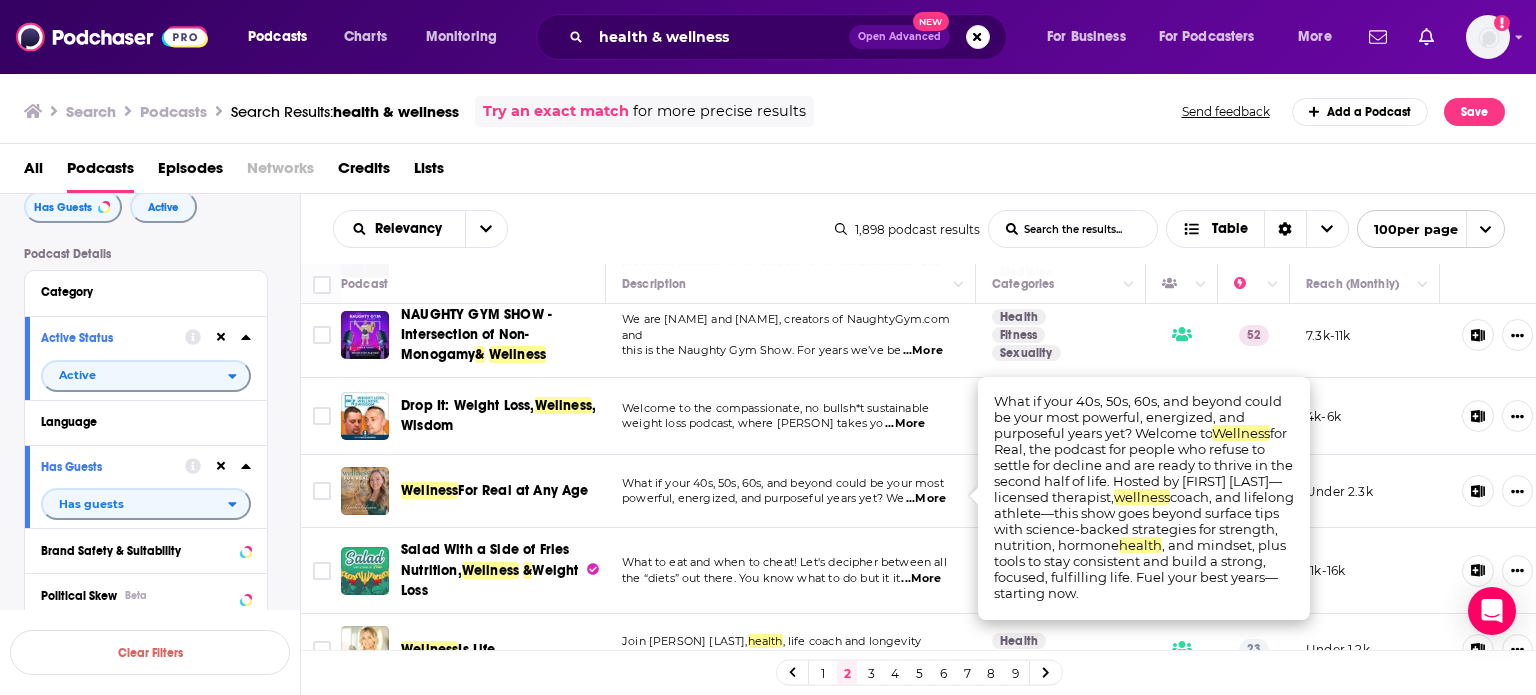 click on "...More" at bounding box center [926, 499] 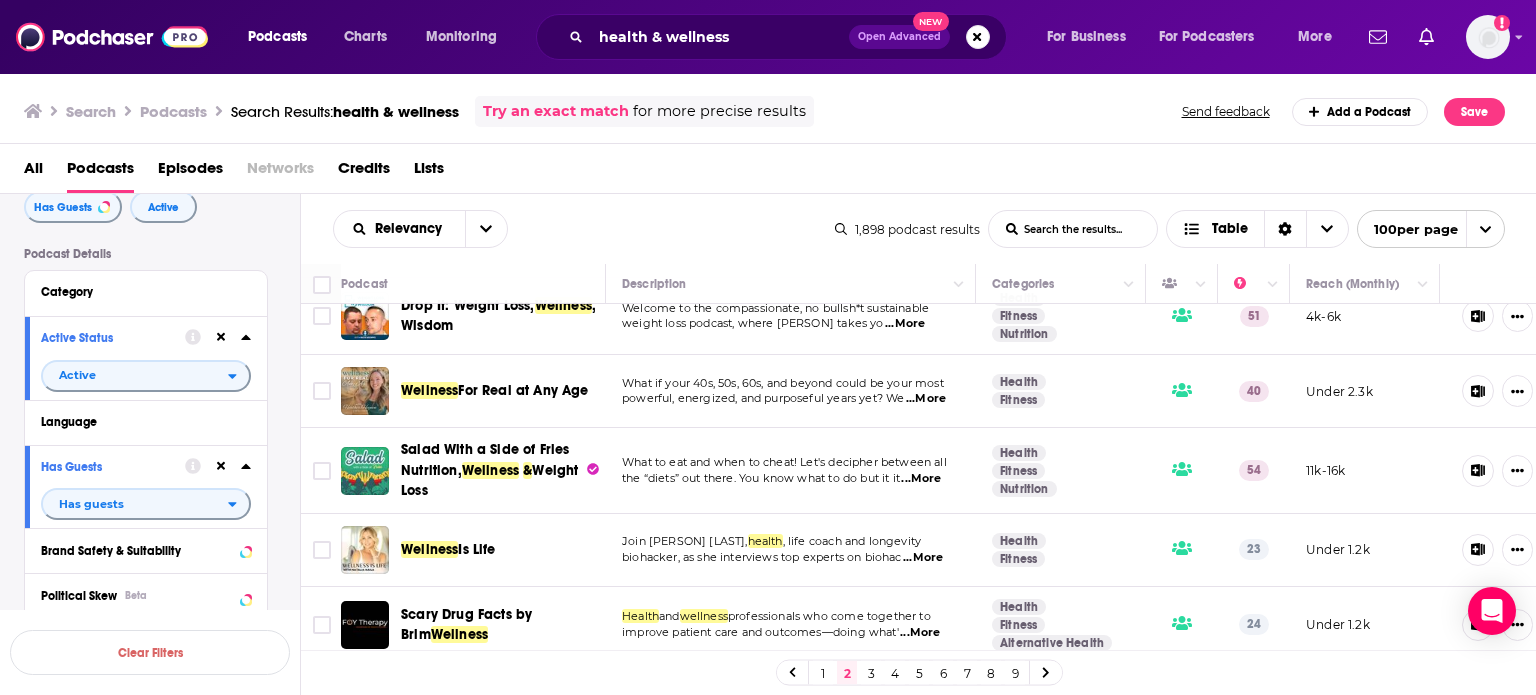 scroll, scrollTop: 1200, scrollLeft: 0, axis: vertical 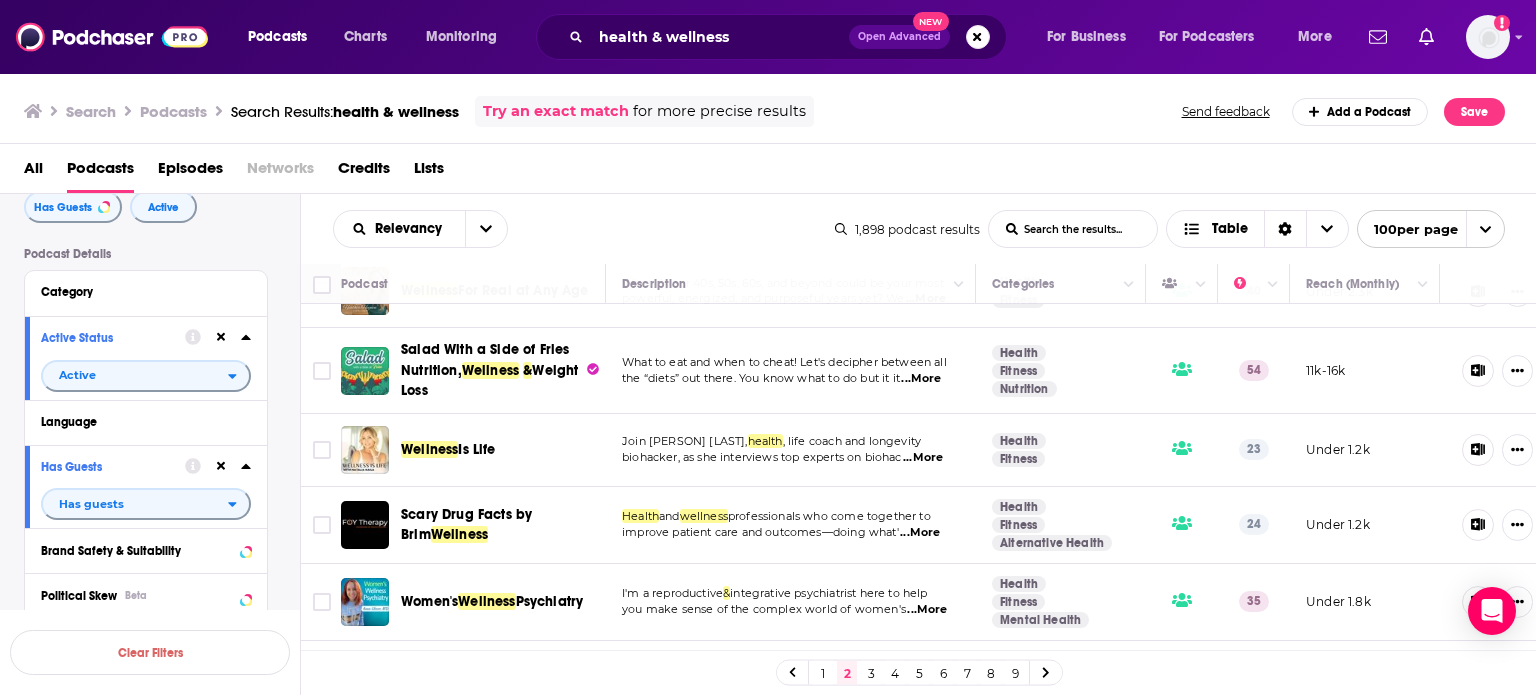 click on "biohacker, as she interviews top experts on biohac  ...More" at bounding box center [790, 458] 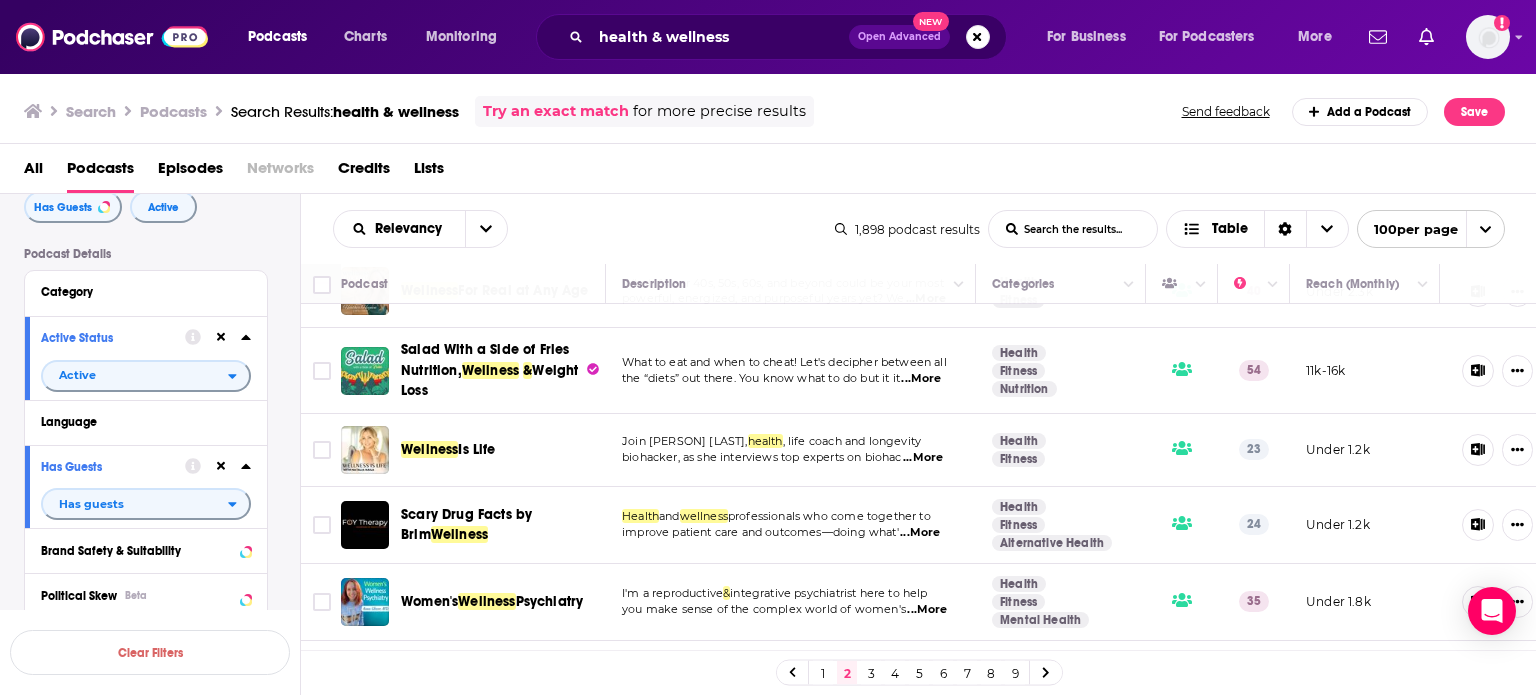 click on "...More" at bounding box center [923, 458] 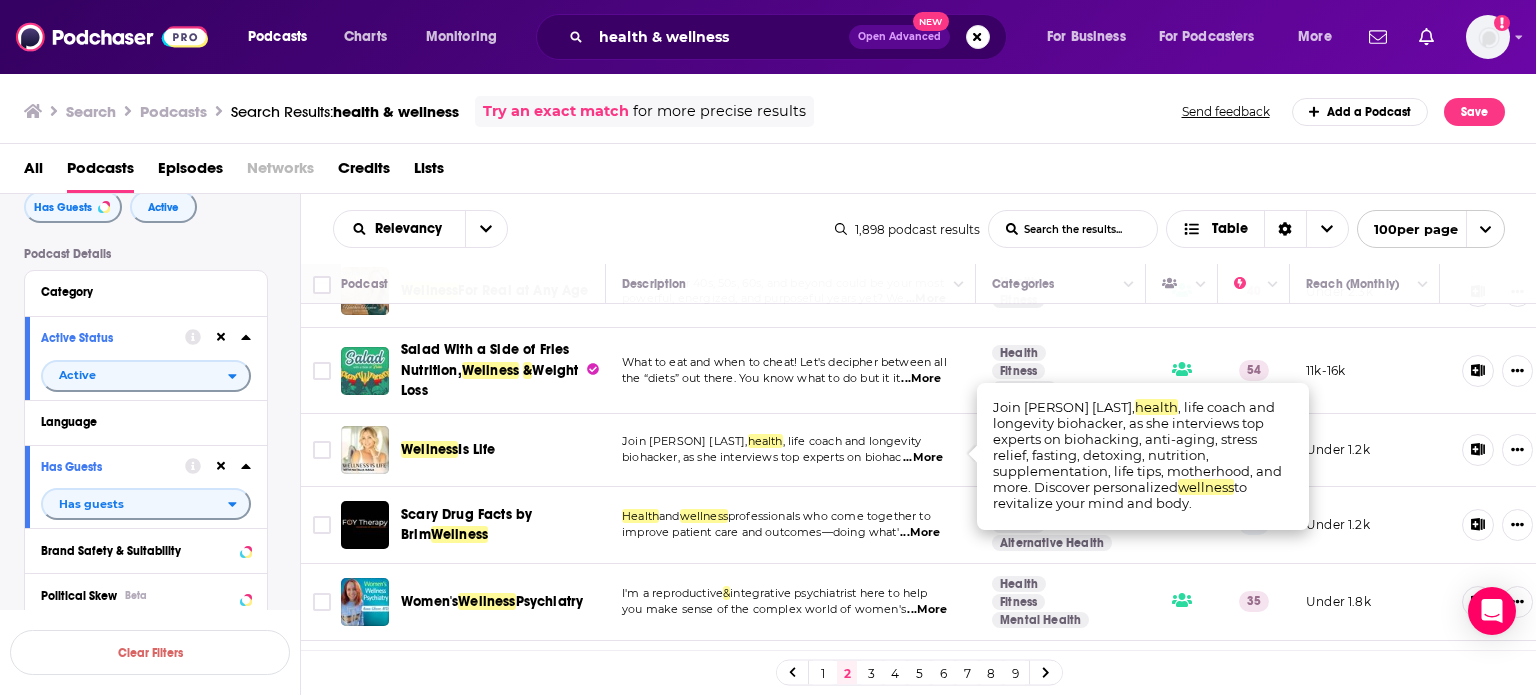 click on "...More" at bounding box center (923, 458) 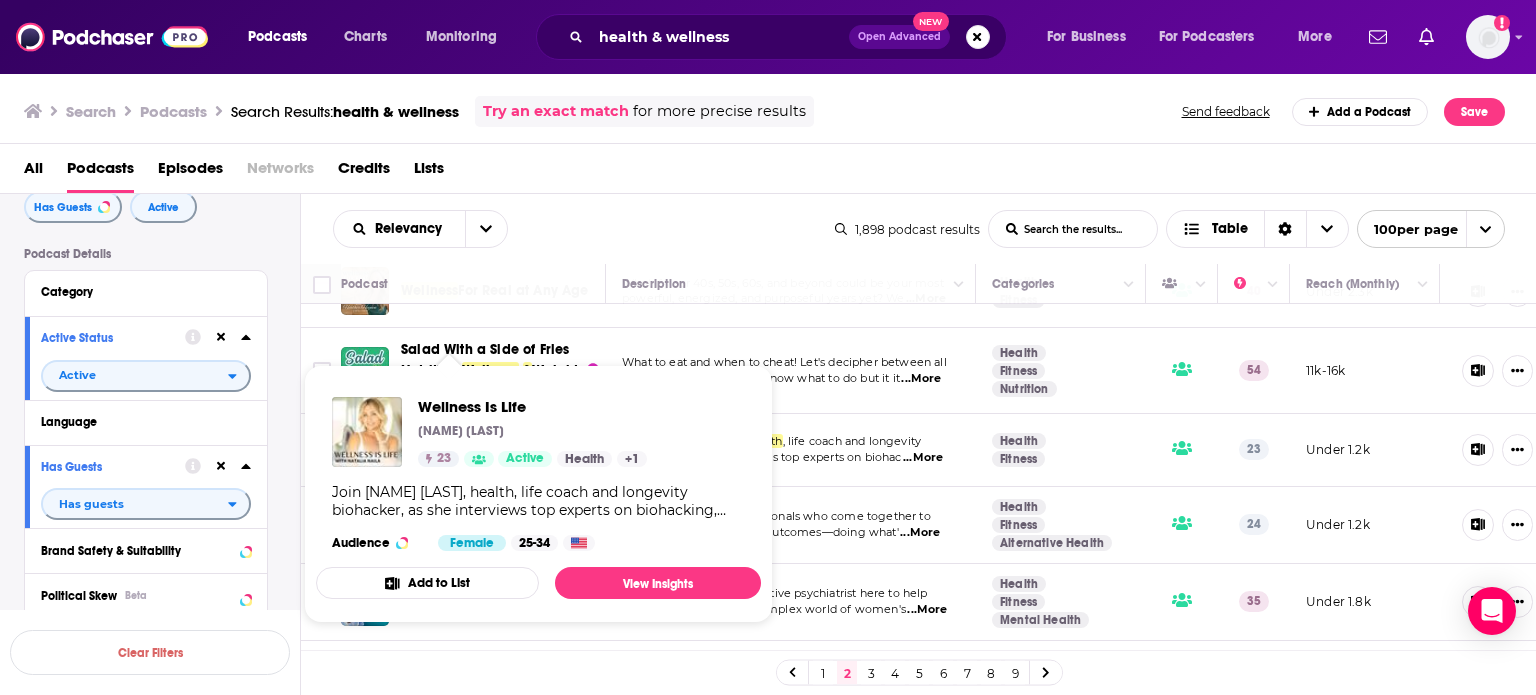 click on "Wellness Is Life Natalia Naila 23 Active Health + 1" at bounding box center (532, 432) 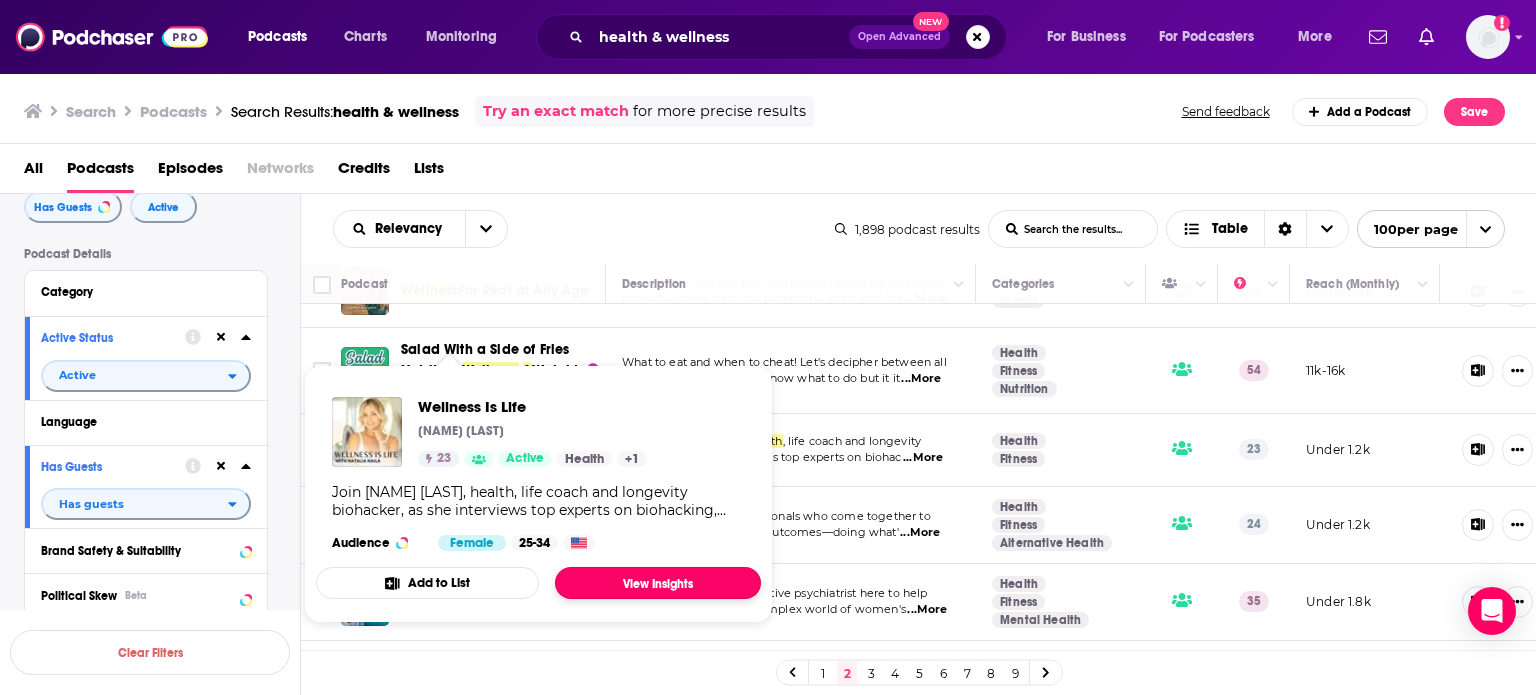 click on "View Insights" at bounding box center [658, 583] 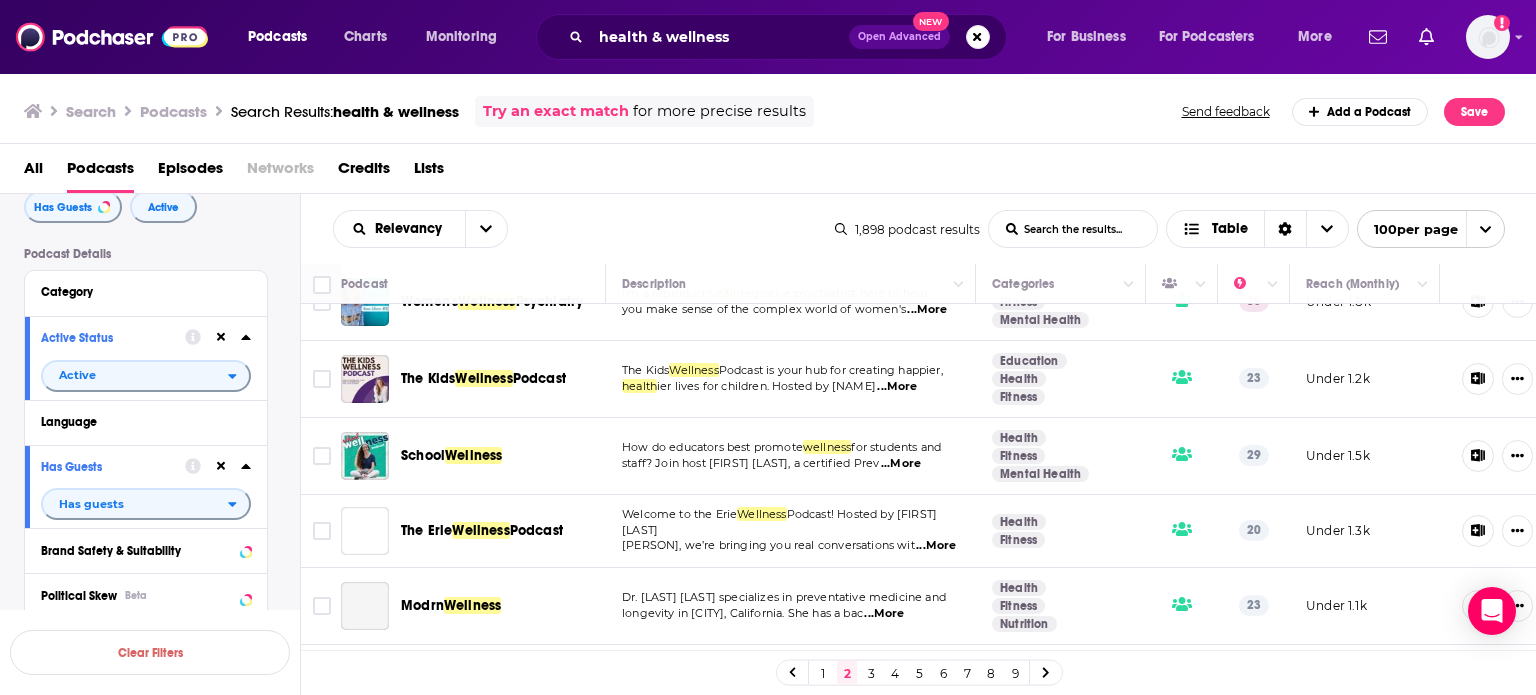 scroll, scrollTop: 1600, scrollLeft: 0, axis: vertical 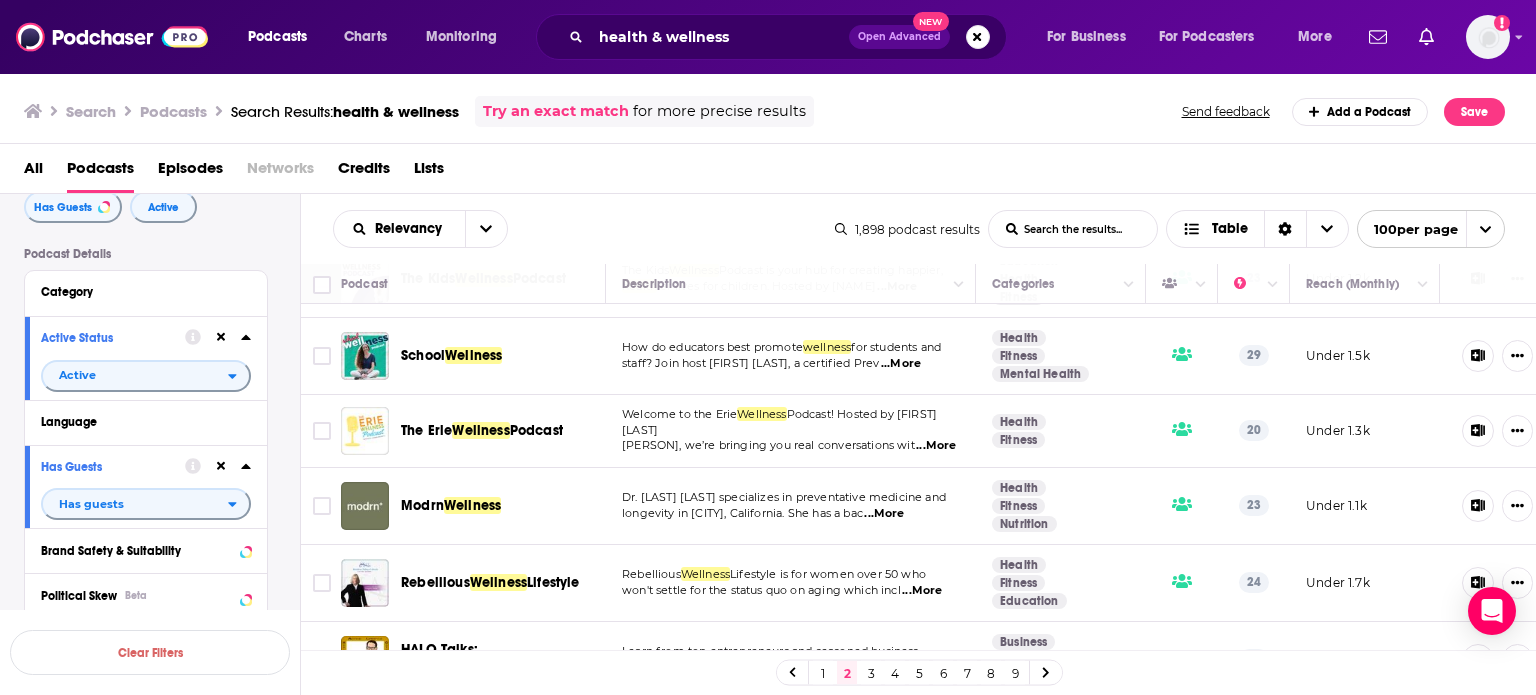 click on "...More" at bounding box center [936, 446] 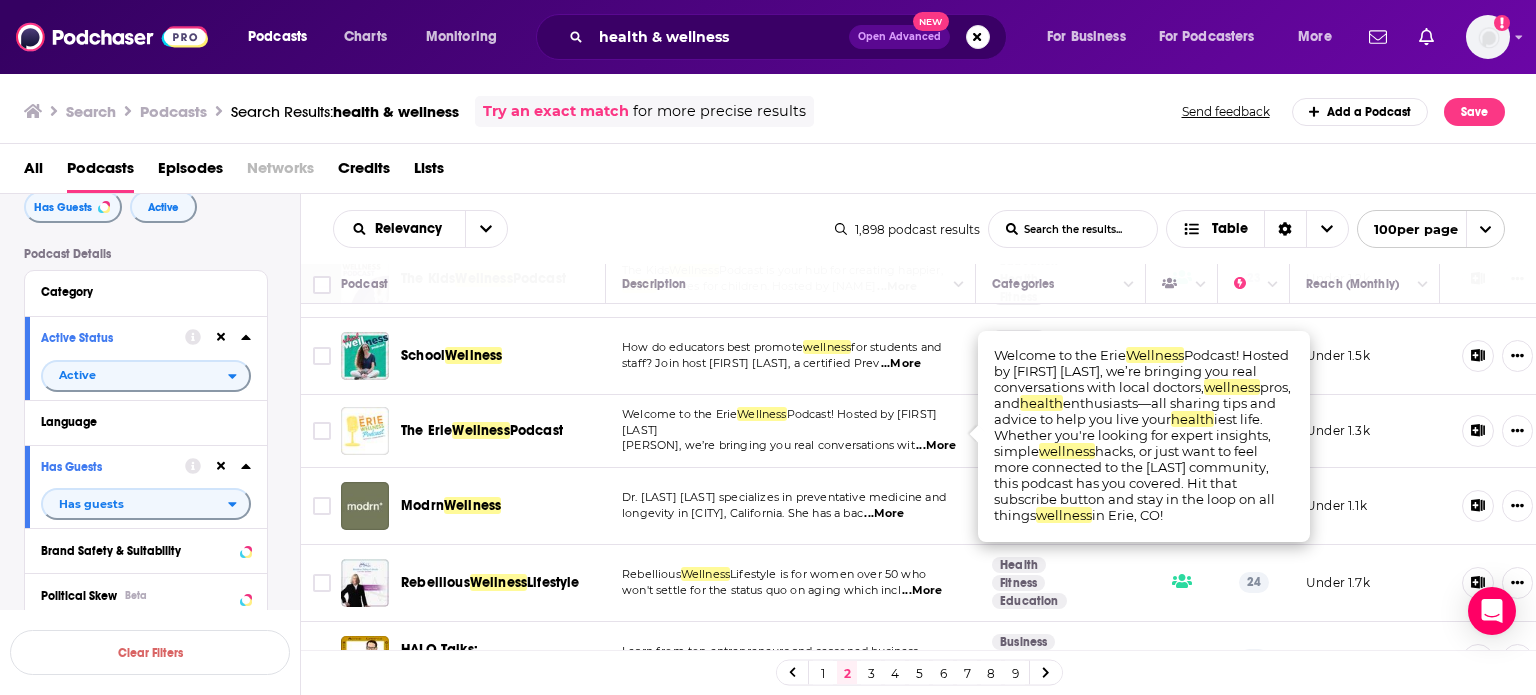 click on "...More" at bounding box center (936, 446) 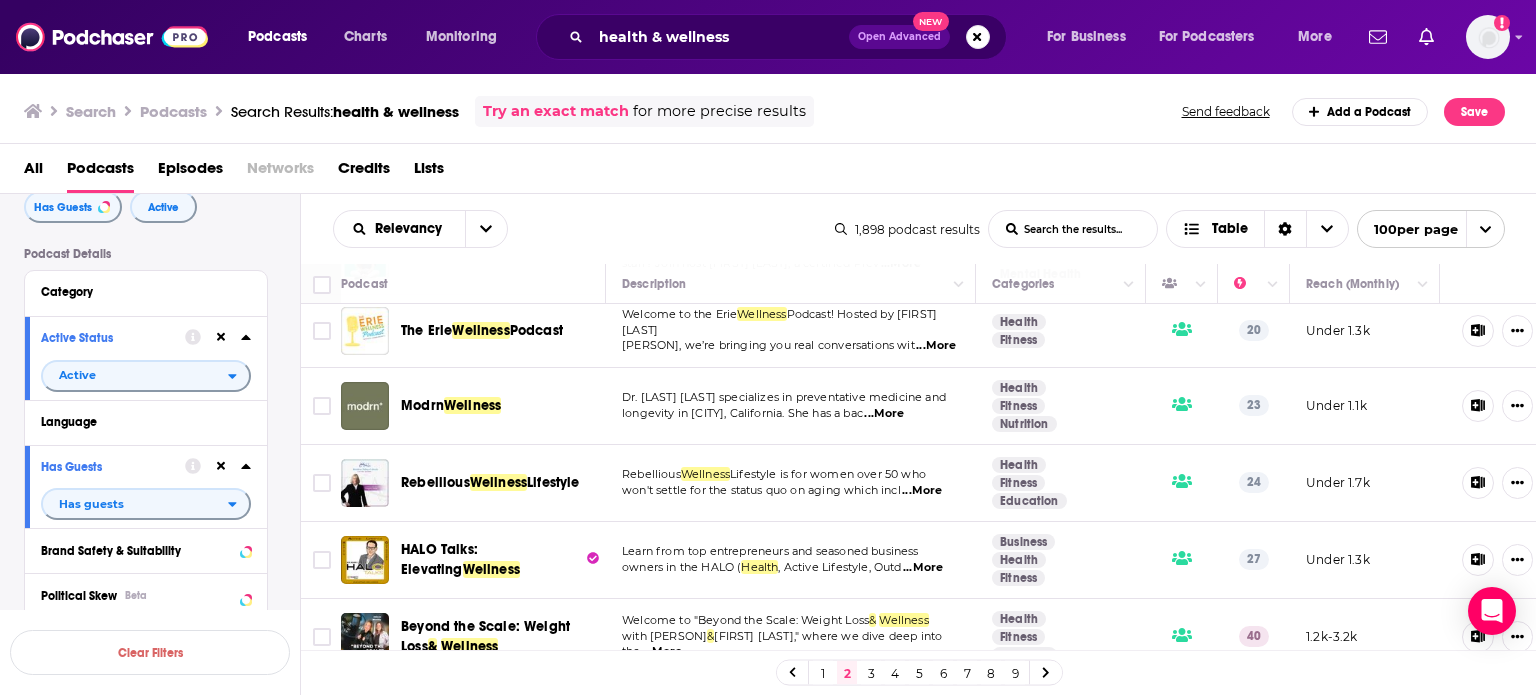scroll, scrollTop: 1800, scrollLeft: 0, axis: vertical 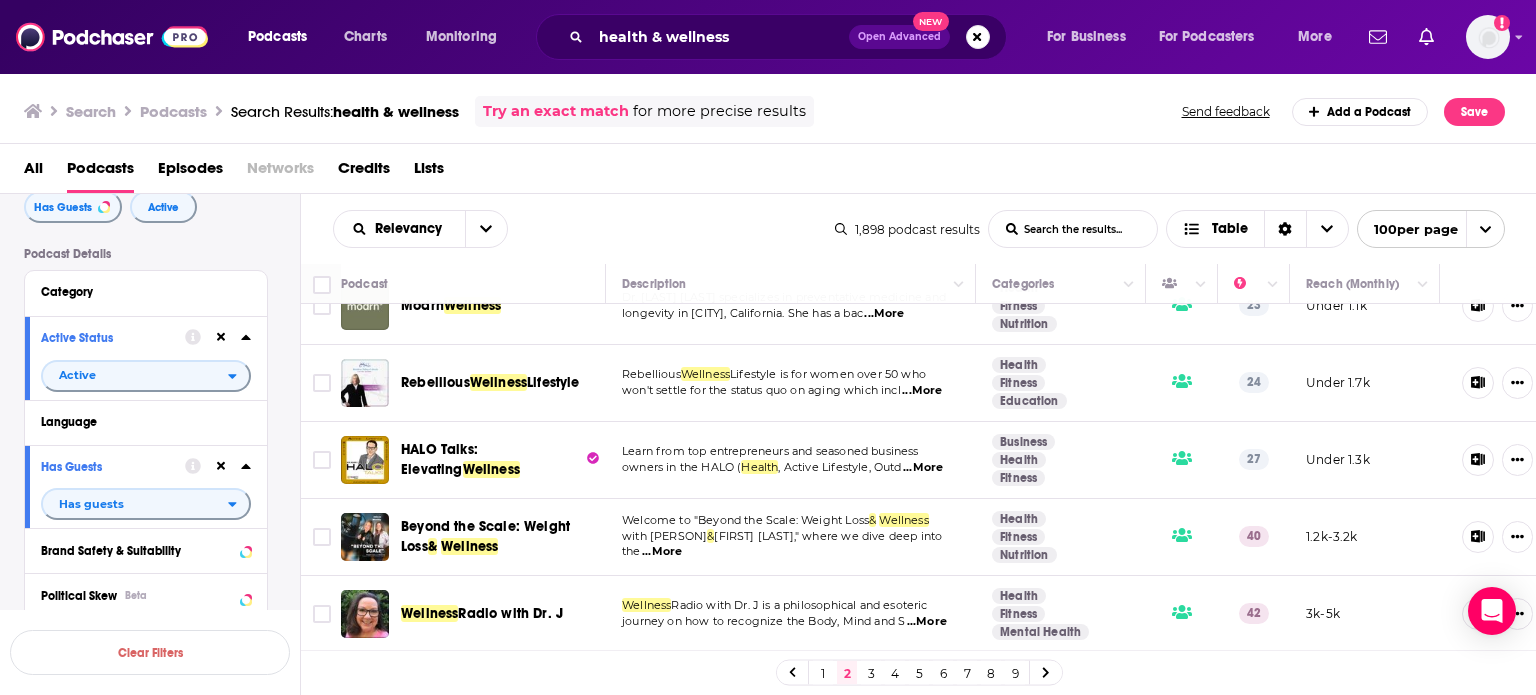 click on "...More" at bounding box center [923, 468] 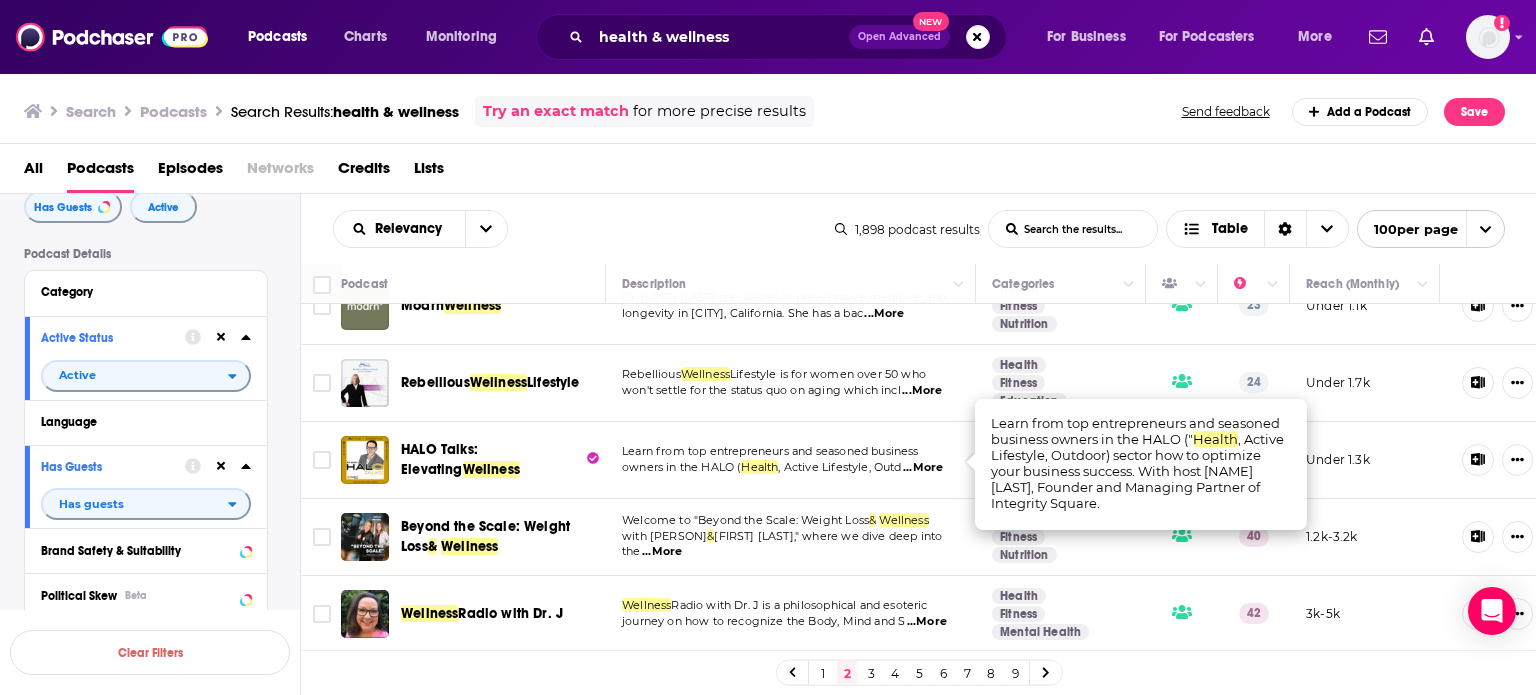 click on "...More" at bounding box center [923, 468] 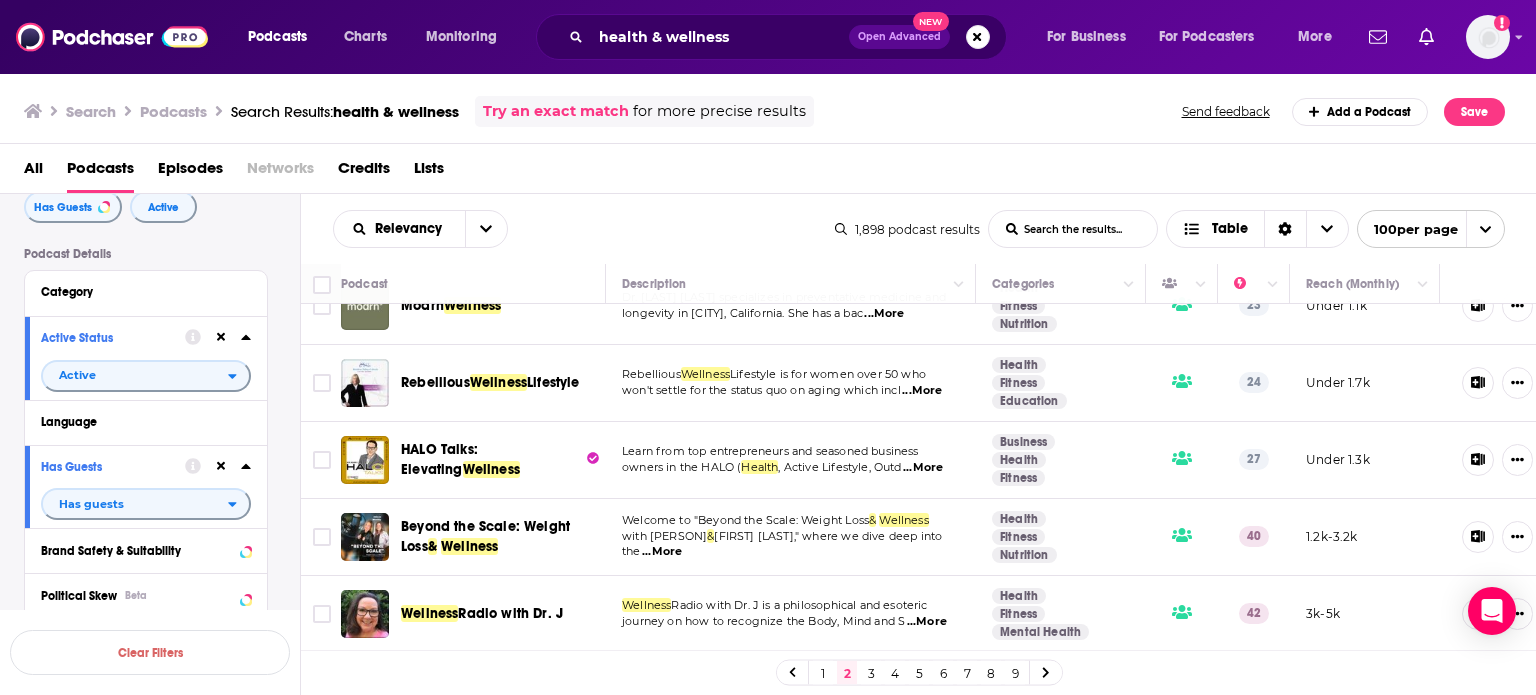 scroll, scrollTop: 2000, scrollLeft: 0, axis: vertical 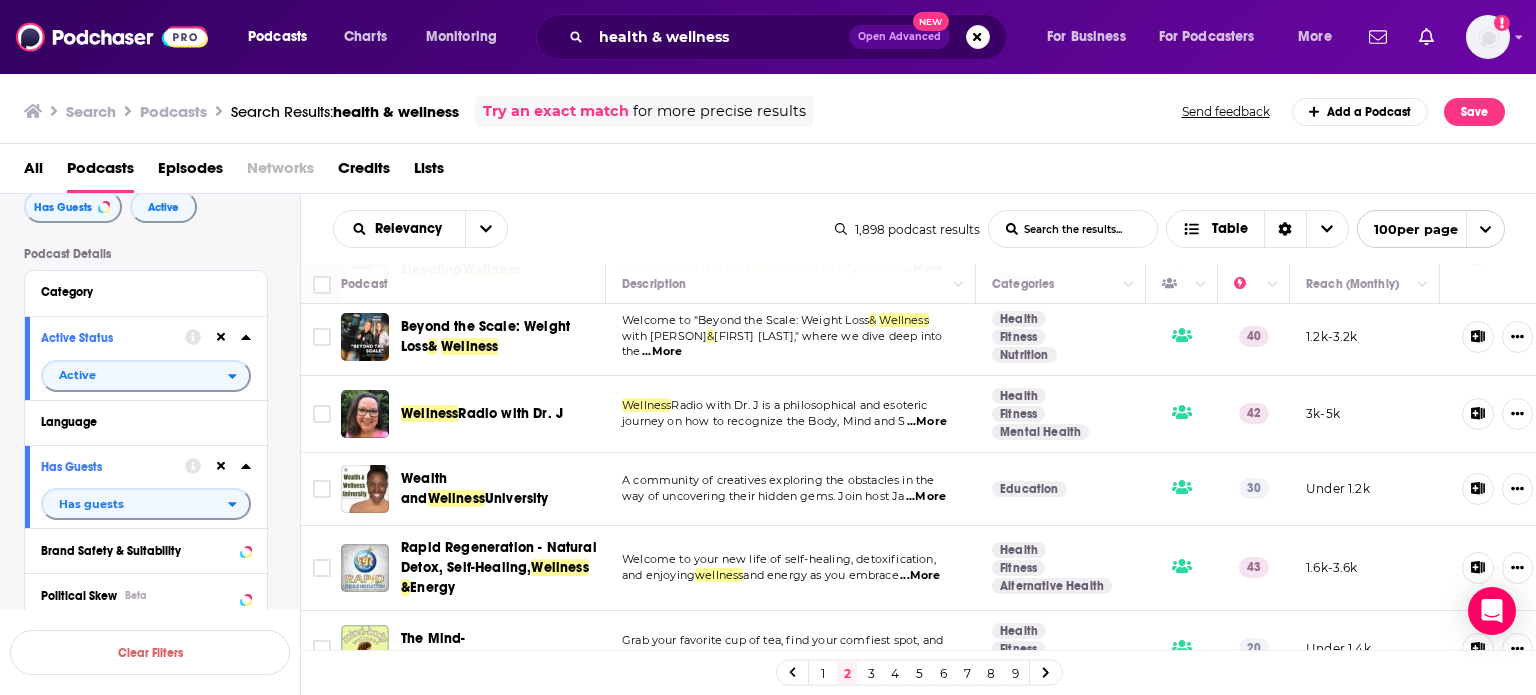 click on "...More" at bounding box center [927, 422] 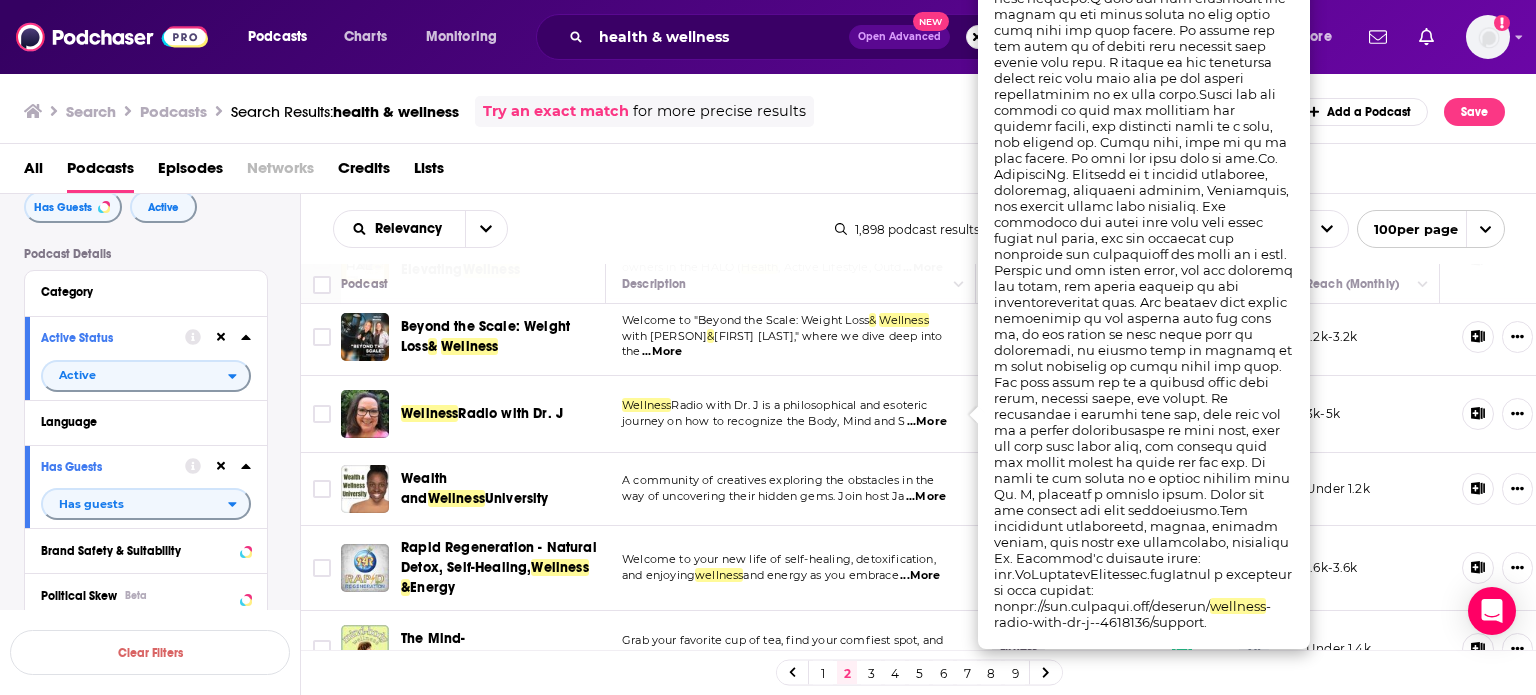 click on "...More" at bounding box center [927, 422] 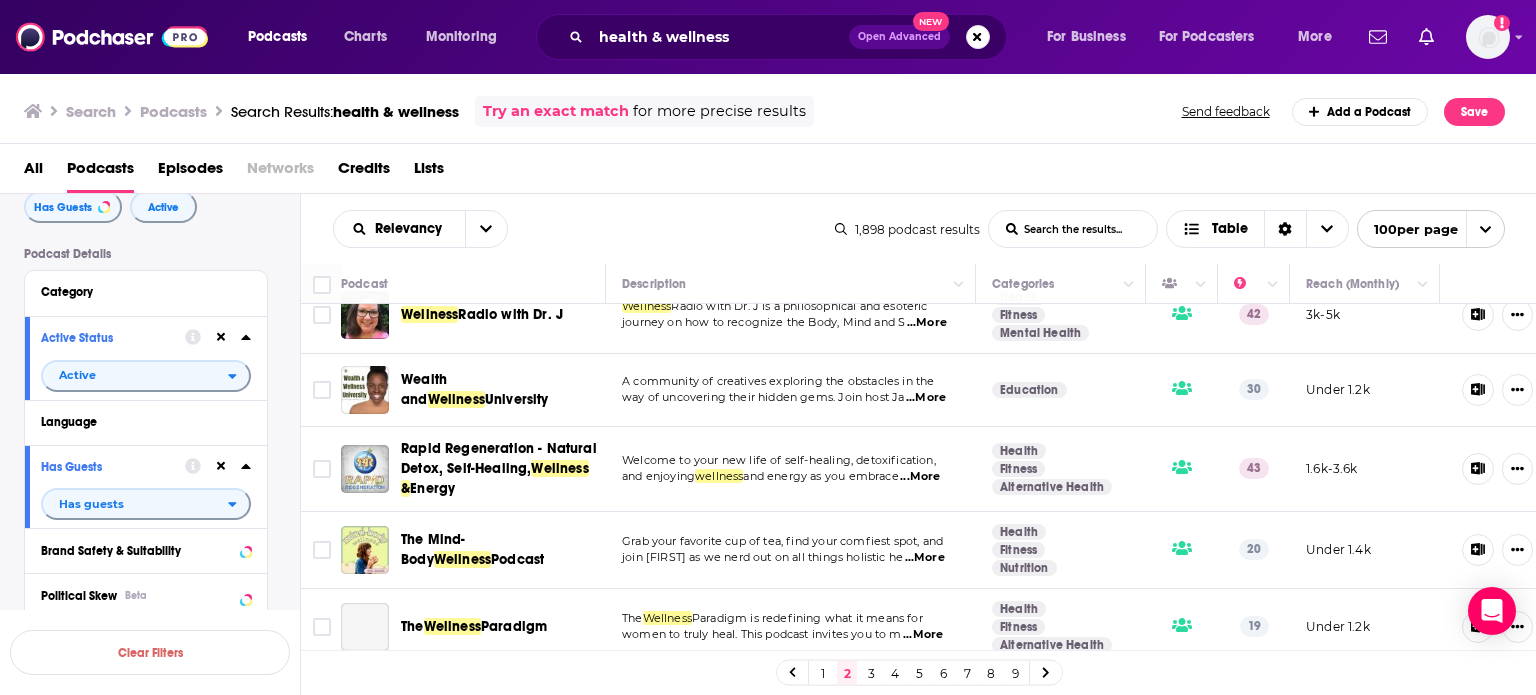 scroll, scrollTop: 2100, scrollLeft: 0, axis: vertical 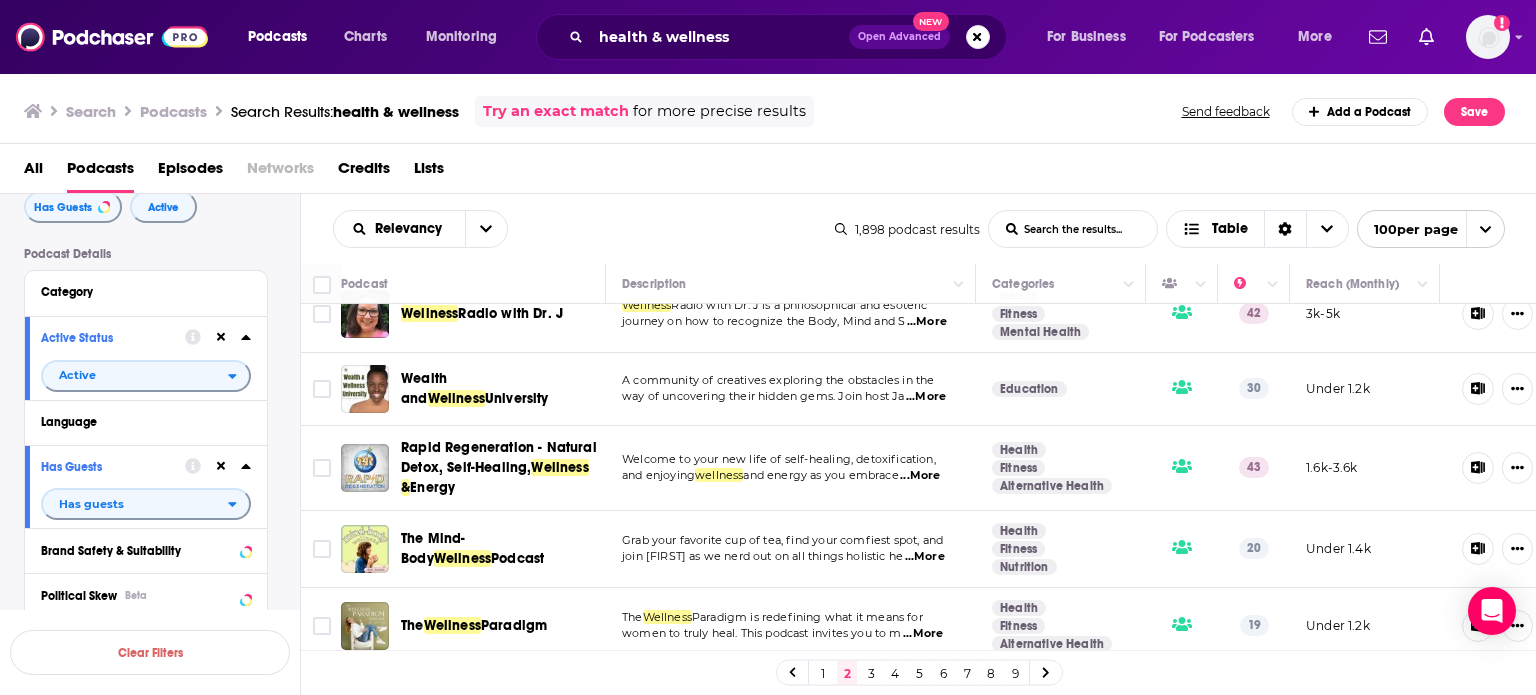 click on "...More" at bounding box center (920, 476) 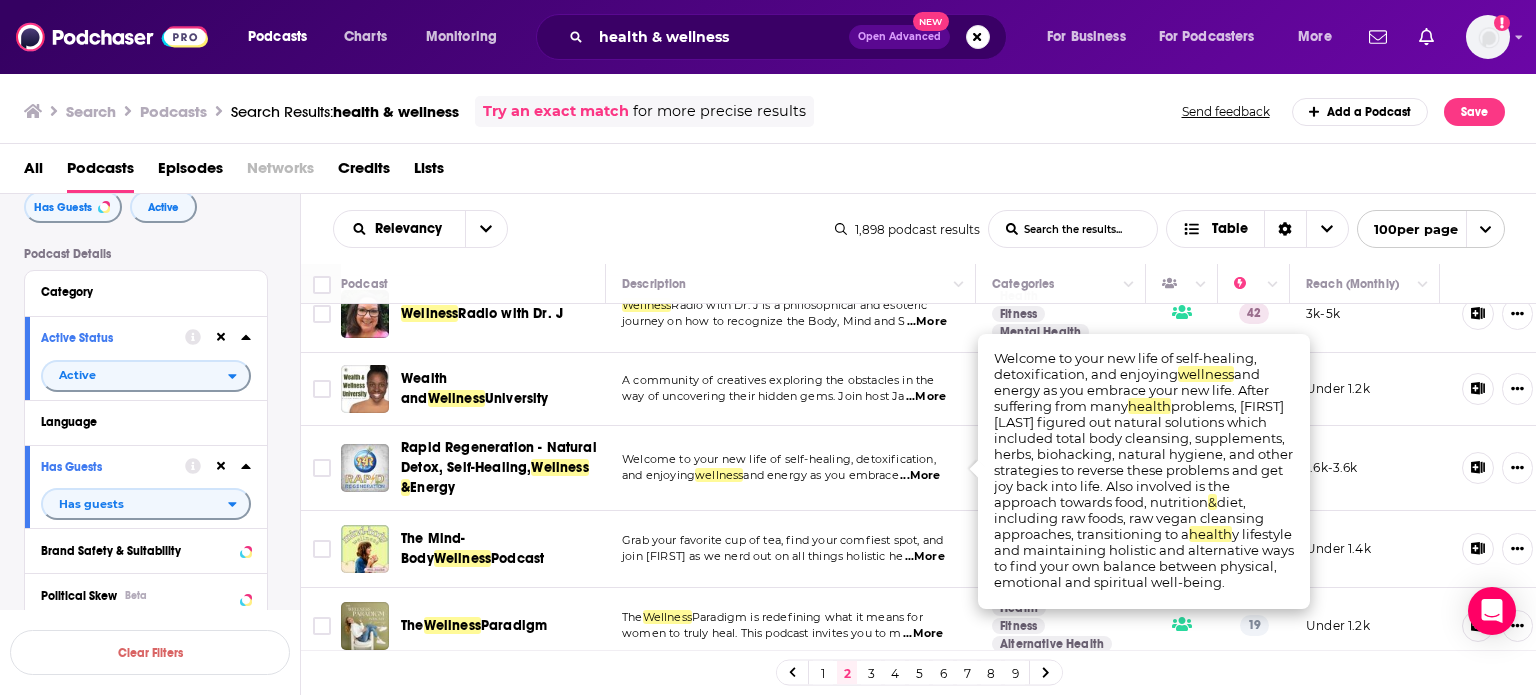click on "...More" at bounding box center (920, 476) 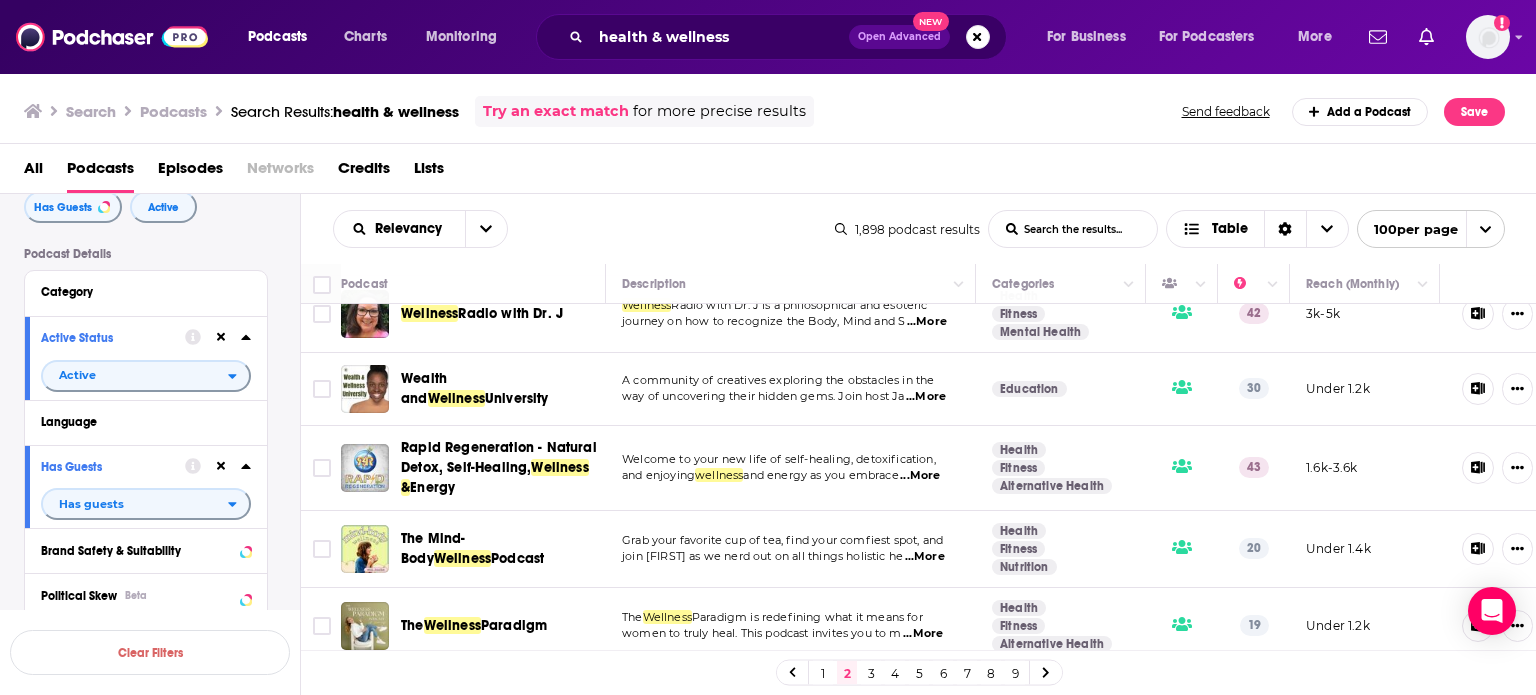 scroll, scrollTop: 2200, scrollLeft: 0, axis: vertical 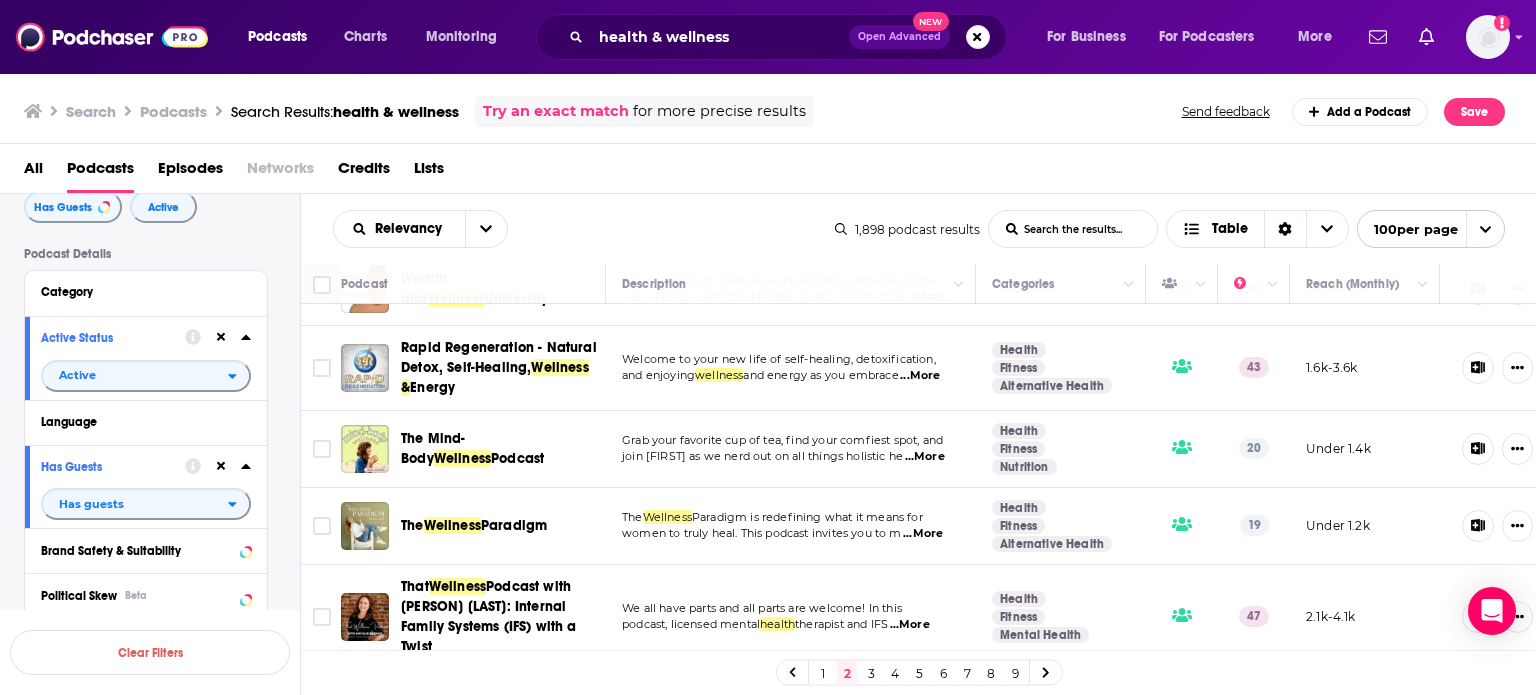 click on "...More" at bounding box center [925, 457] 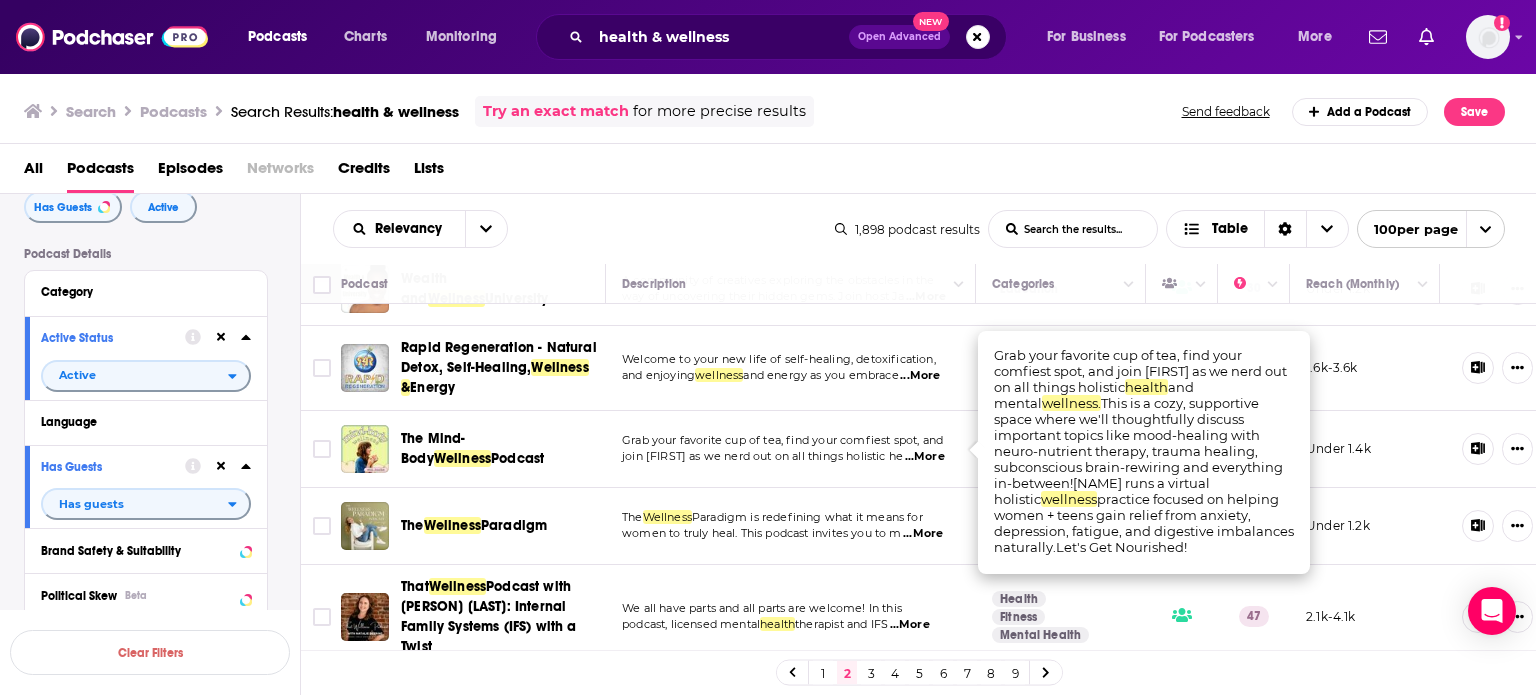 click on "...More" at bounding box center (925, 457) 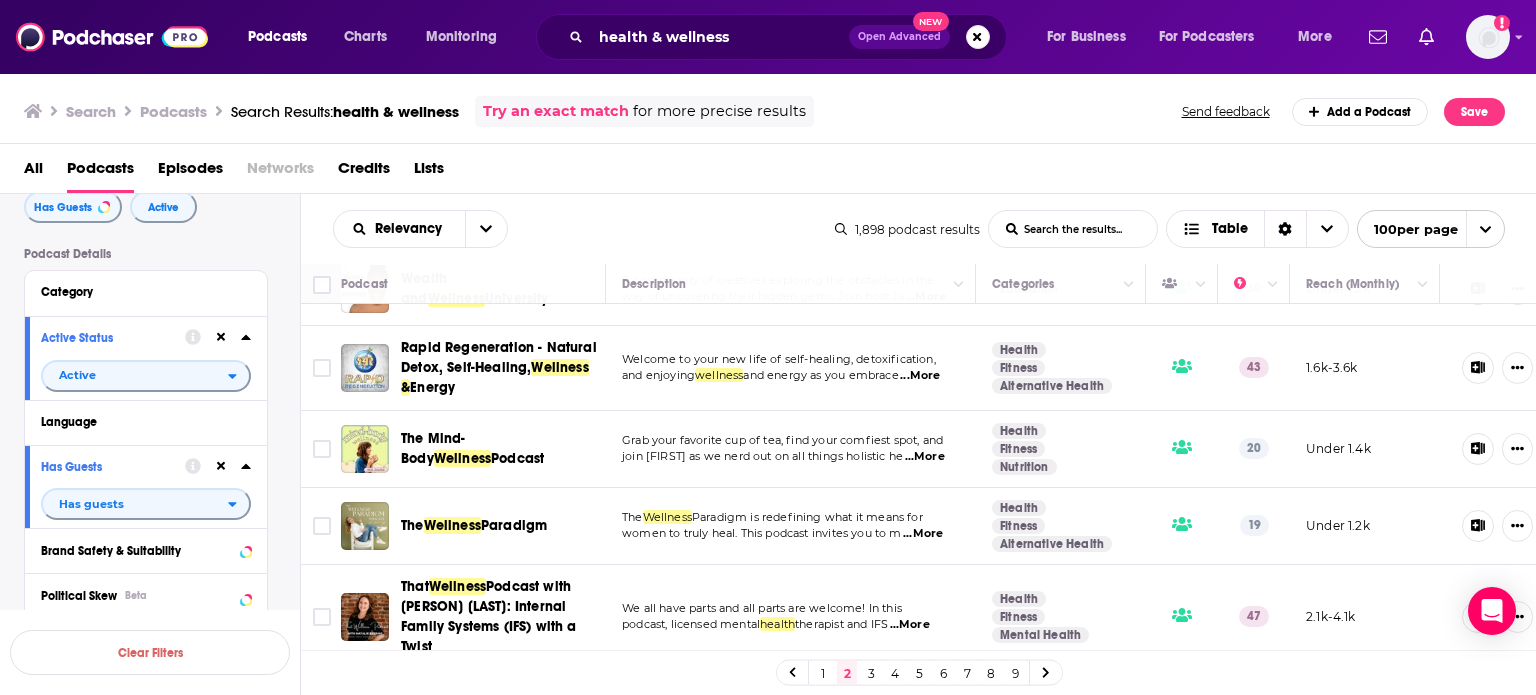 click on "Podcasts Charts Monitoring health & wellness Open Advanced New For Business For Podcasters More Add a profile image Podcasts Charts Monitoring For Business For Podcasters More Search Podcasts Search Results:   health & wellness Try an exact match for more precise results Send feedback Add a Podcast Save All Podcasts Episodes Networks Credits Lists Filters 2 Quick Filters Has Guests Active Podcast Details Category Active Status Active Language Has Guests Has guests  Brand Safety & Suitability Political Skew Beta Show More Audience & Reach Power Score™ Reach (Monthly) Reach (Episode Average) Gender Age Income Show More Saved Searches Select Clear Filters Relevancy List Search Input Search the results... Table 1,898   podcast   results List Search Input Search the results... Table 100  per page Podcast Description Categories Reach (Monthly) Dr. Hotze's  Wellness  Revolution Rising  health care costs, increasing insurance premiums, and decreasing care – this is the current state of o  ...More Health Fitness" at bounding box center [768, 347] 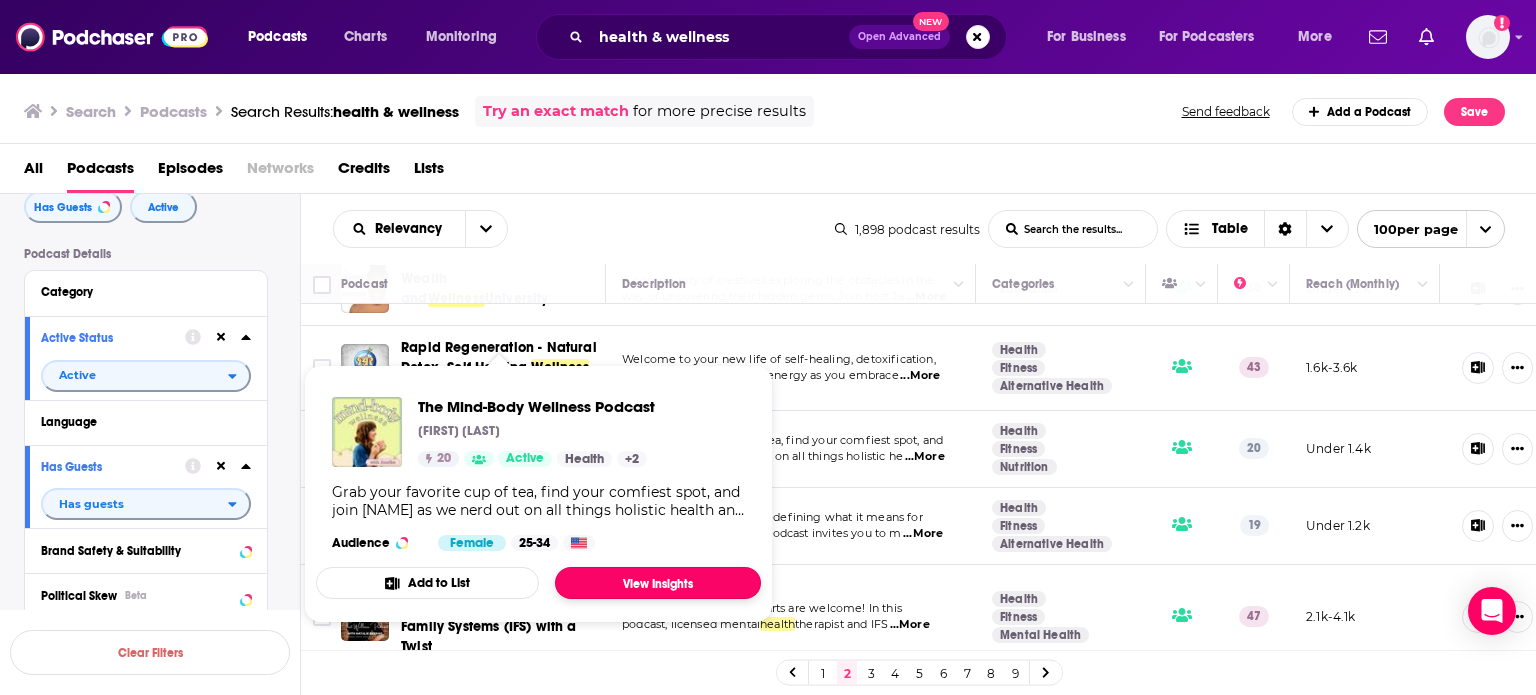 click on "View Insights" at bounding box center [658, 583] 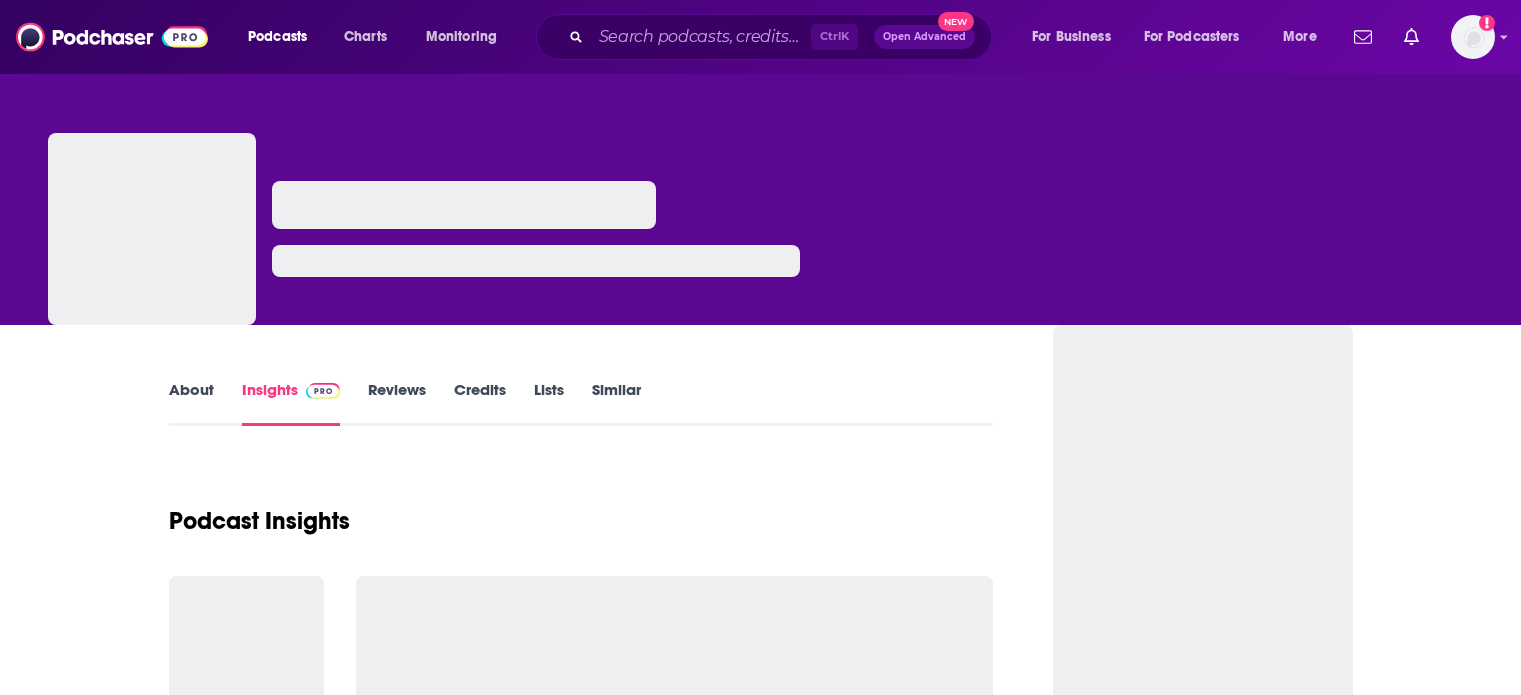 scroll, scrollTop: 0, scrollLeft: 0, axis: both 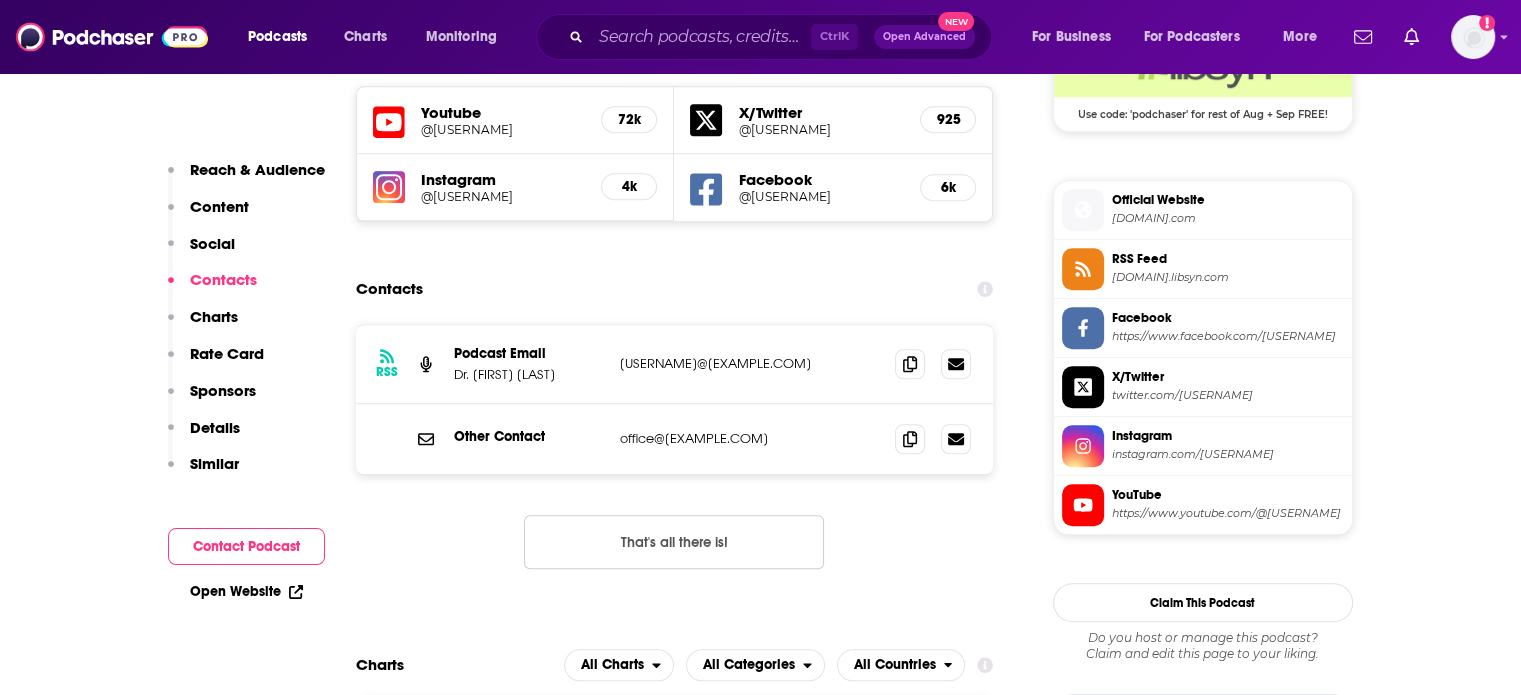 click at bounding box center (933, 364) 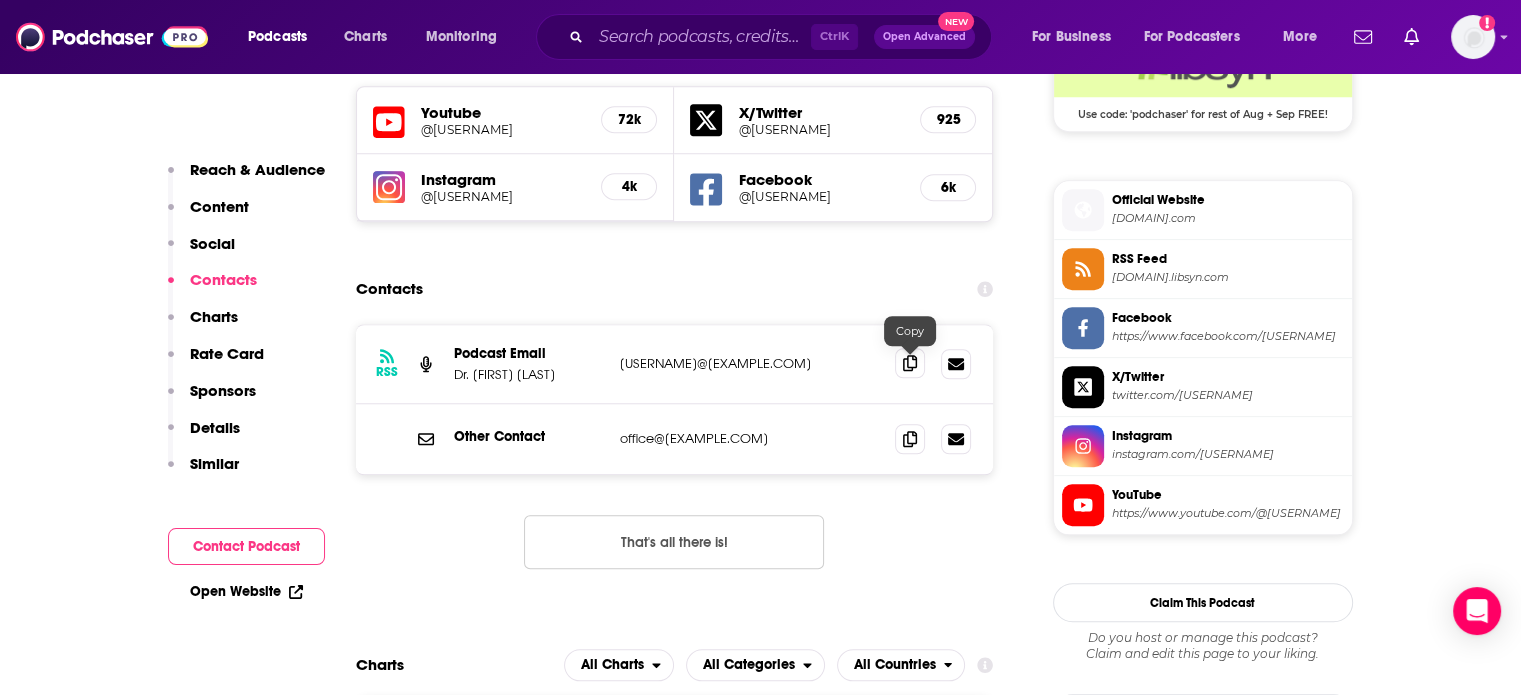 click 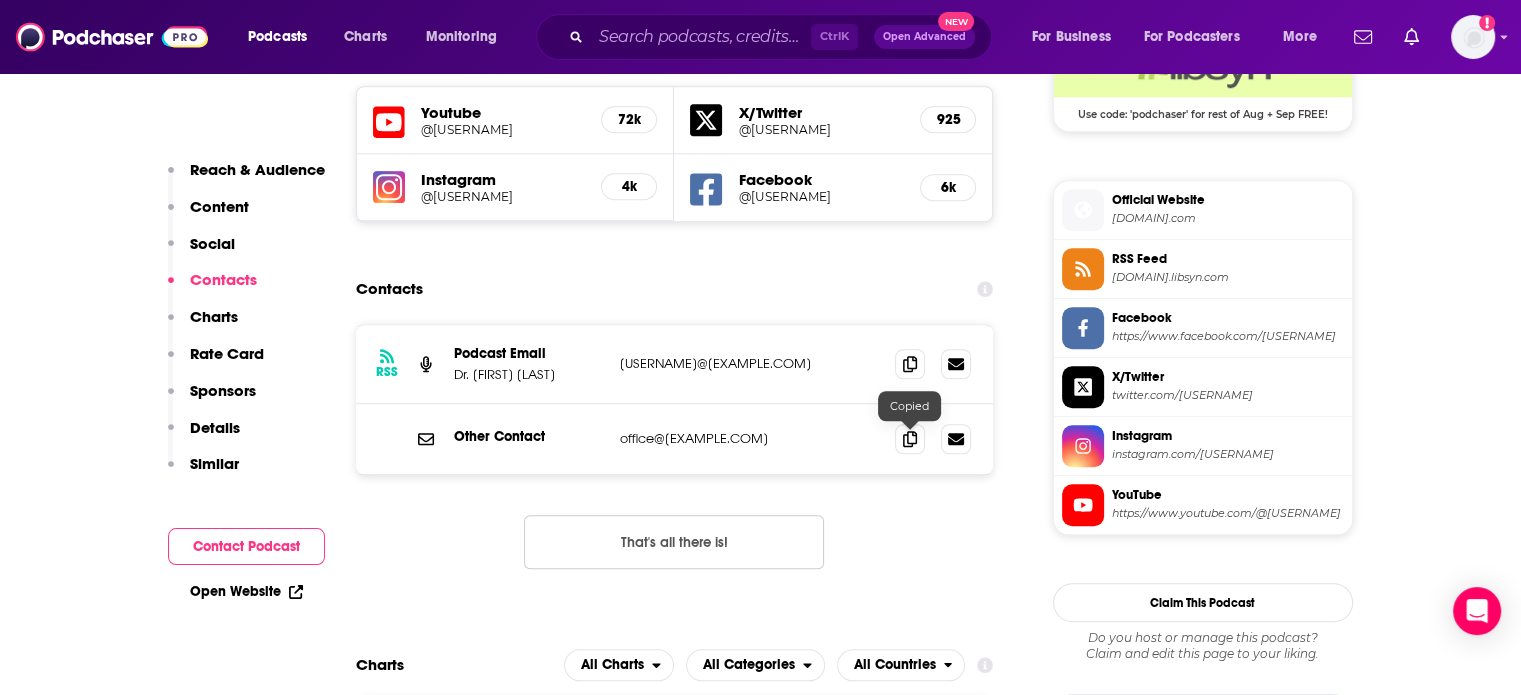 drag, startPoint x: 915, startPoint y: 442, endPoint x: 514, endPoint y: 200, distance: 468.36417 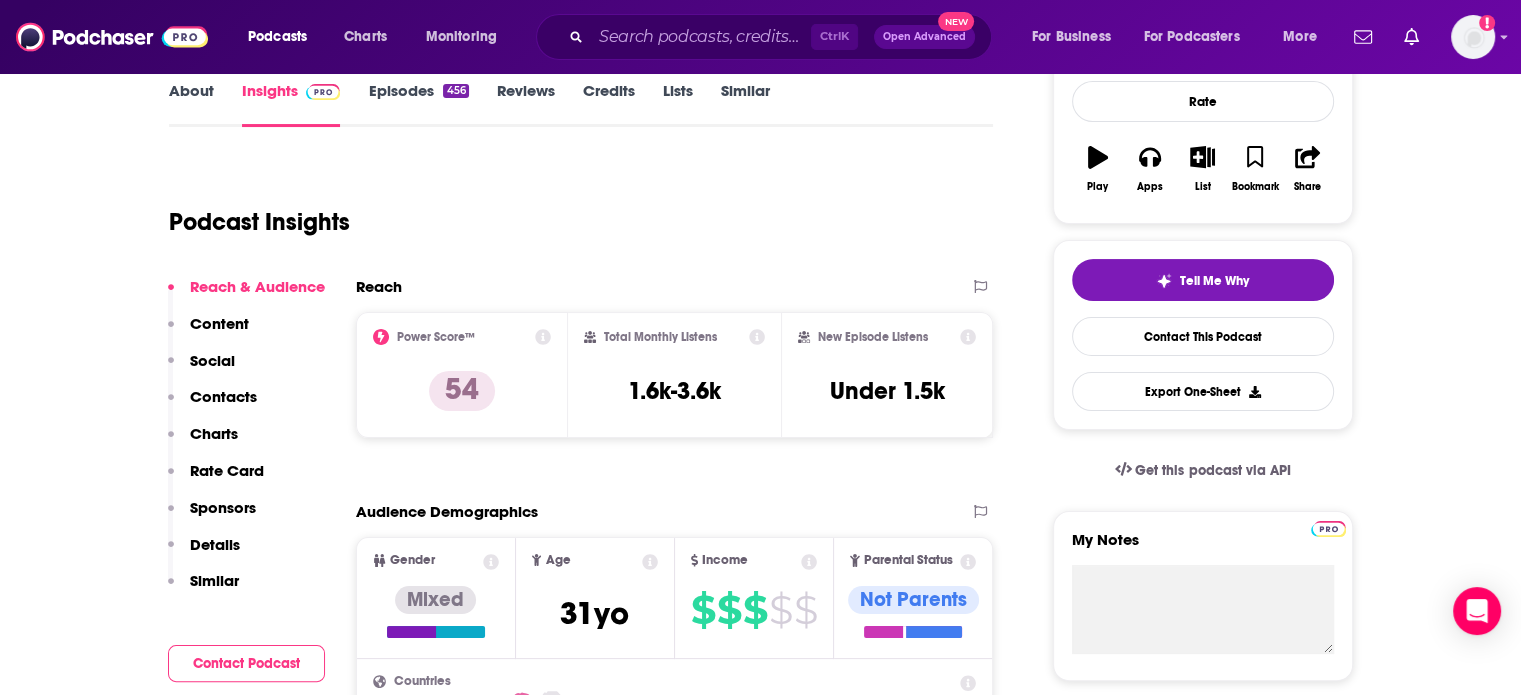 scroll, scrollTop: 0, scrollLeft: 0, axis: both 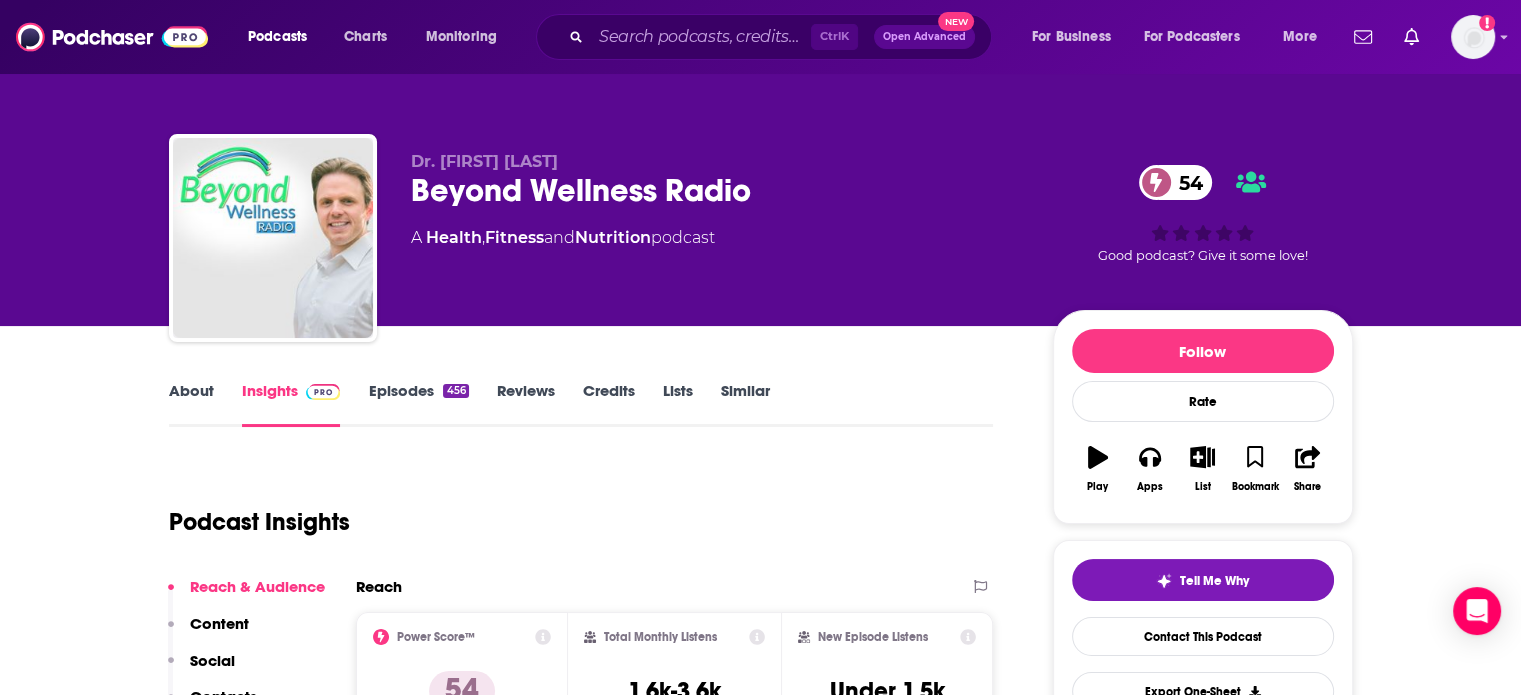 click on "About" at bounding box center (191, 404) 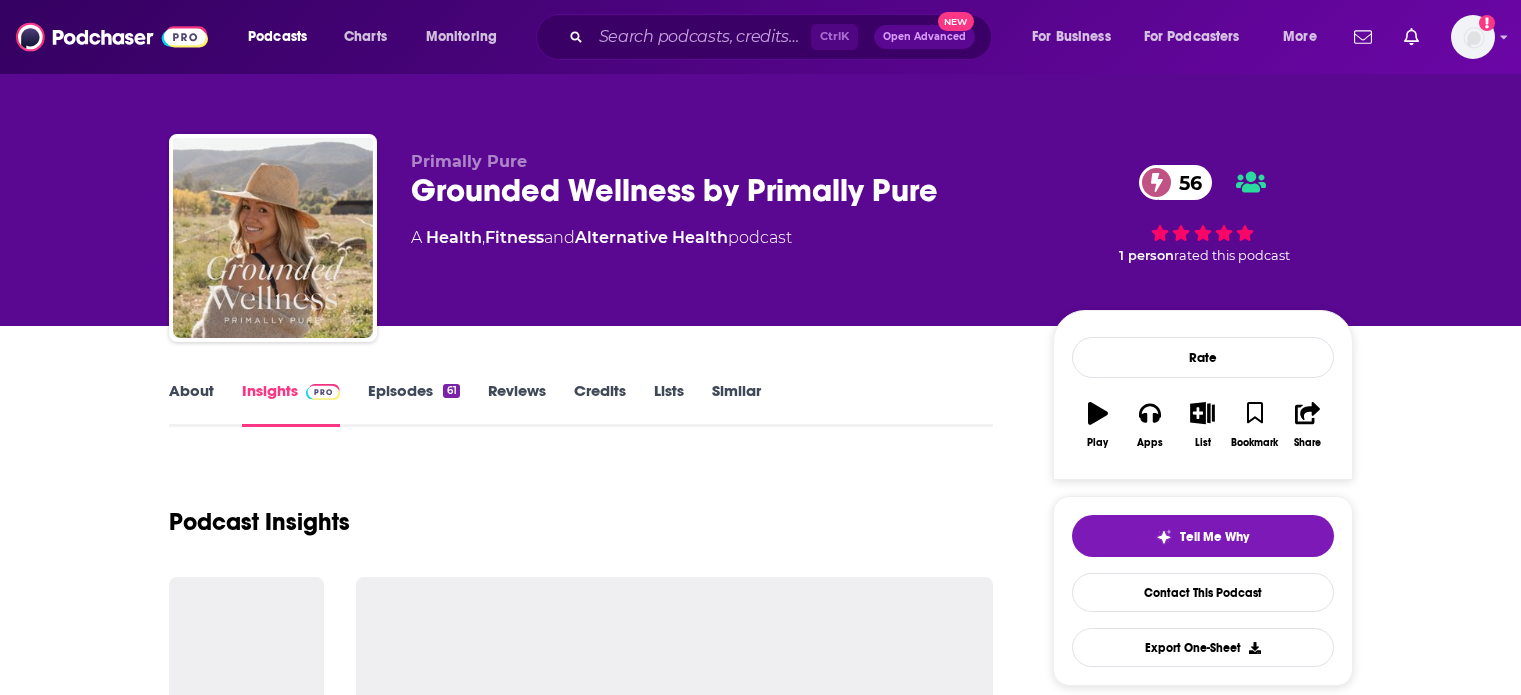 scroll, scrollTop: 0, scrollLeft: 0, axis: both 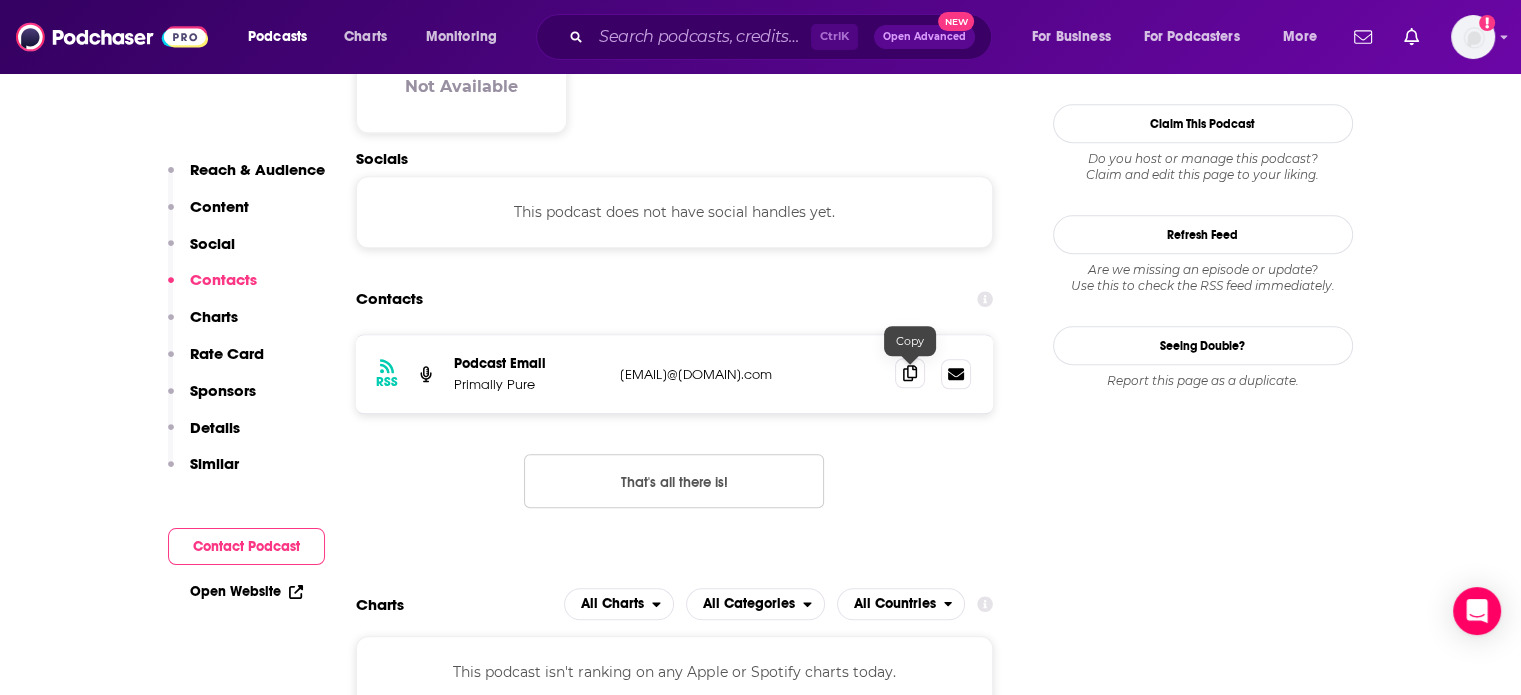 click at bounding box center [910, 373] 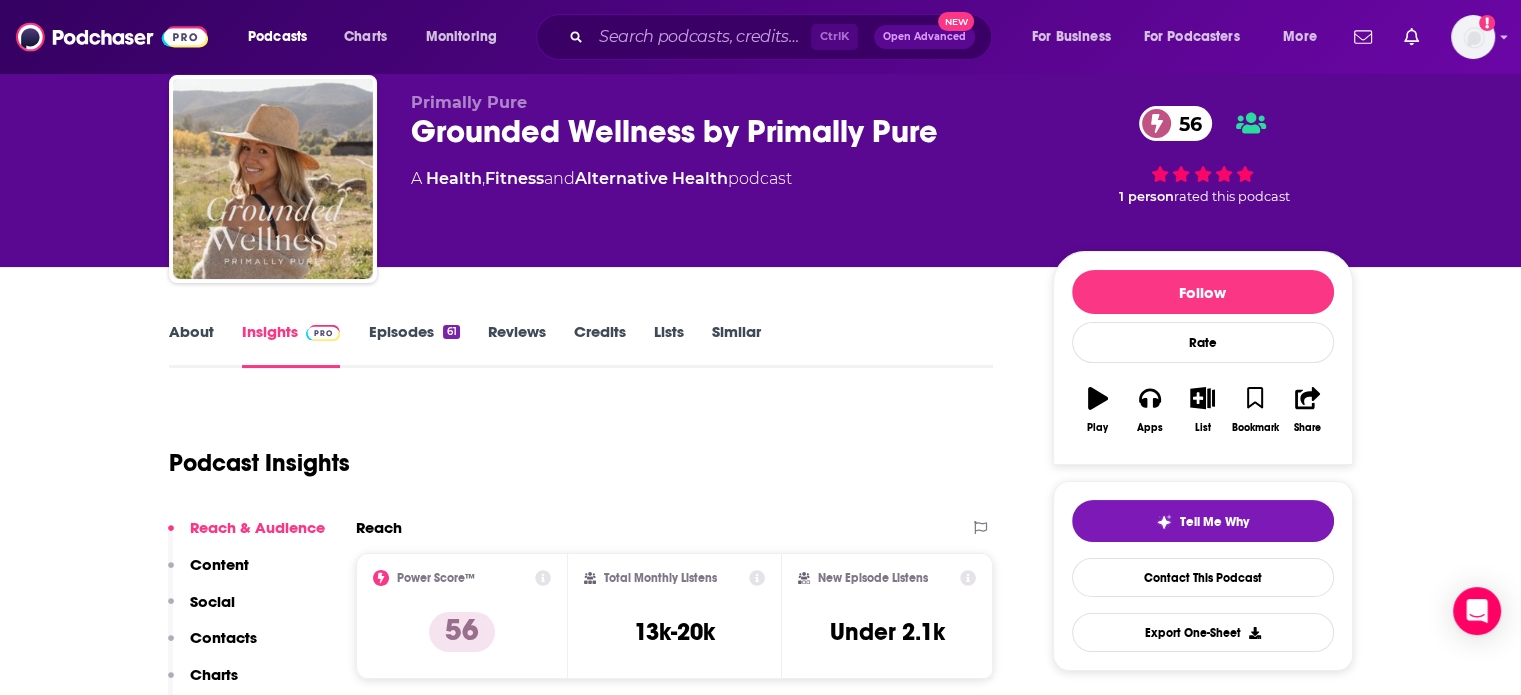 scroll, scrollTop: 0, scrollLeft: 0, axis: both 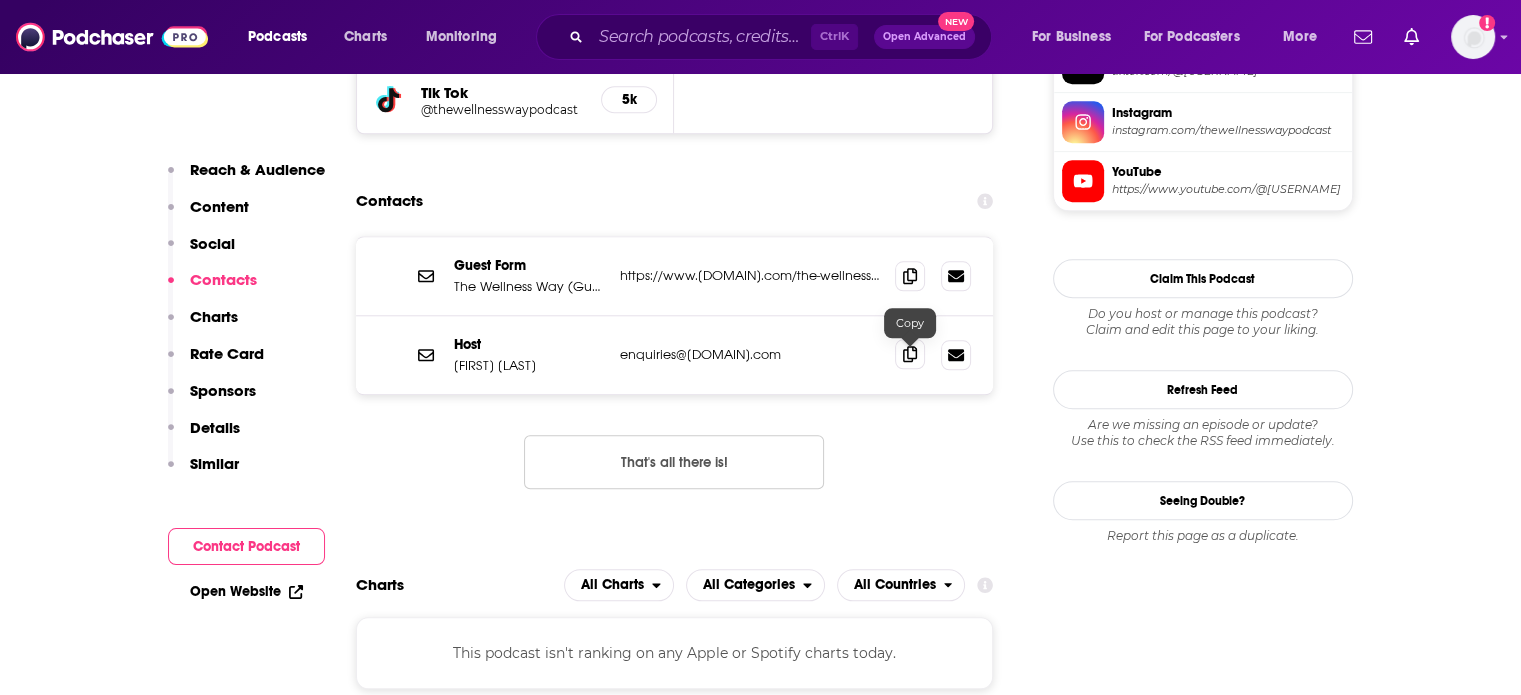 click at bounding box center [910, 354] 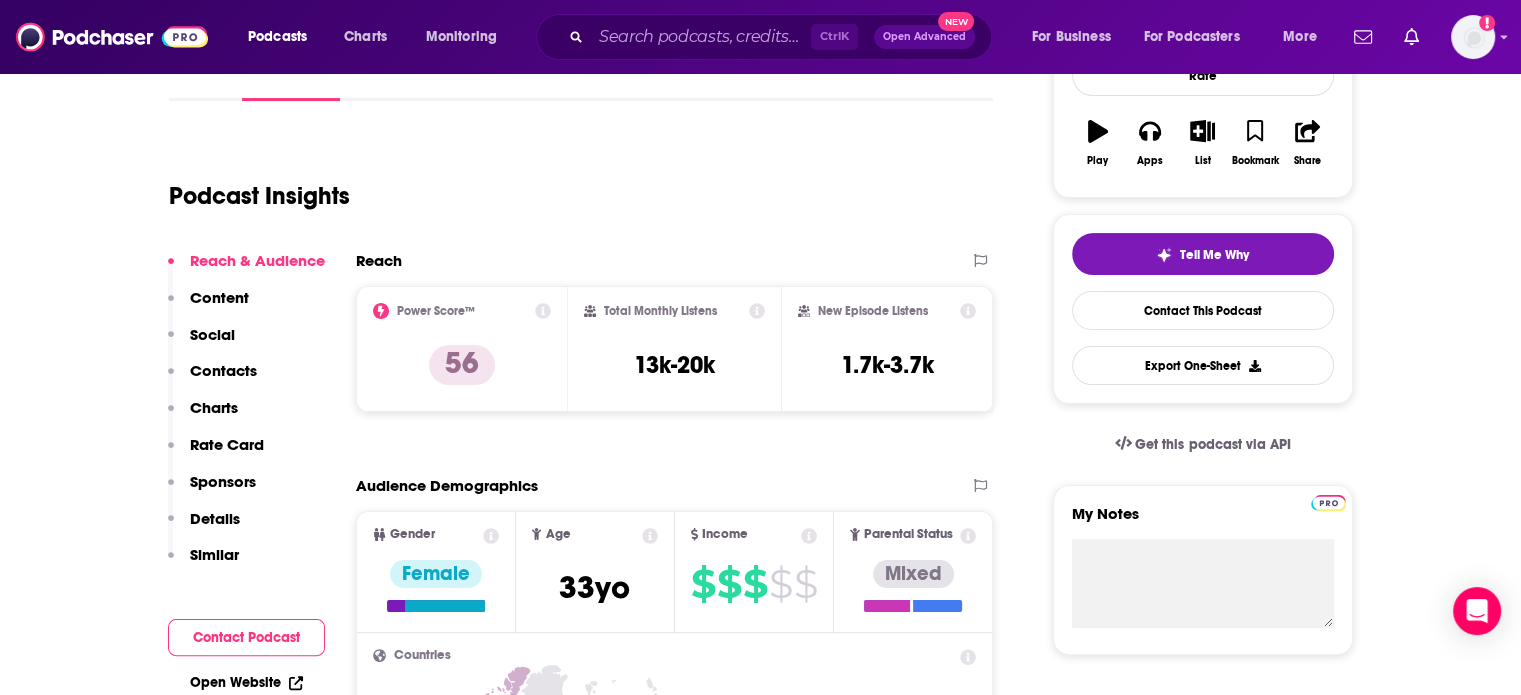 scroll, scrollTop: 0, scrollLeft: 0, axis: both 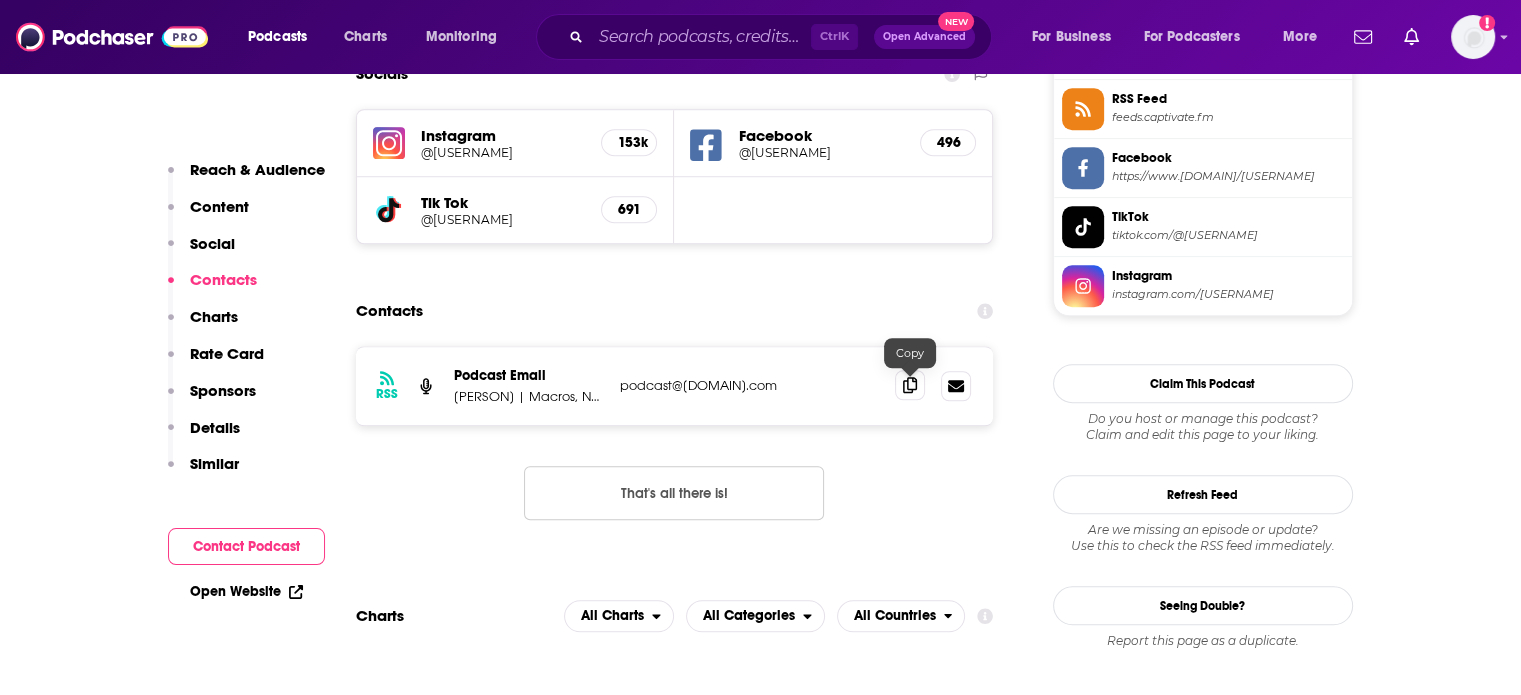click 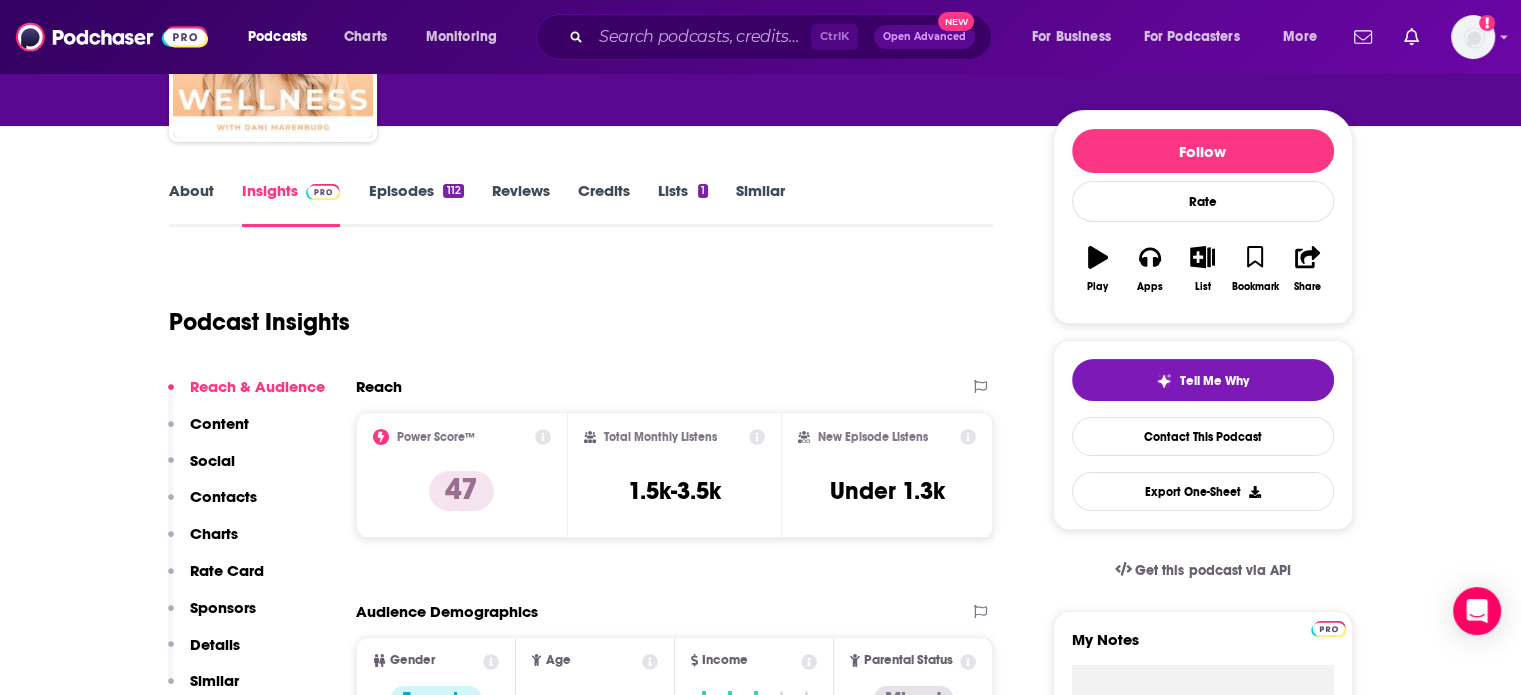 scroll, scrollTop: 0, scrollLeft: 0, axis: both 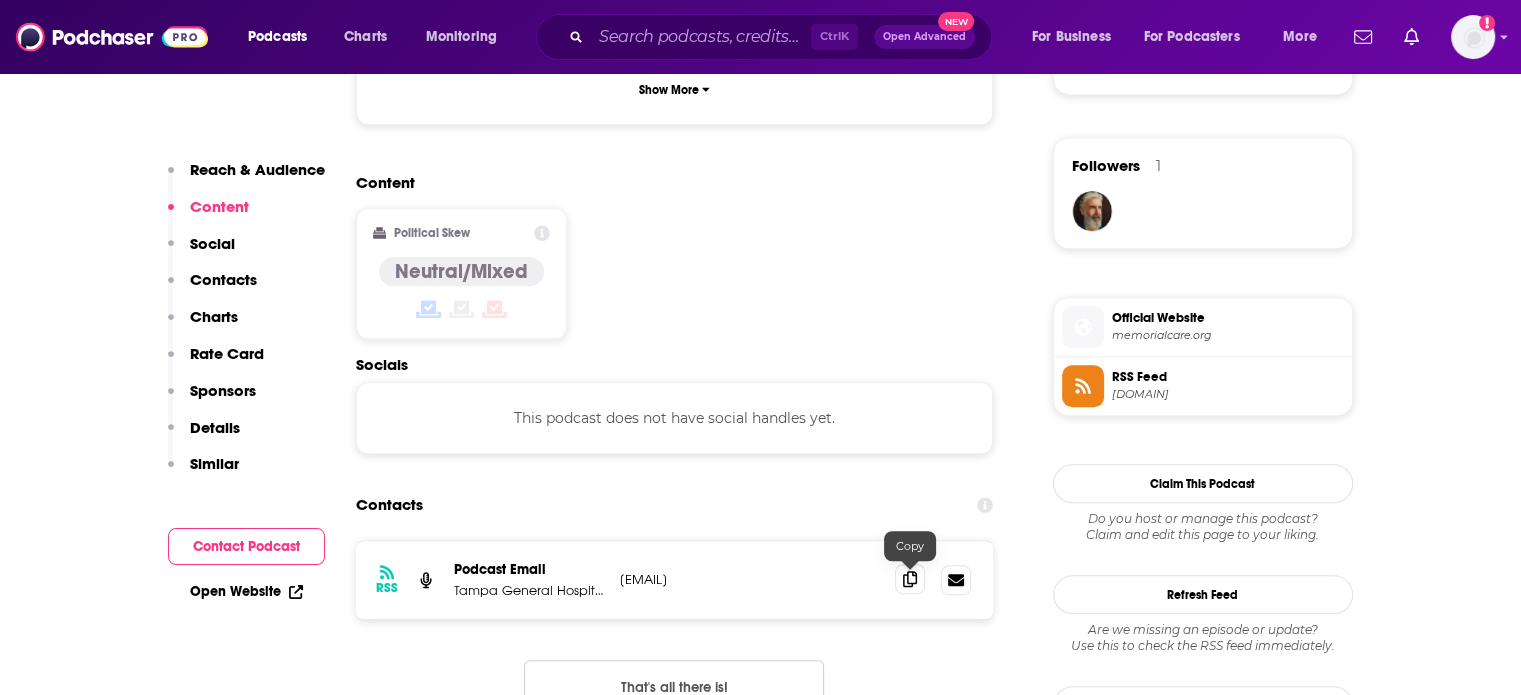 click 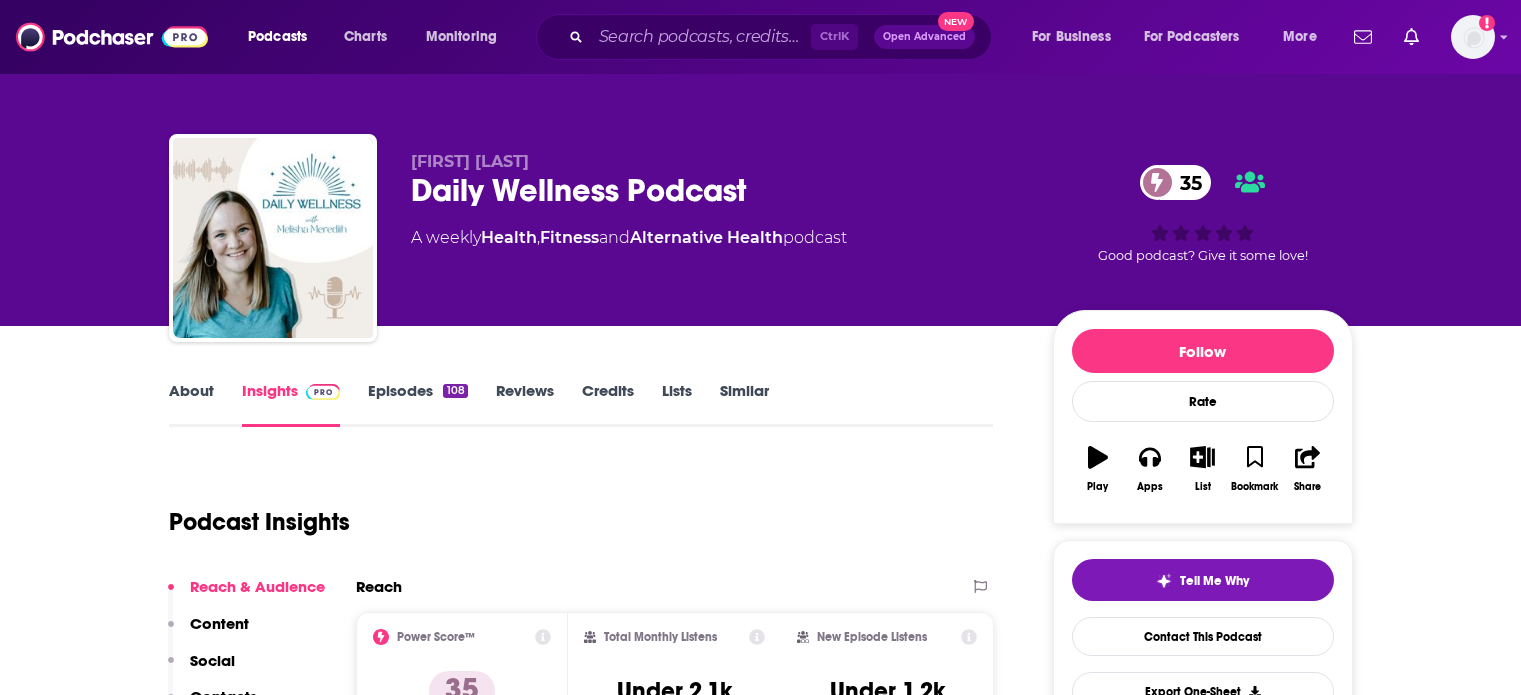 scroll, scrollTop: 0, scrollLeft: 0, axis: both 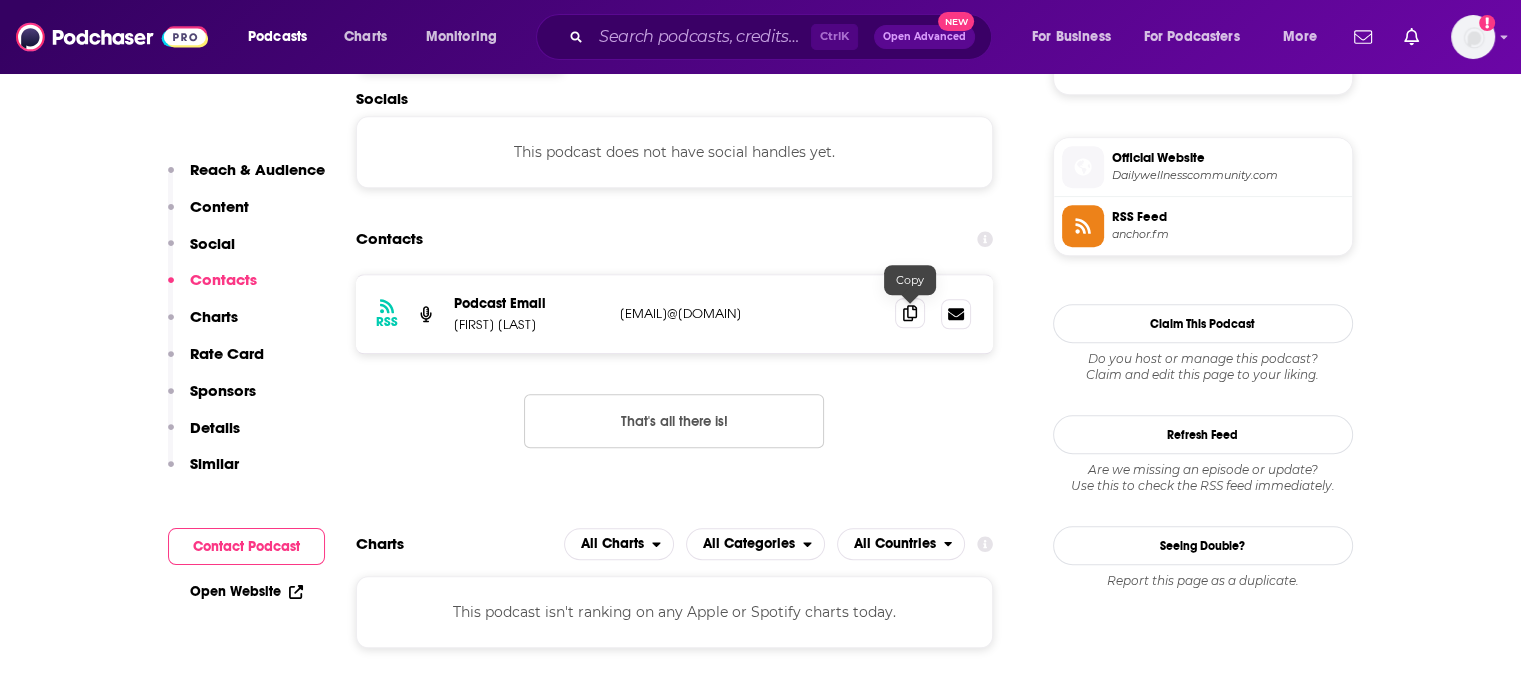 click 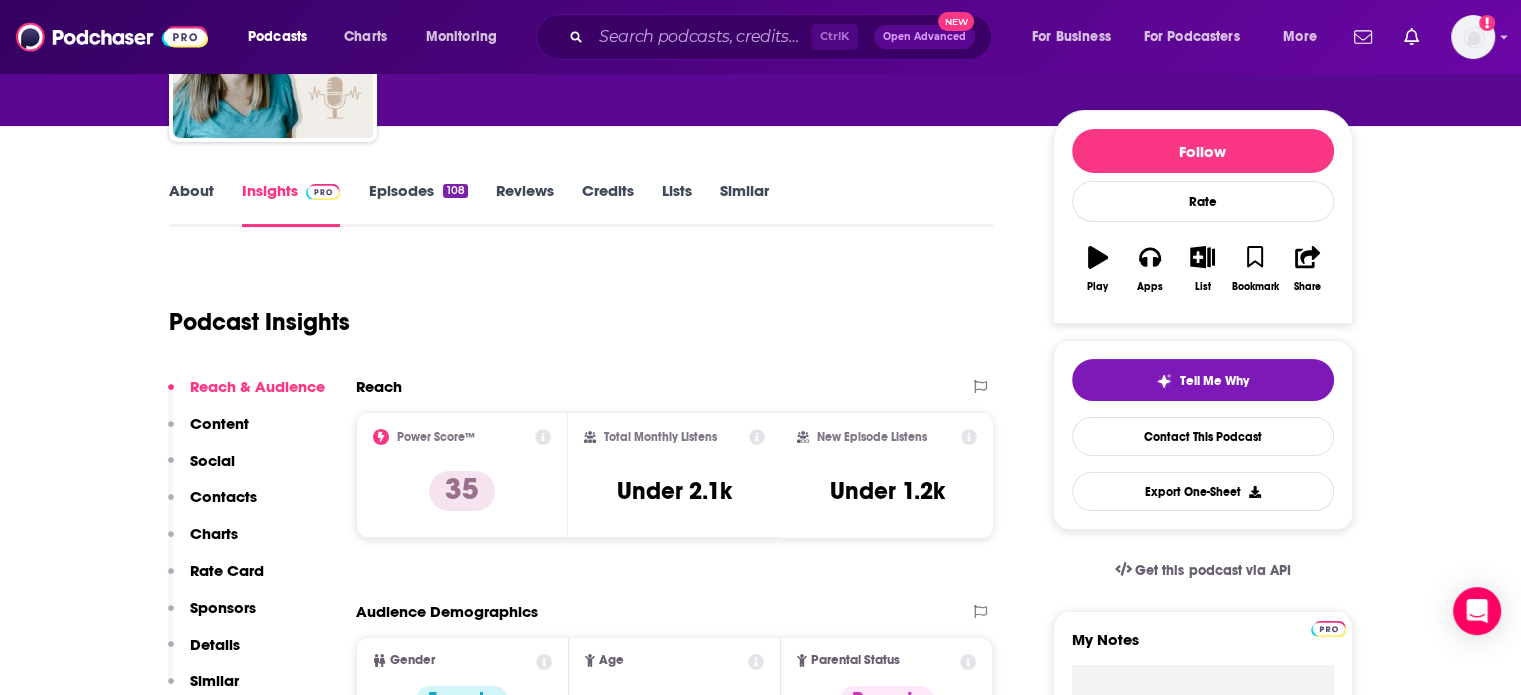 scroll, scrollTop: 0, scrollLeft: 0, axis: both 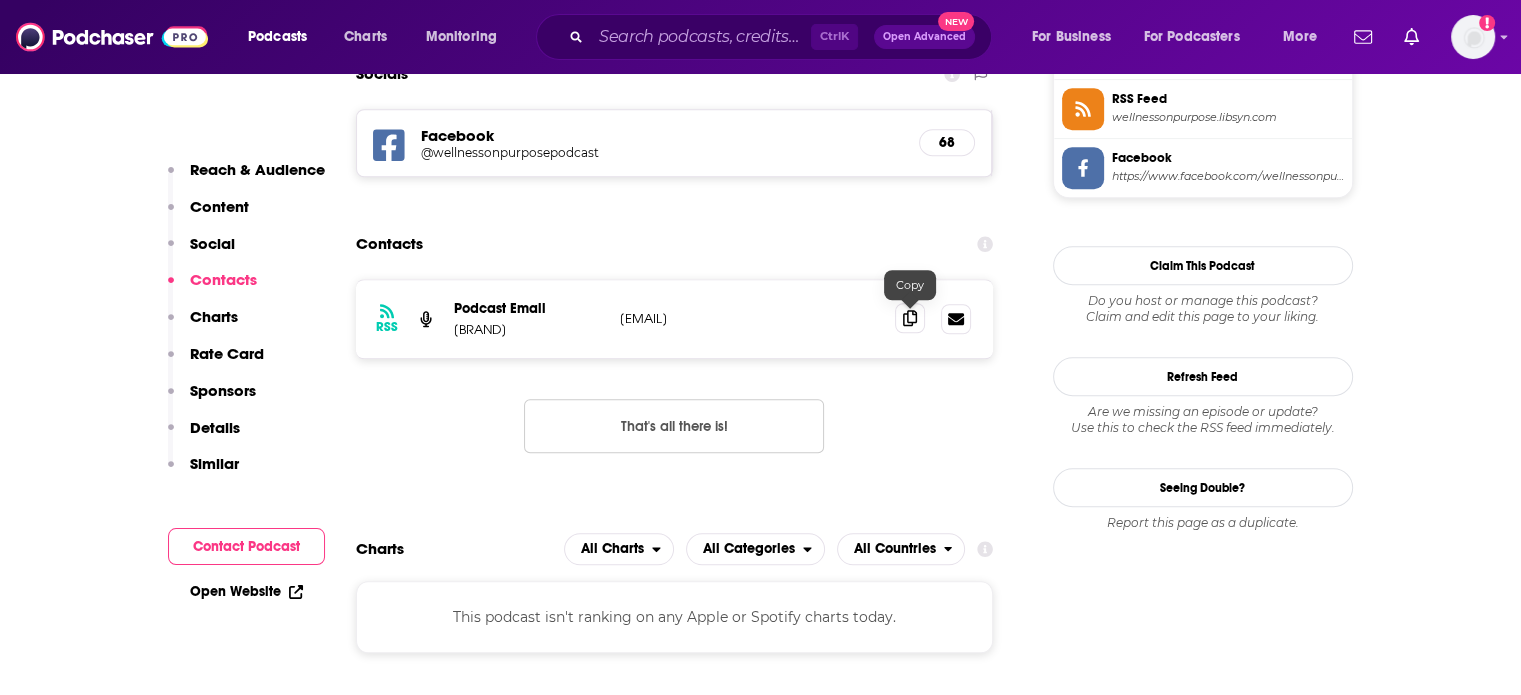 click 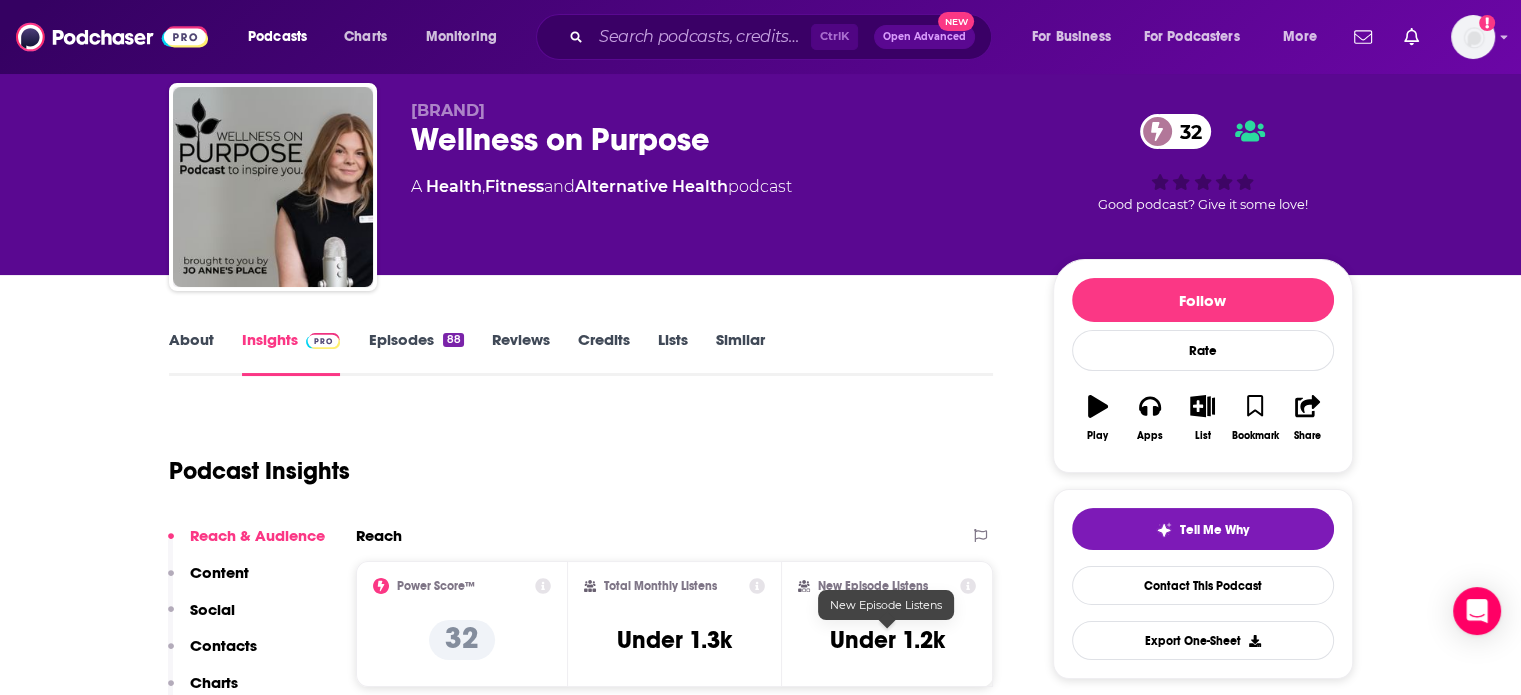 scroll, scrollTop: 0, scrollLeft: 0, axis: both 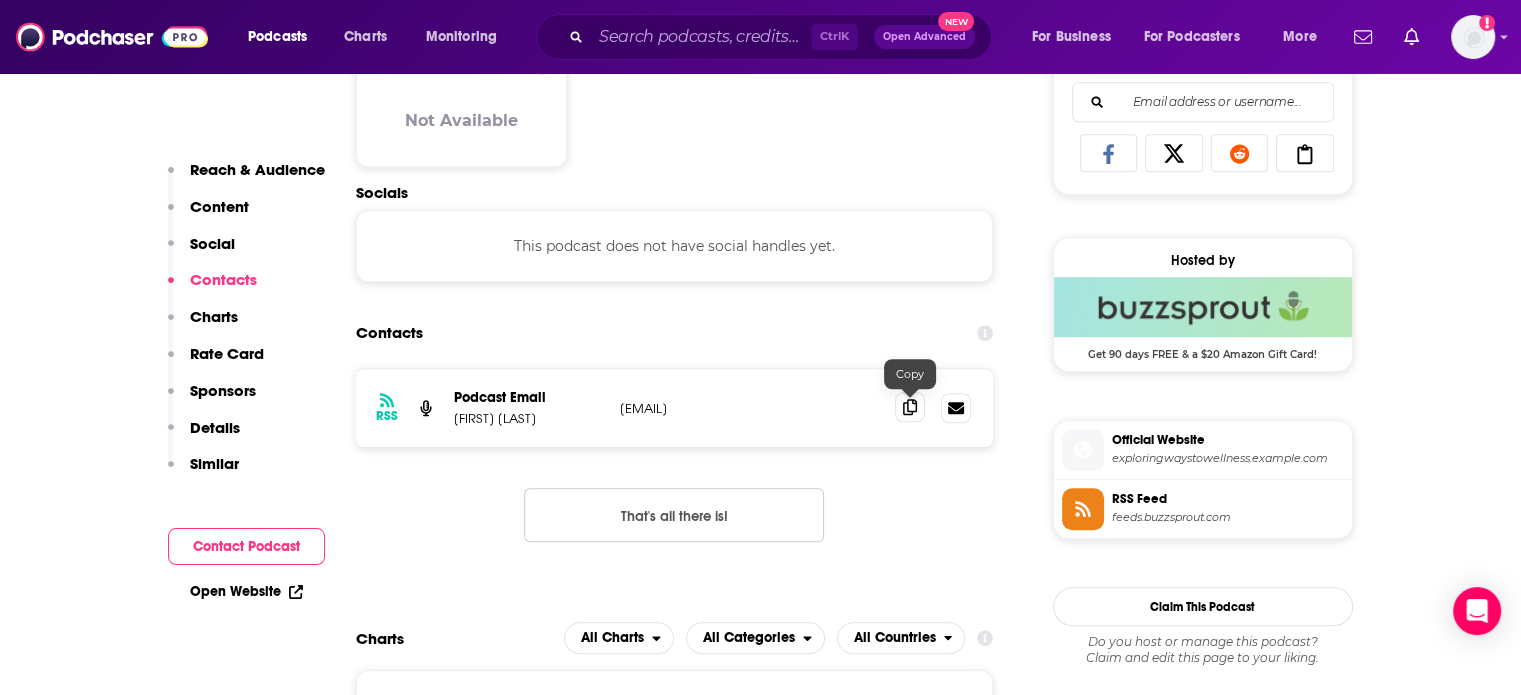click at bounding box center [910, 407] 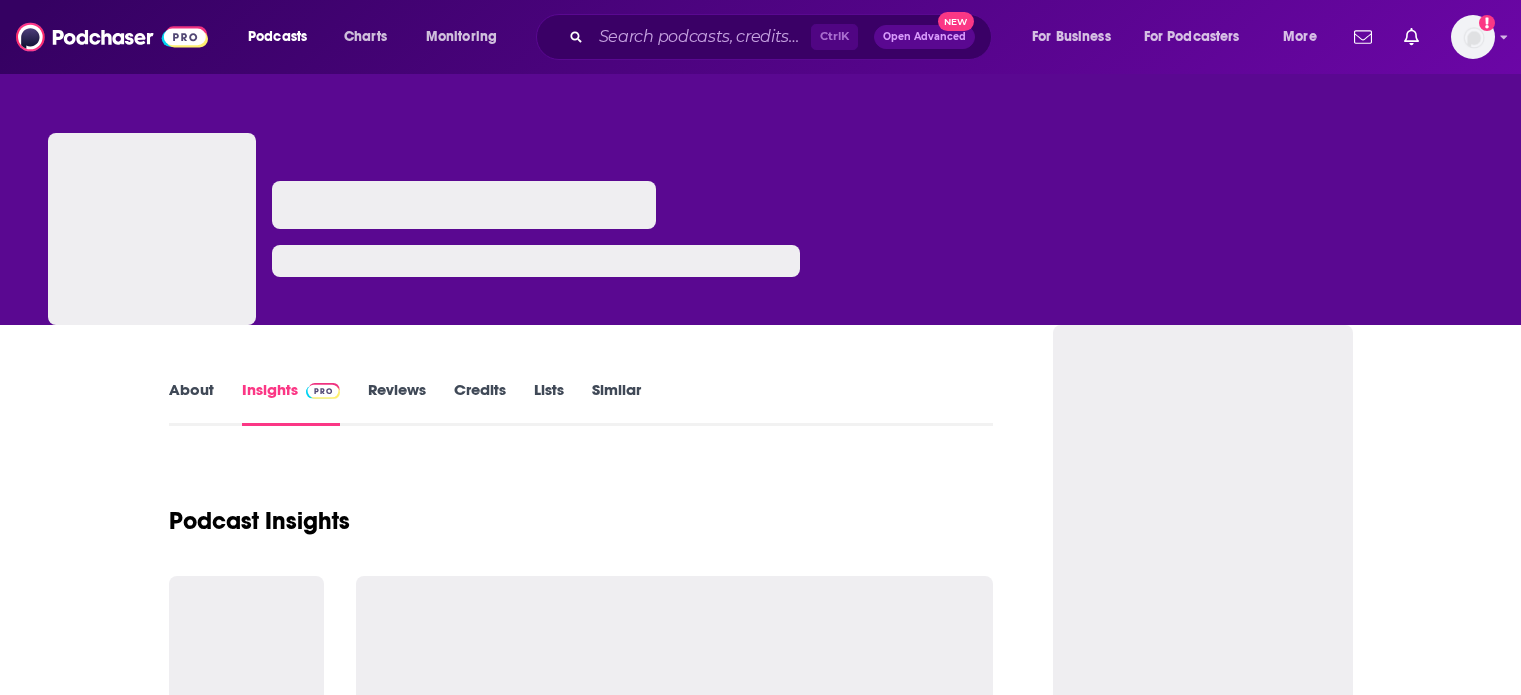 scroll, scrollTop: 0, scrollLeft: 0, axis: both 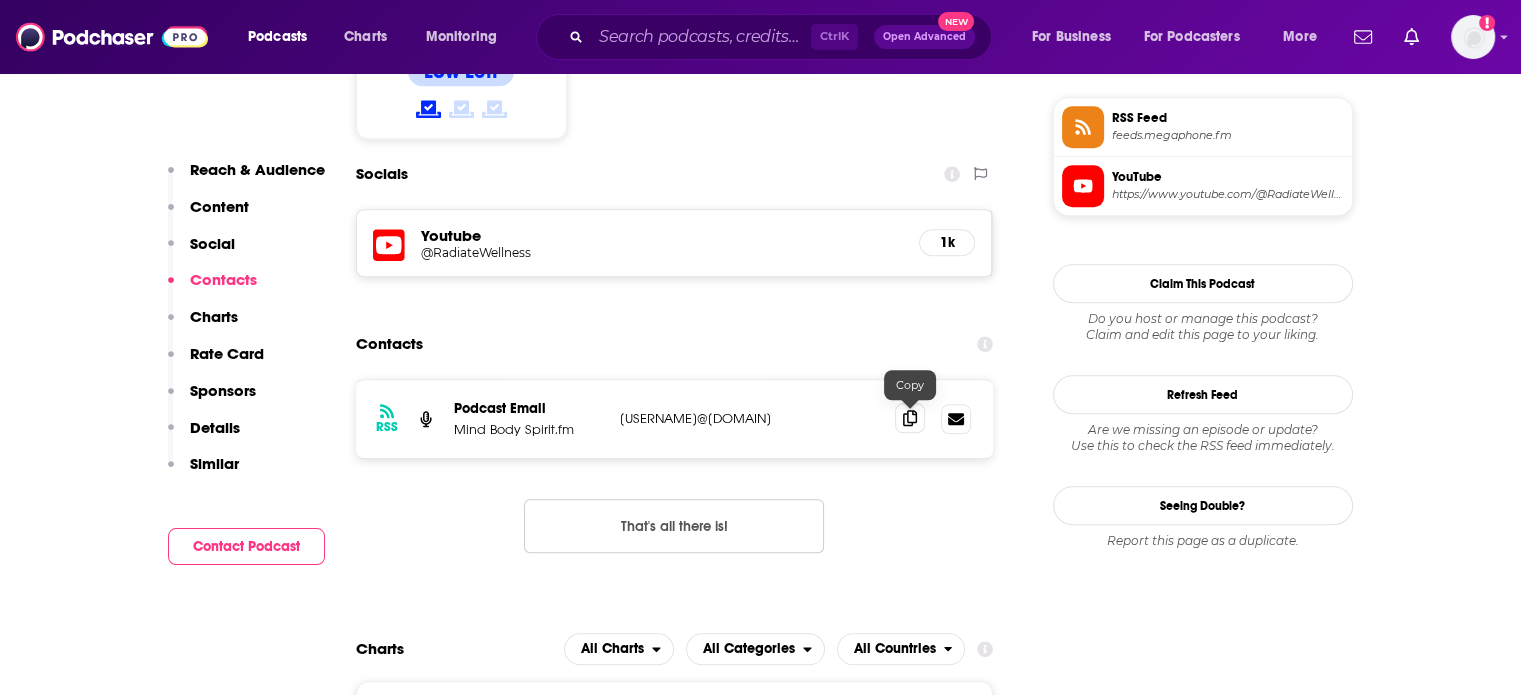 click 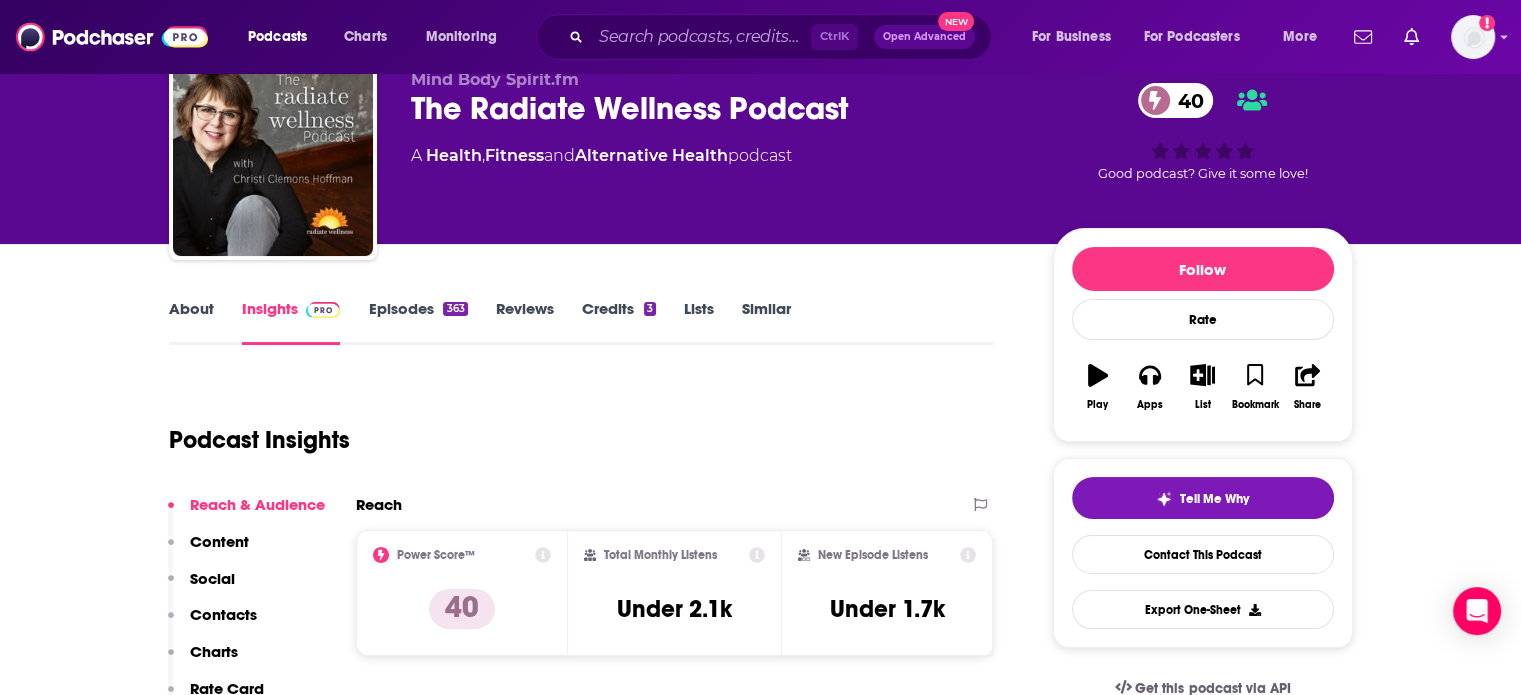 scroll, scrollTop: 0, scrollLeft: 0, axis: both 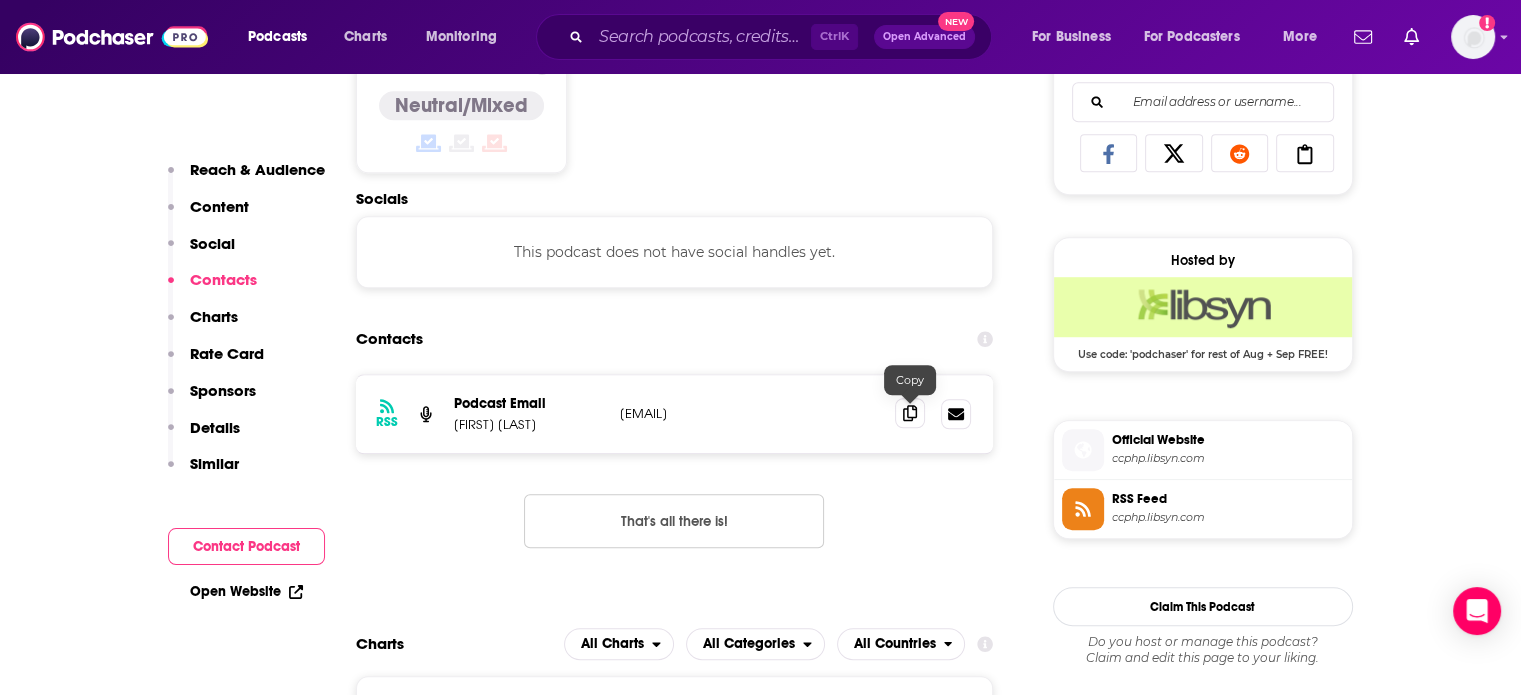 click at bounding box center (910, 413) 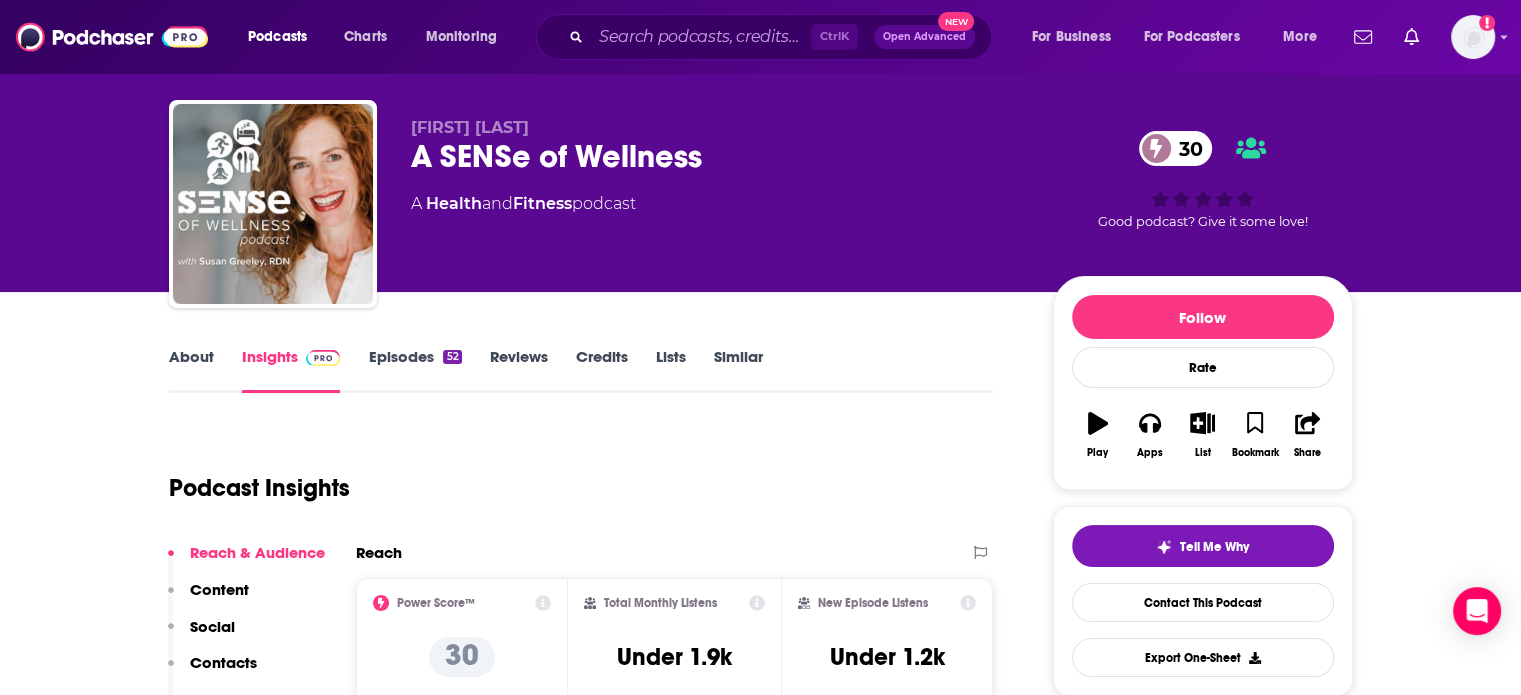 scroll, scrollTop: 0, scrollLeft: 0, axis: both 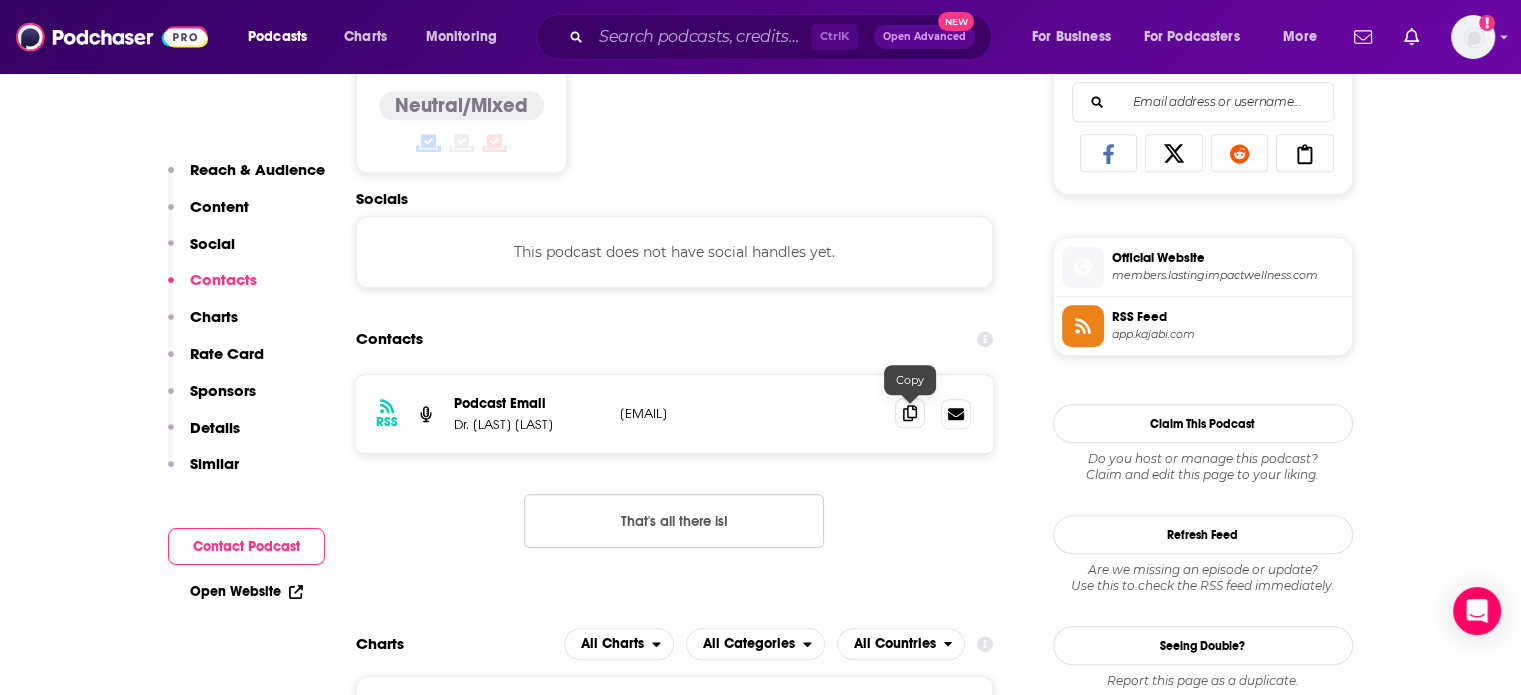 click 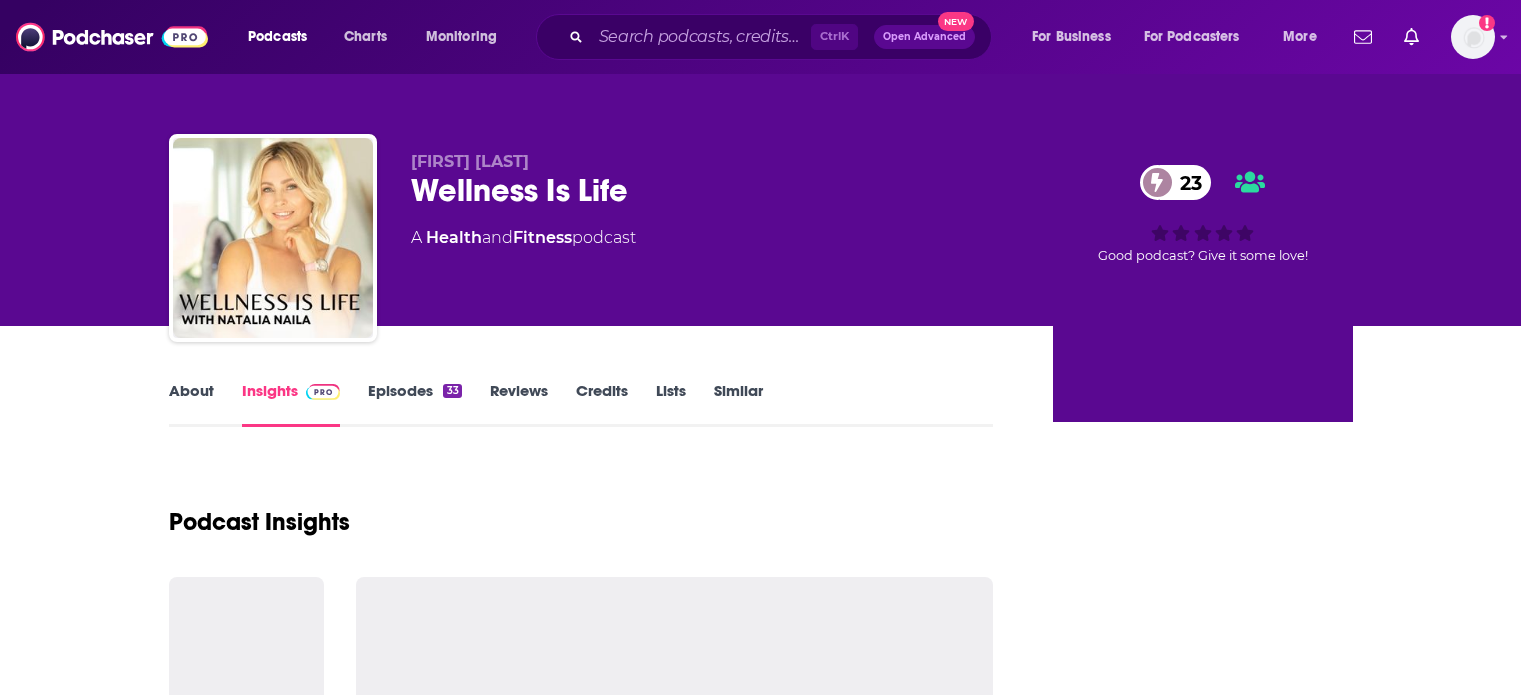 scroll, scrollTop: 0, scrollLeft: 0, axis: both 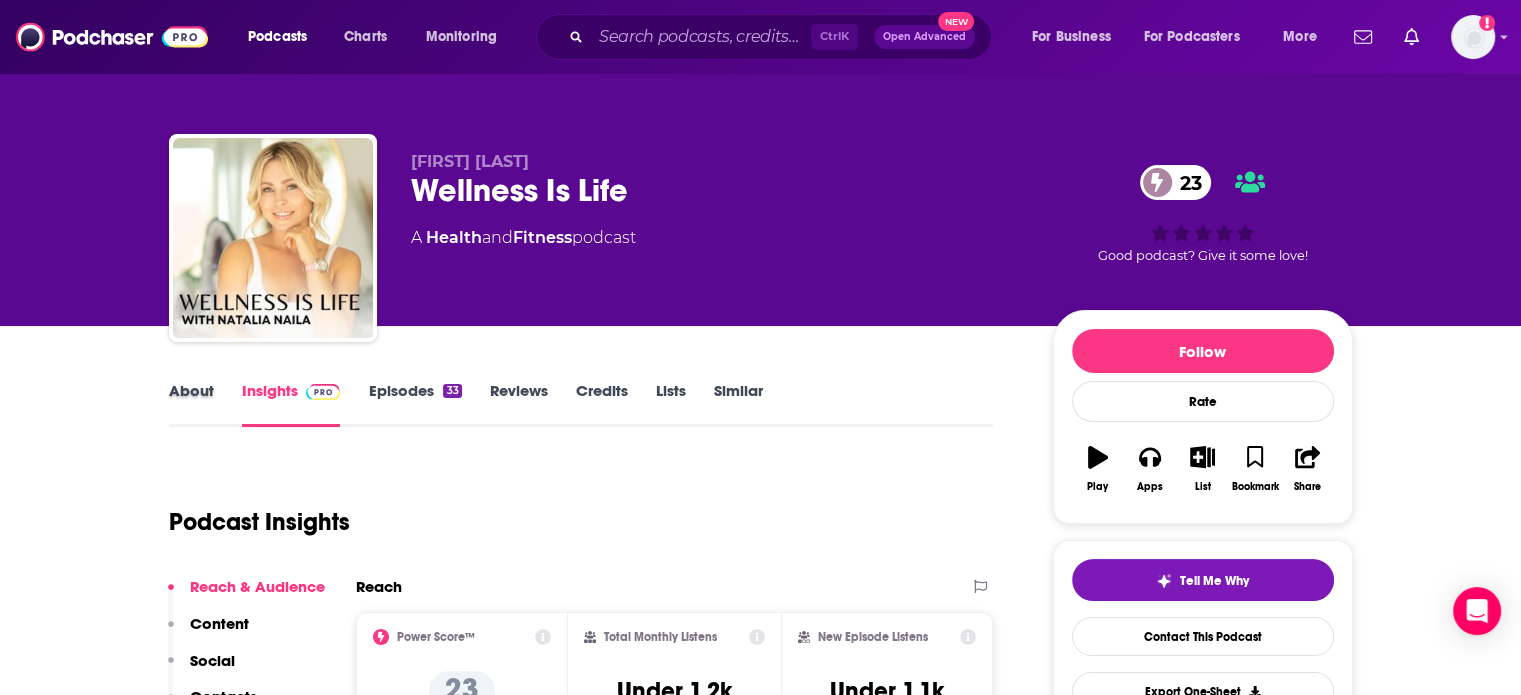 click on "About" at bounding box center (205, 404) 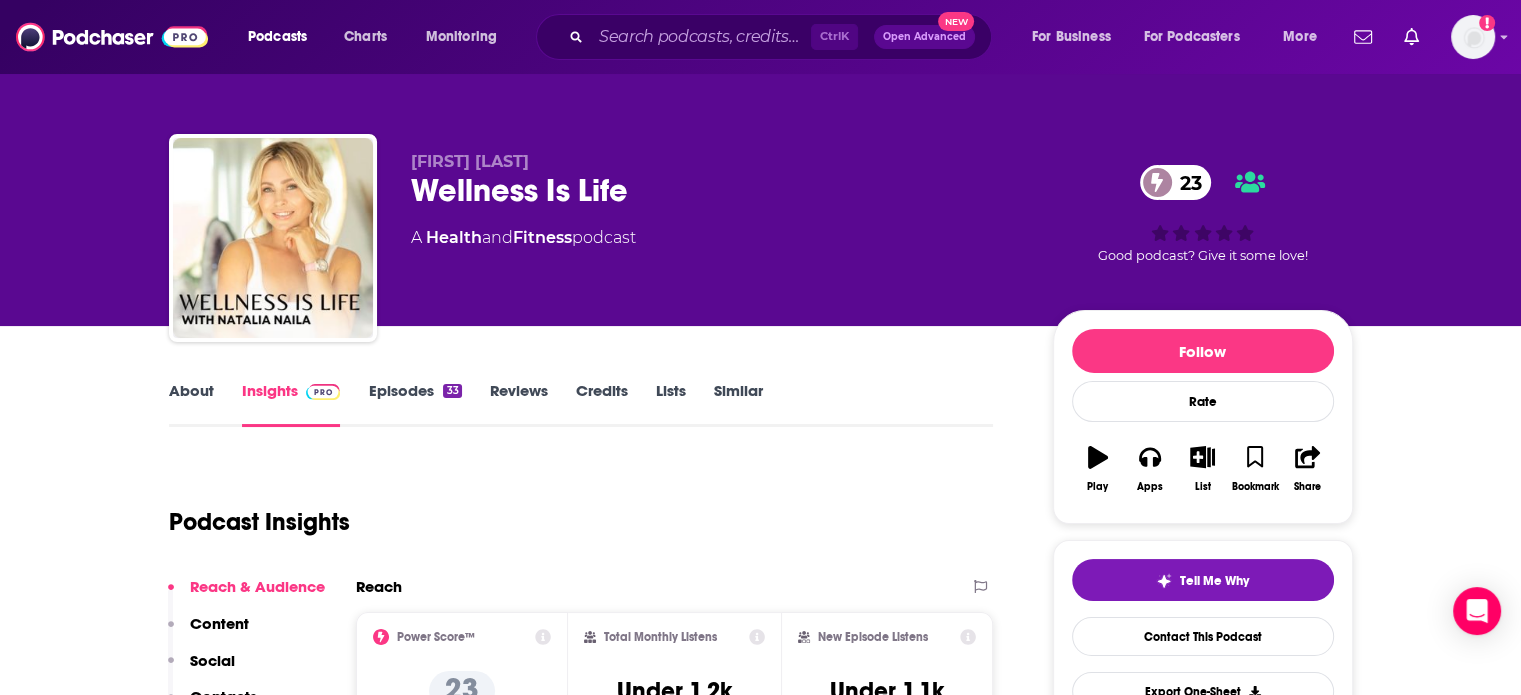 click on "About" at bounding box center (191, 404) 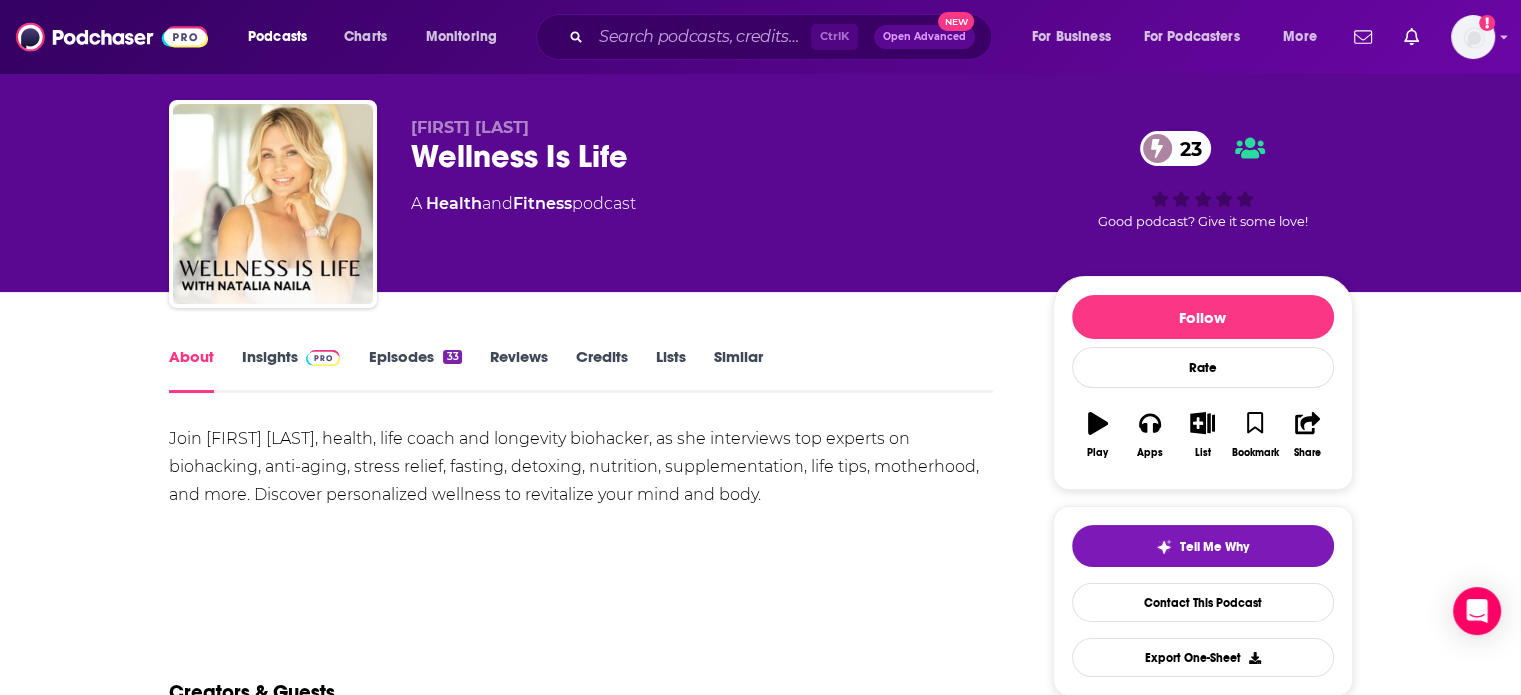 scroll, scrollTop: 0, scrollLeft: 0, axis: both 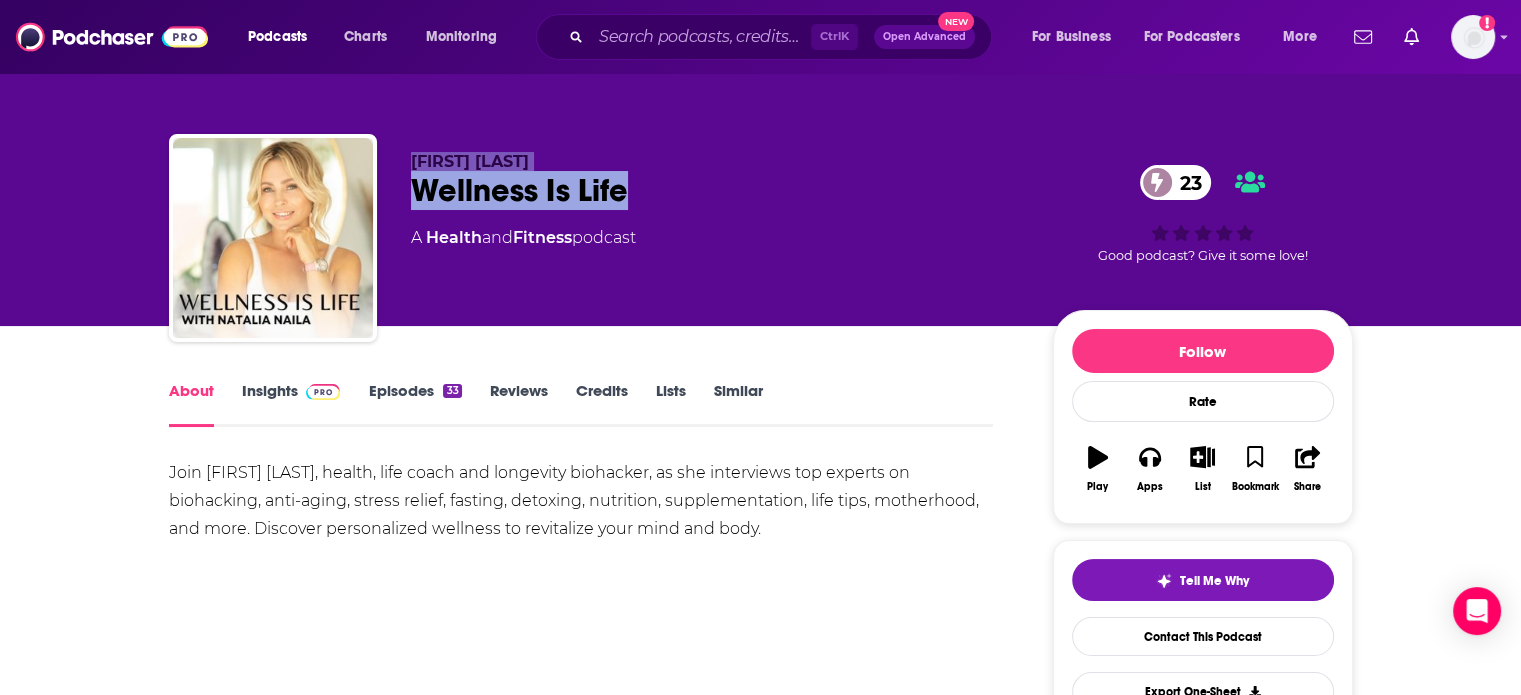 drag, startPoint x: 412, startPoint y: 153, endPoint x: 683, endPoint y: 337, distance: 327.5622 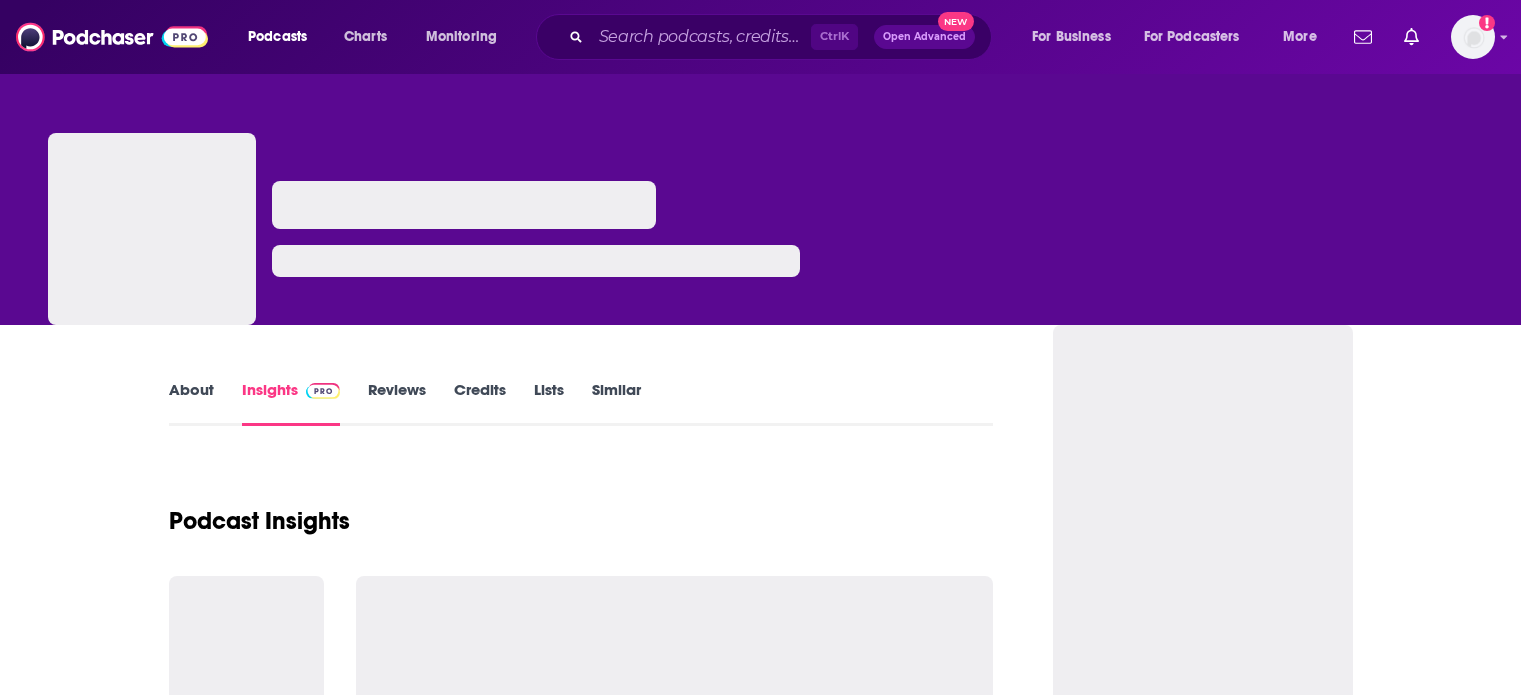 scroll, scrollTop: 0, scrollLeft: 0, axis: both 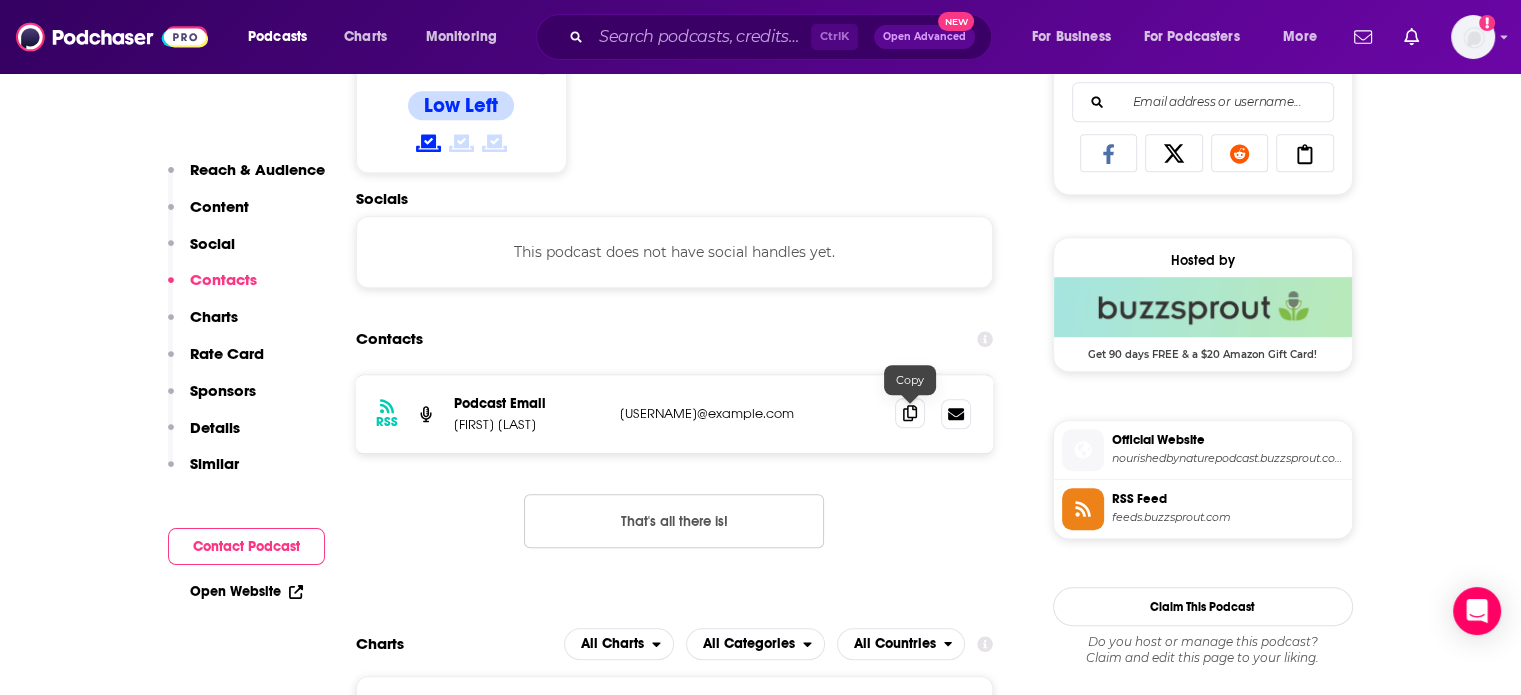 click 